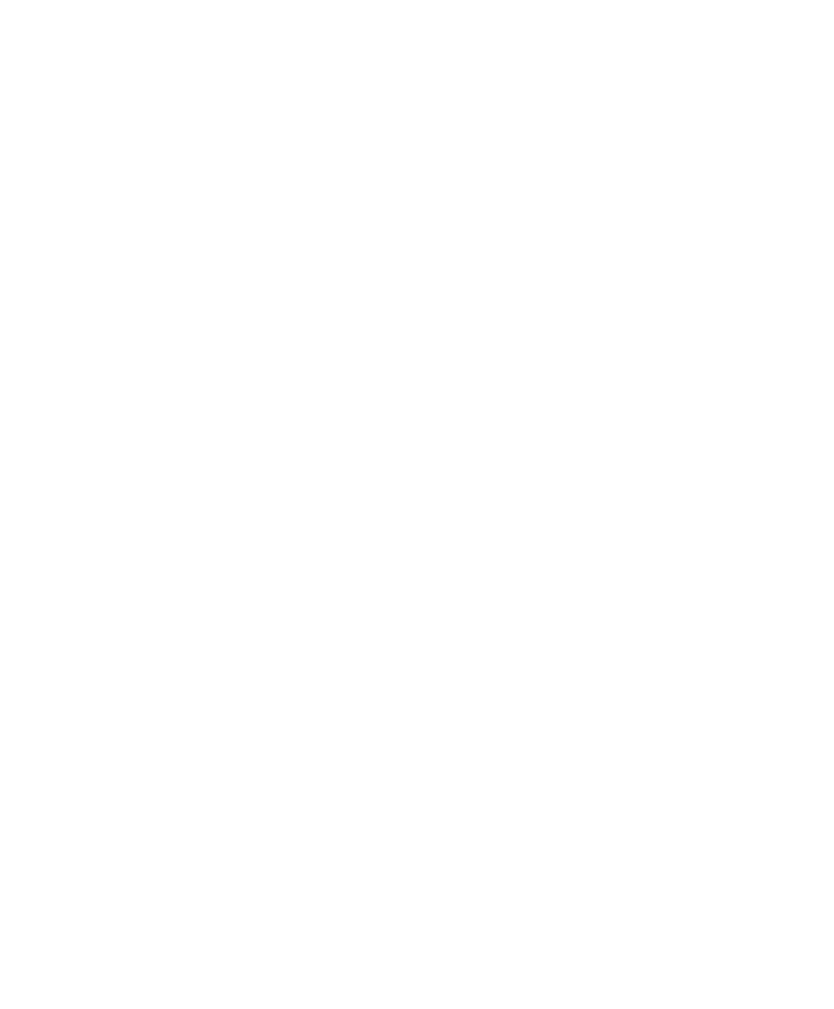 scroll, scrollTop: 0, scrollLeft: 0, axis: both 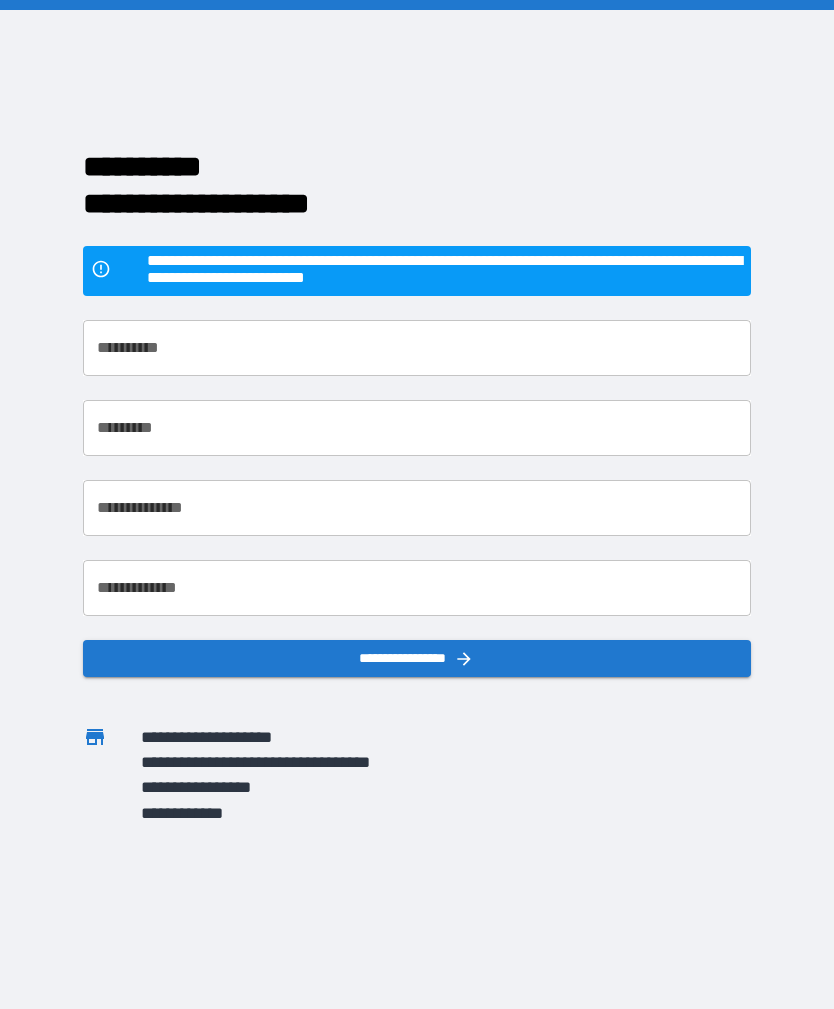 click on "**********" at bounding box center (416, 348) 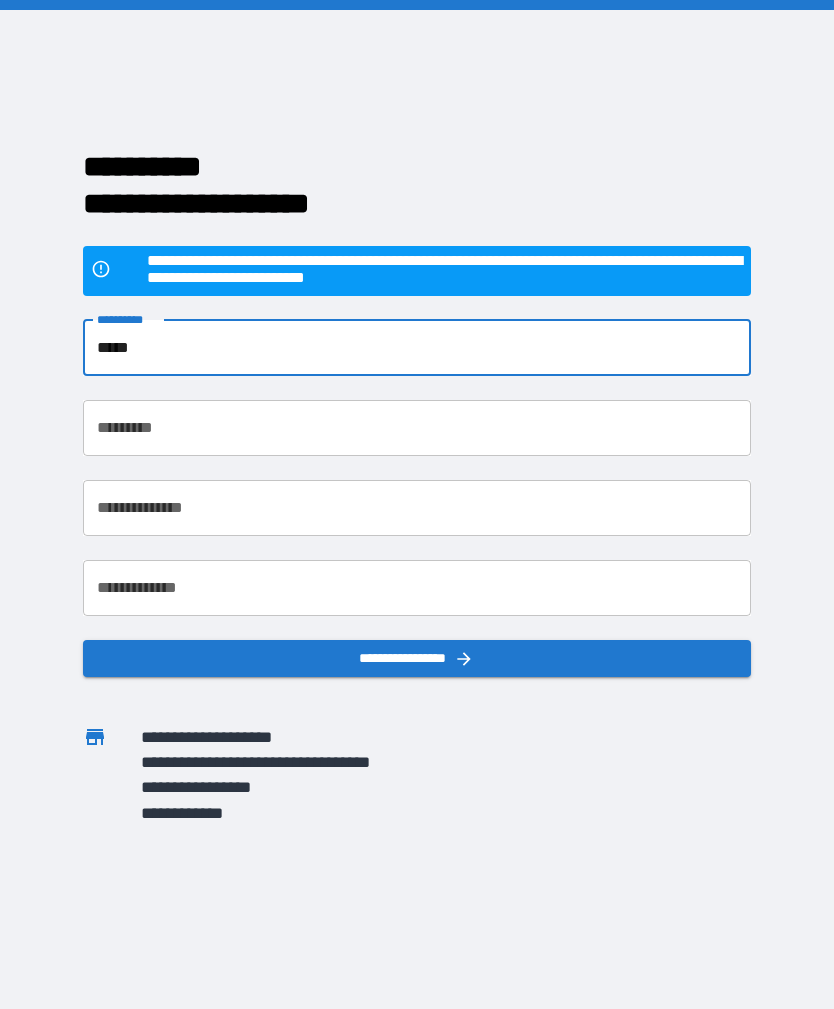 type on "*****" 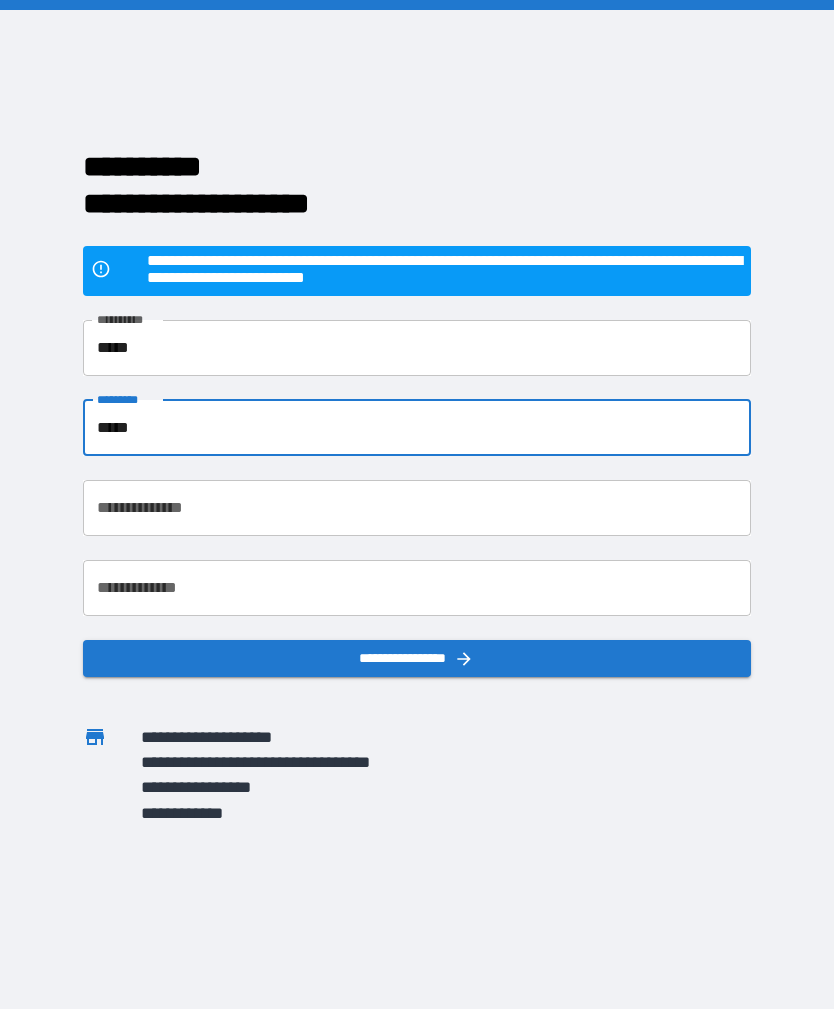 type on "*****" 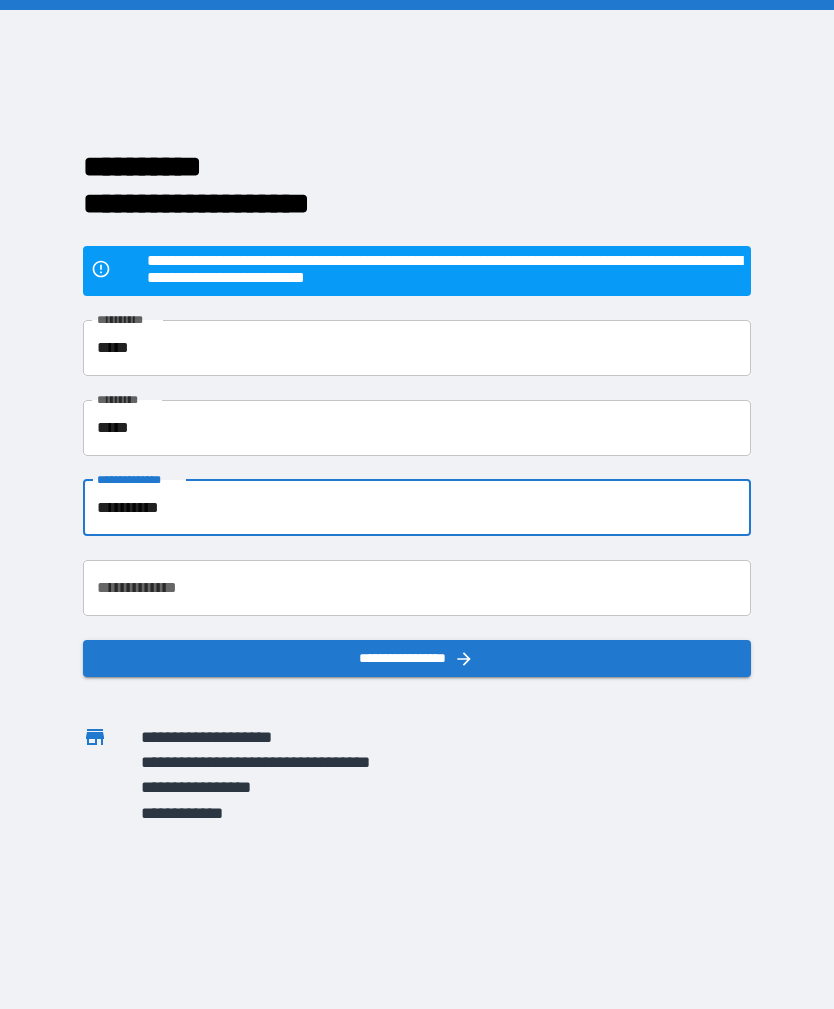 type on "**********" 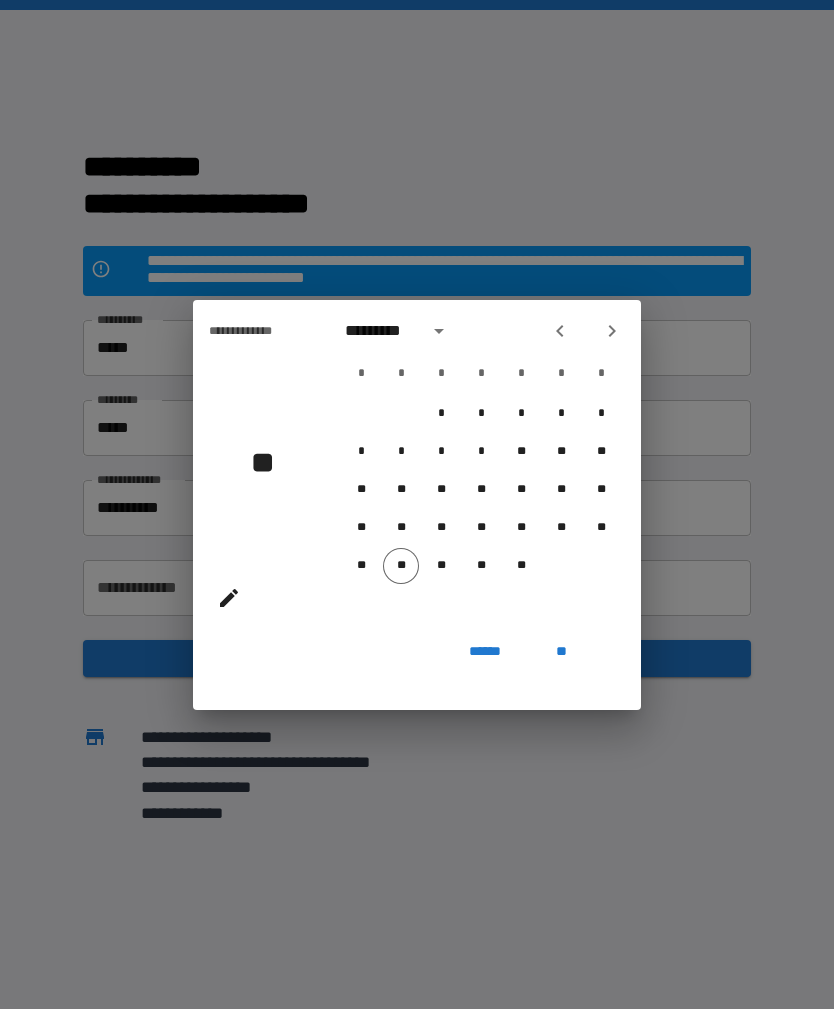 click on "*********" at bounding box center (380, 331) 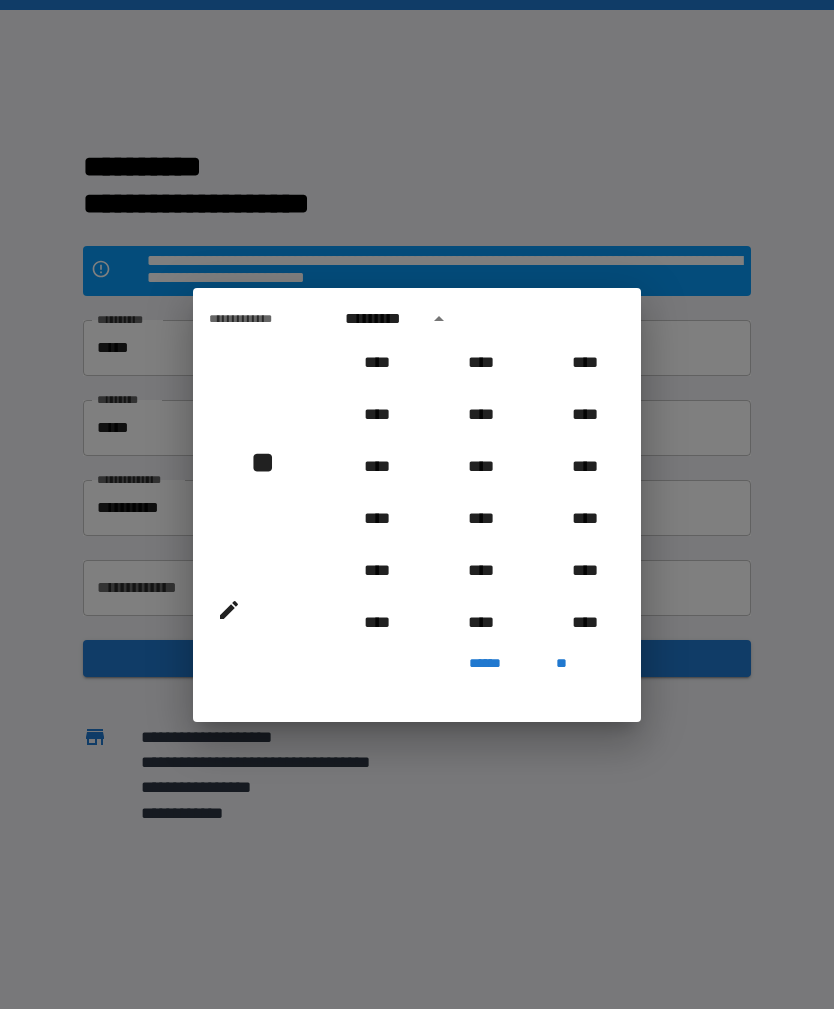 scroll, scrollTop: 902, scrollLeft: 0, axis: vertical 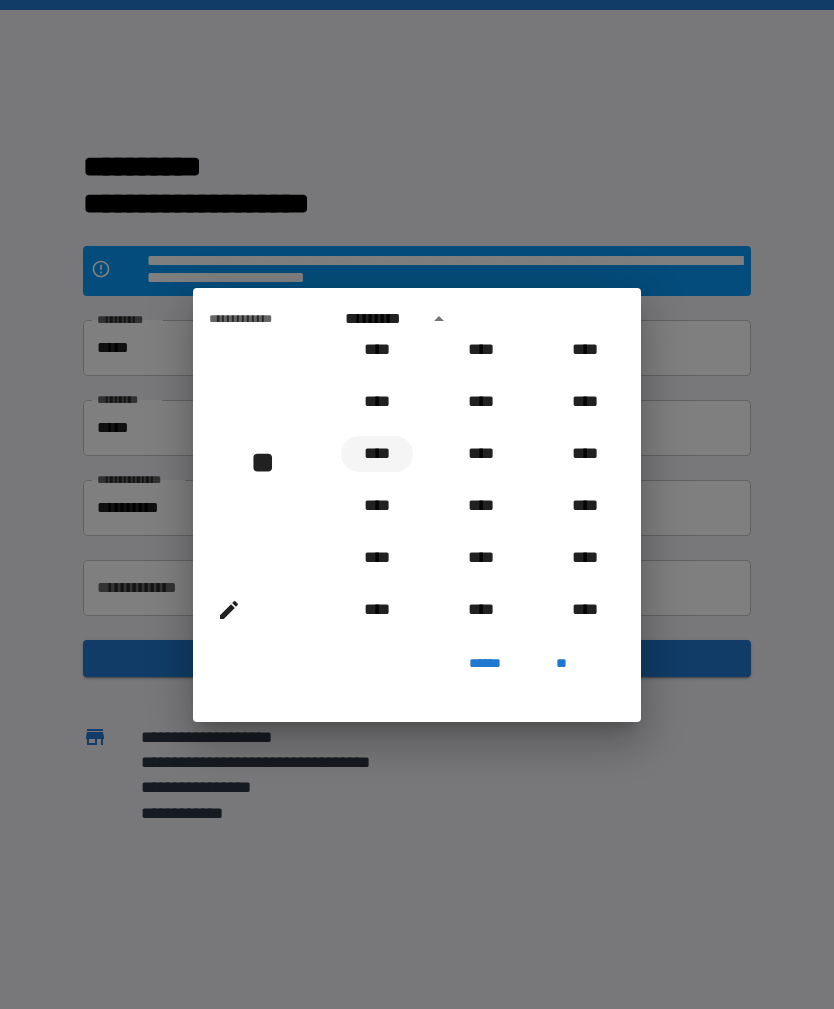 click on "****" at bounding box center [377, 454] 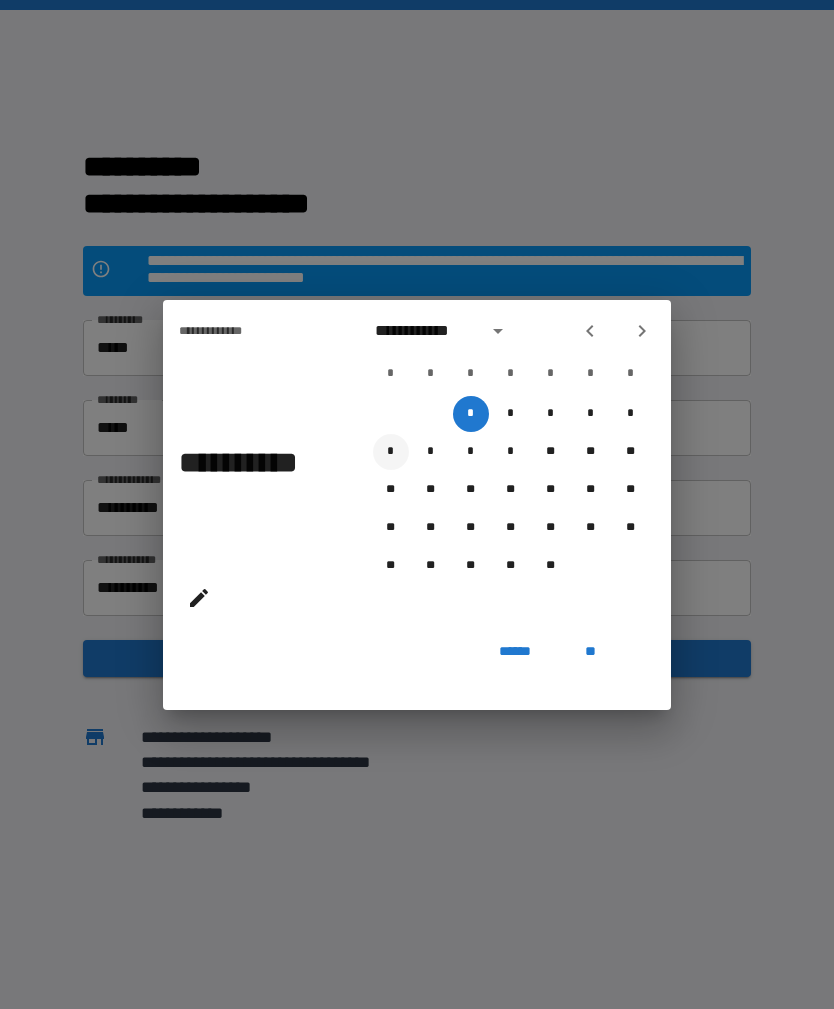 click on "*" at bounding box center (391, 452) 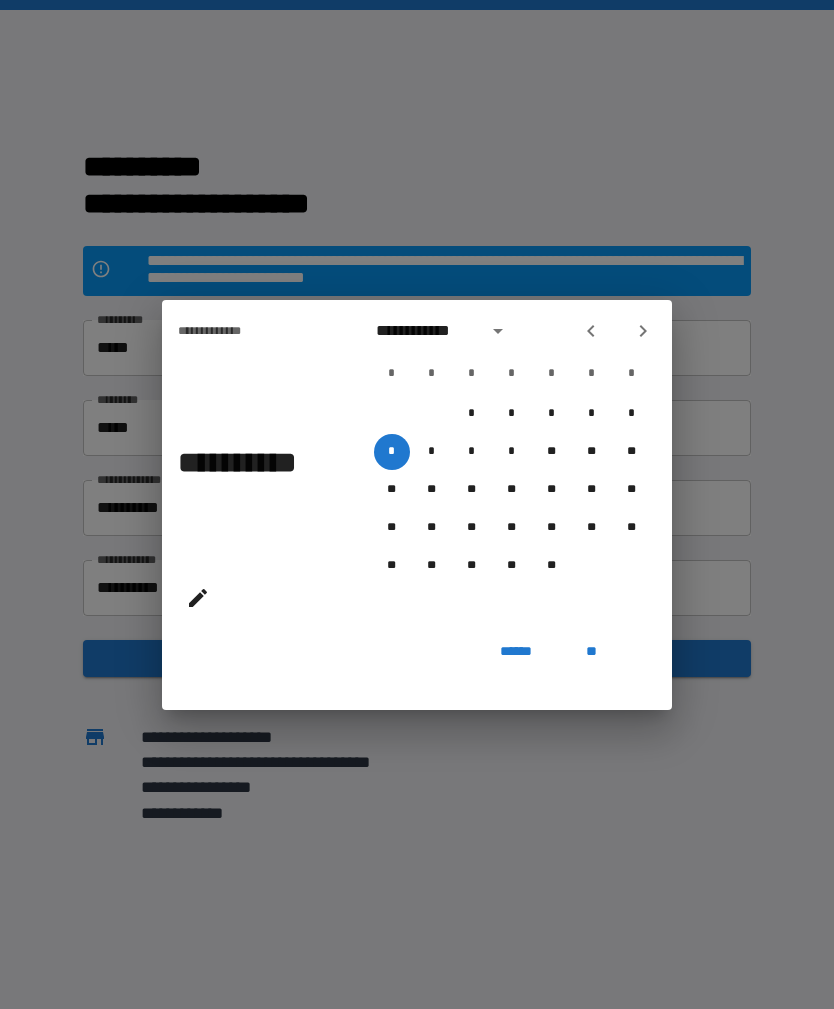 click on "**" at bounding box center [592, 652] 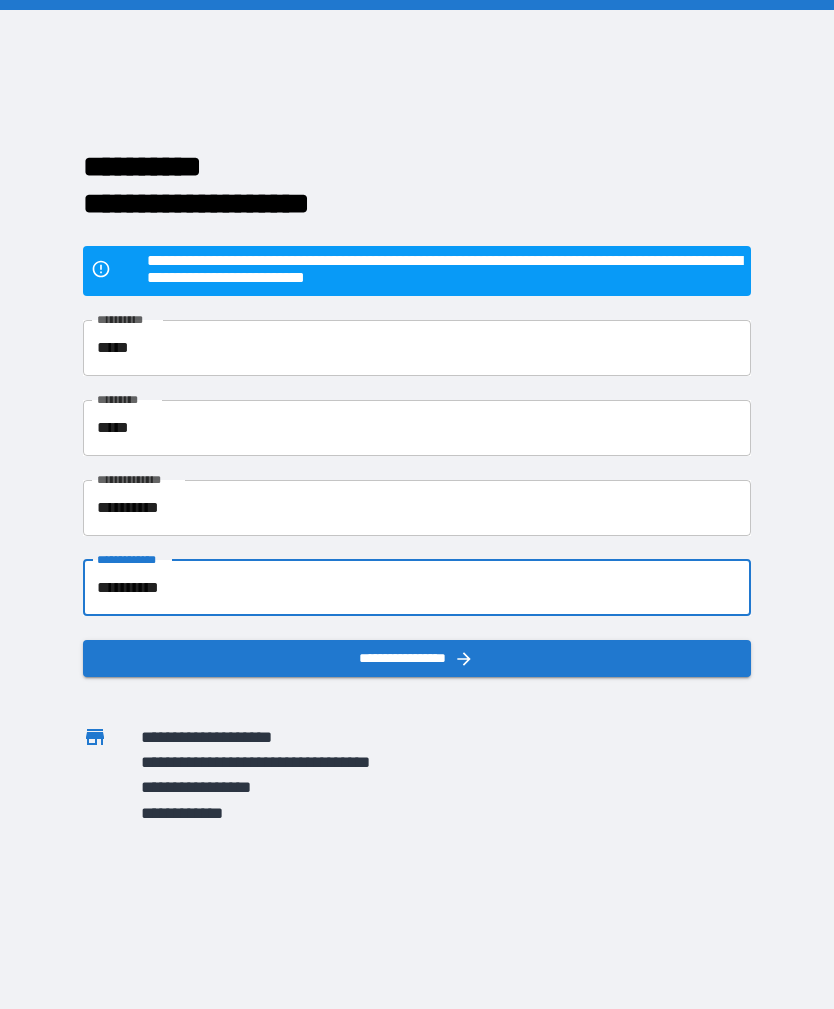 click on "**********" at bounding box center [416, 658] 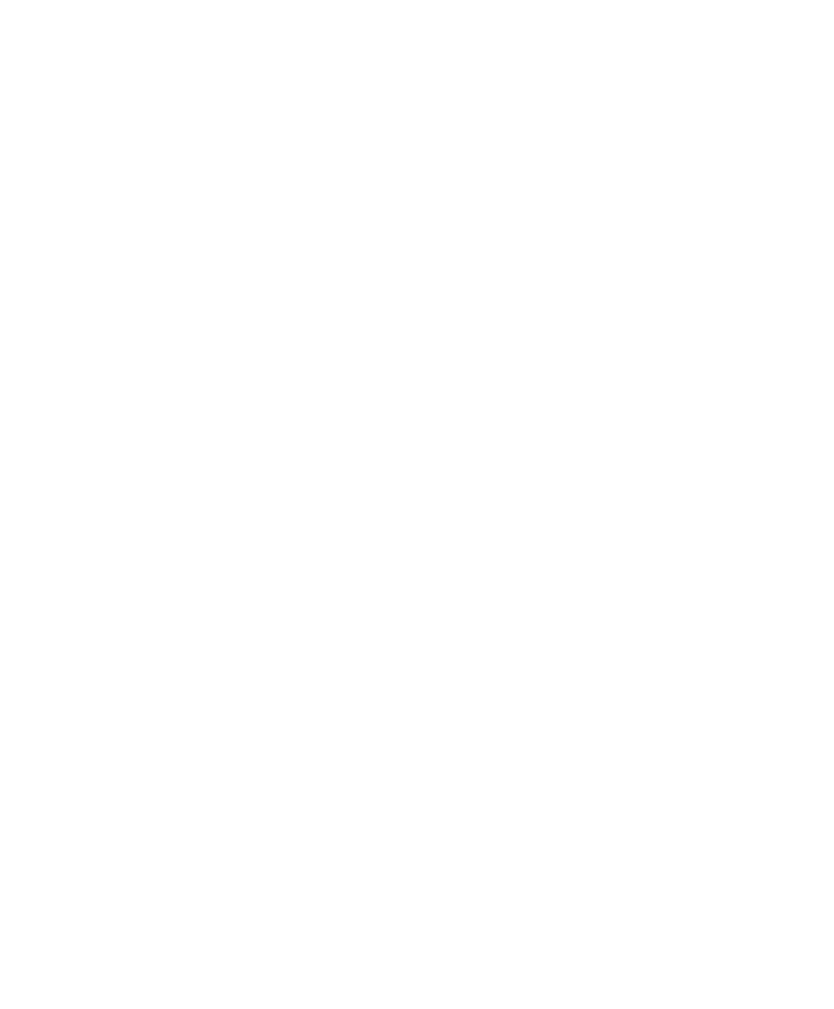 scroll, scrollTop: 0, scrollLeft: 0, axis: both 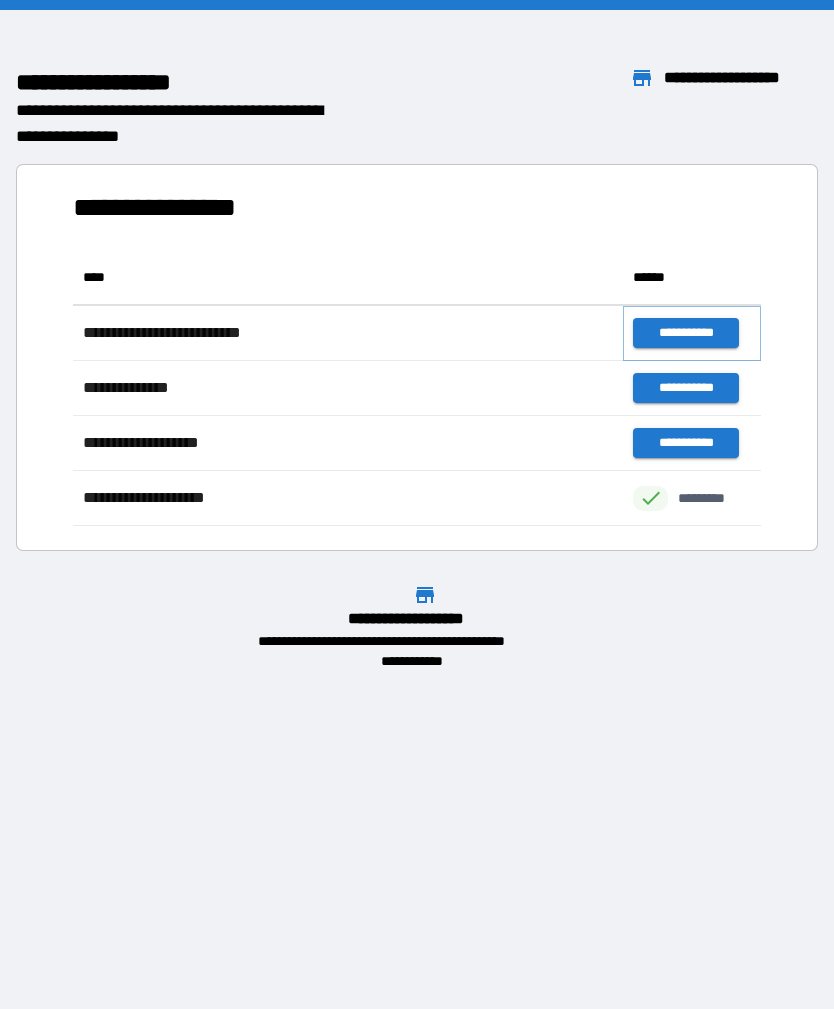 click on "**********" at bounding box center (685, 333) 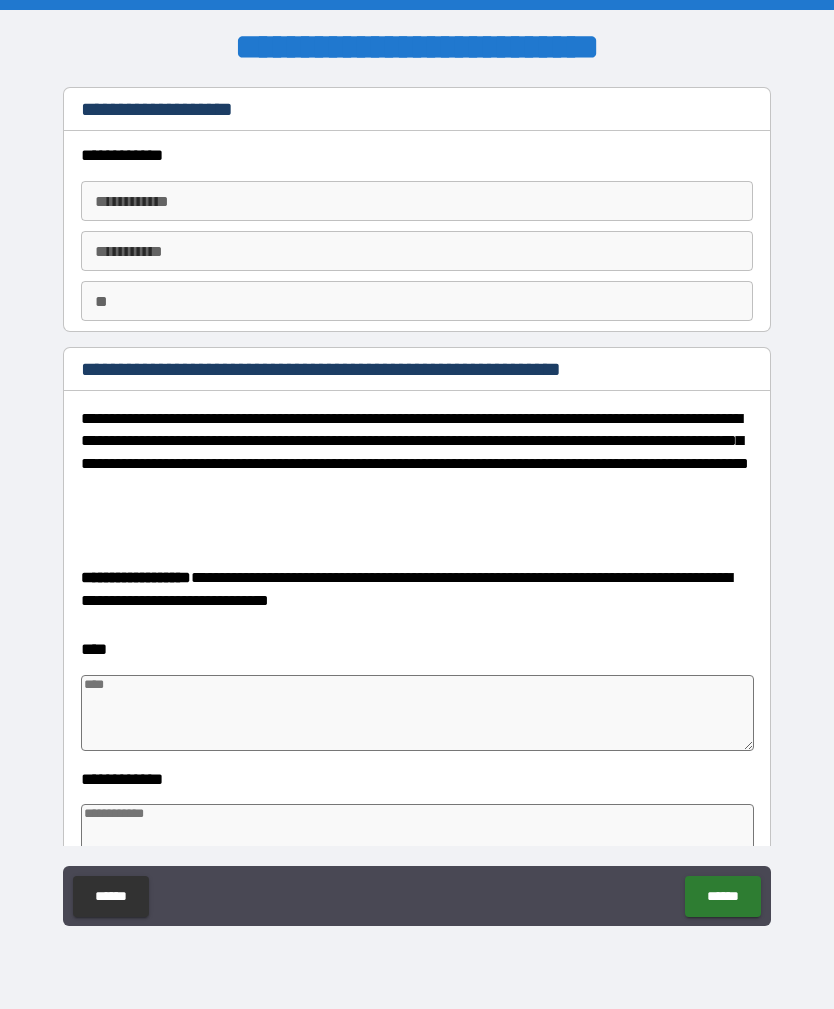type on "*" 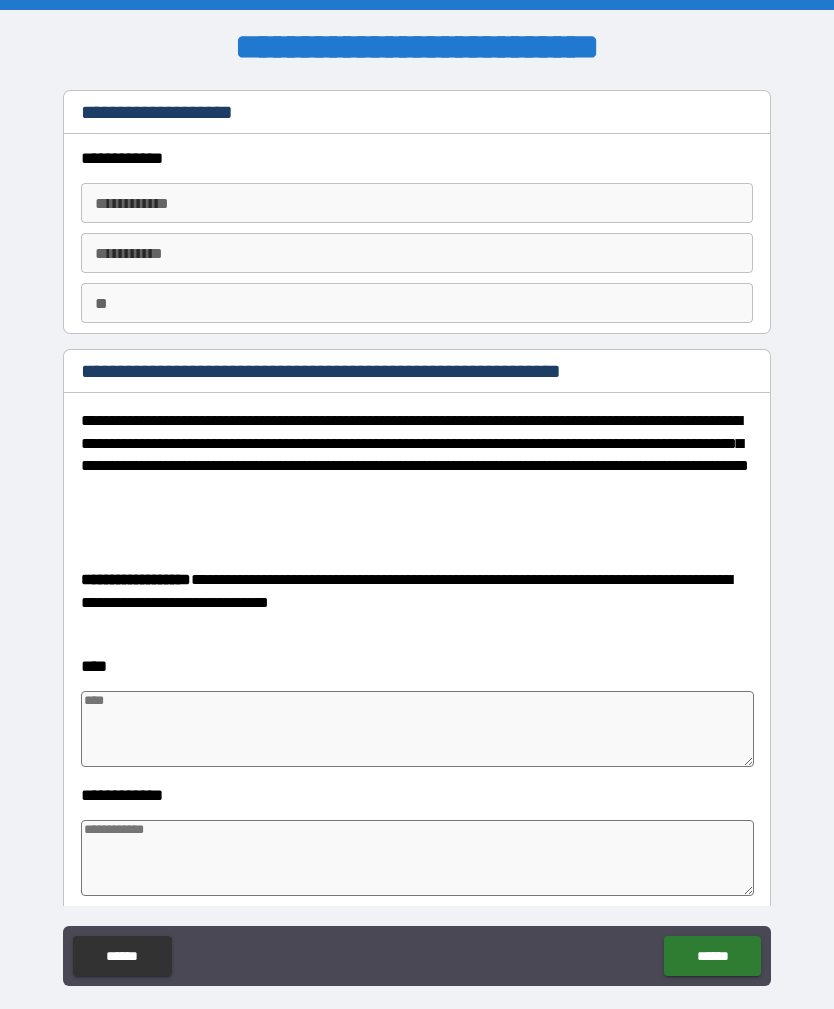 click on "**********" at bounding box center (417, 203) 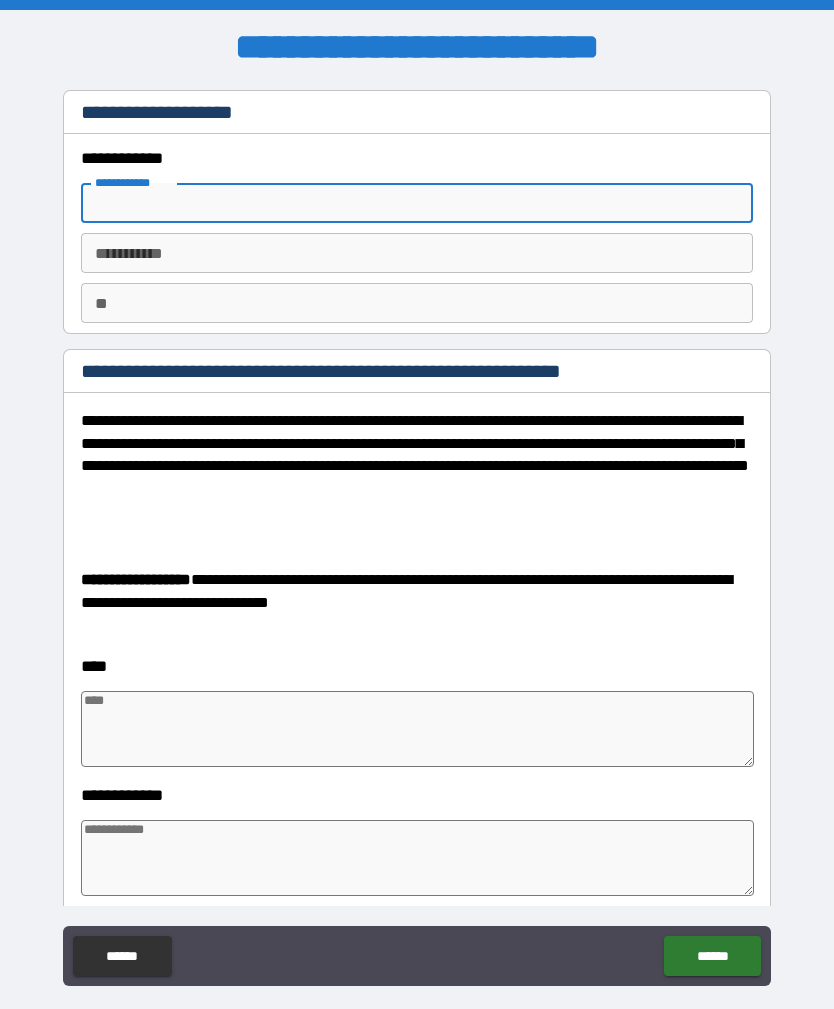 type on "*" 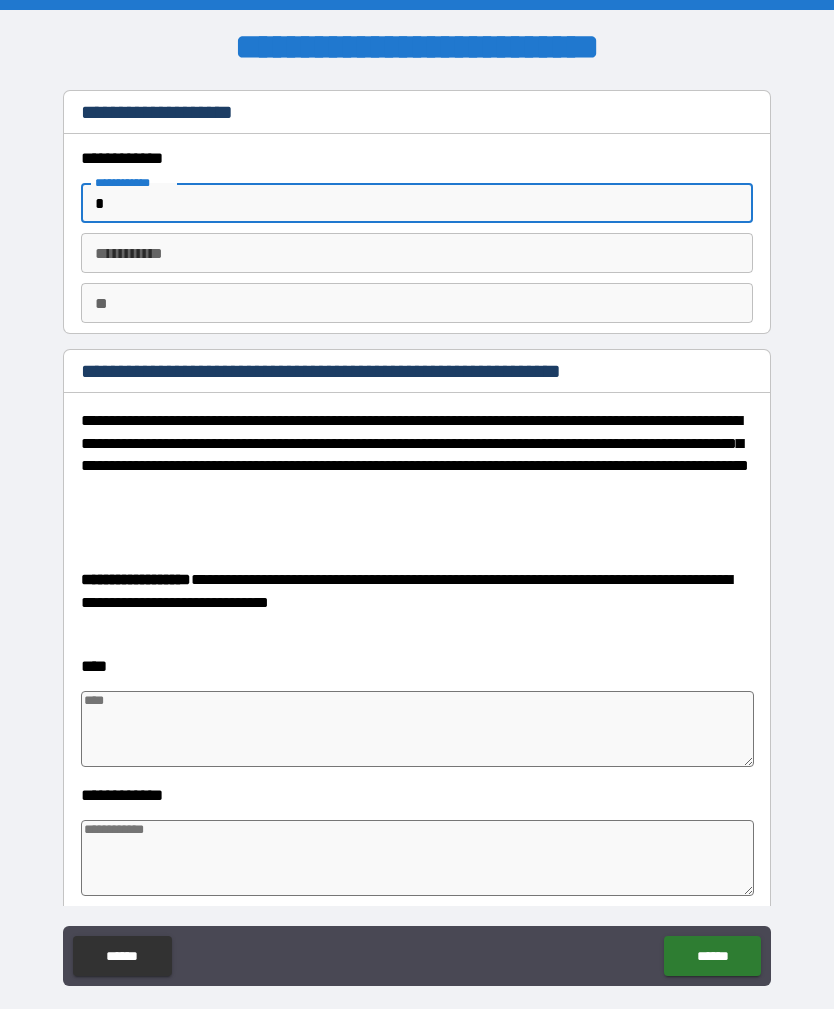 type on "*" 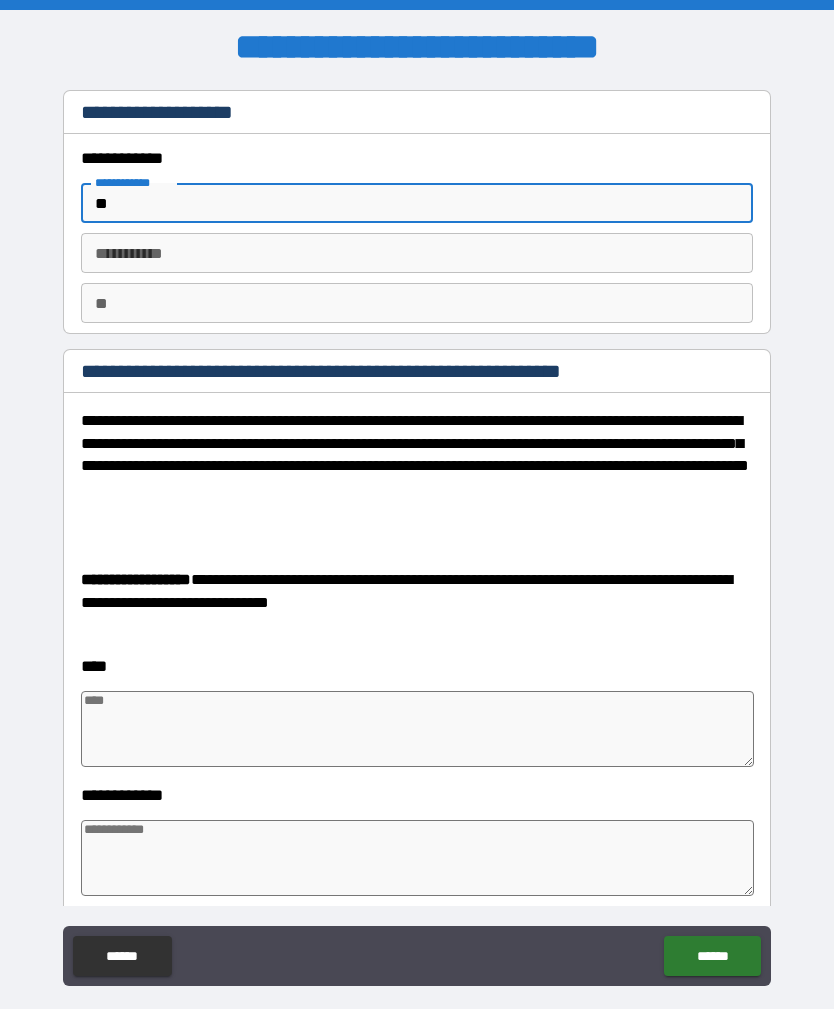 type on "*" 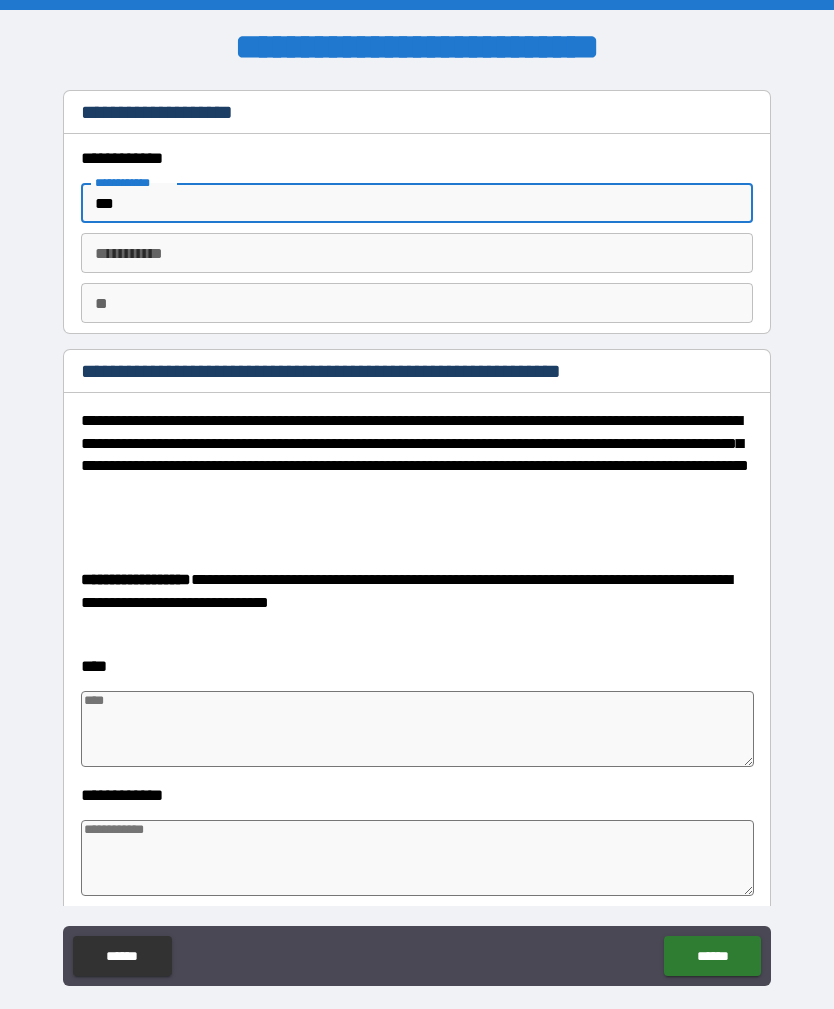 type on "*" 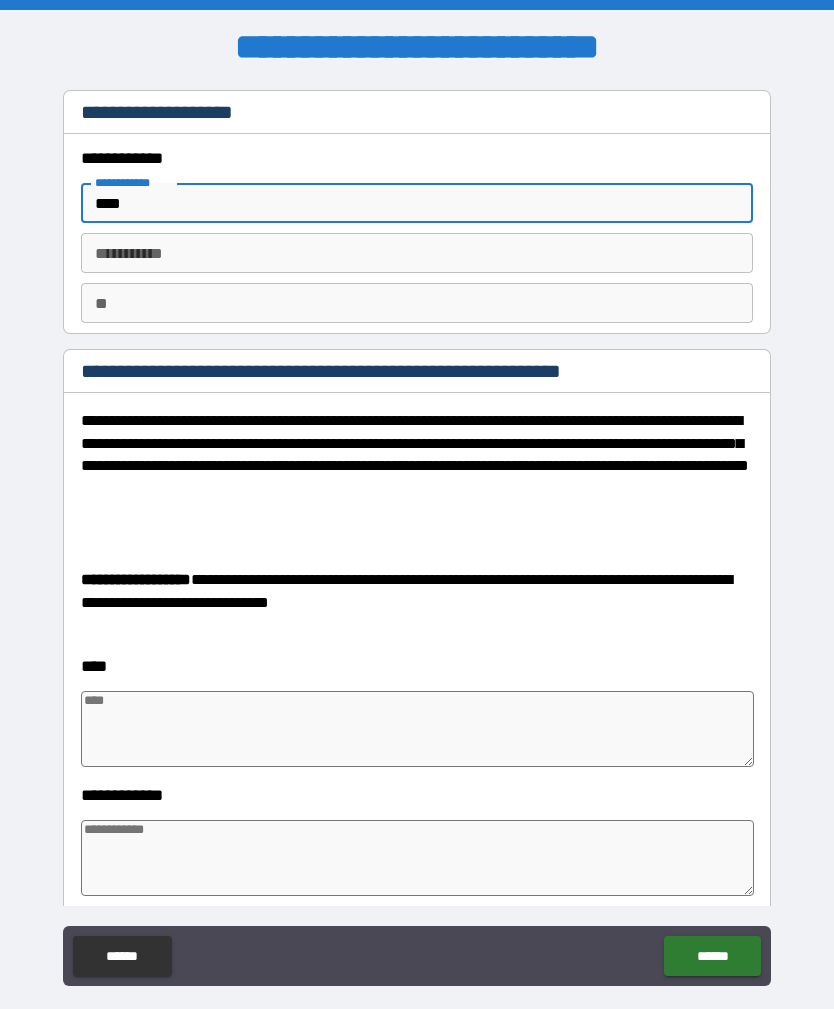 type on "*" 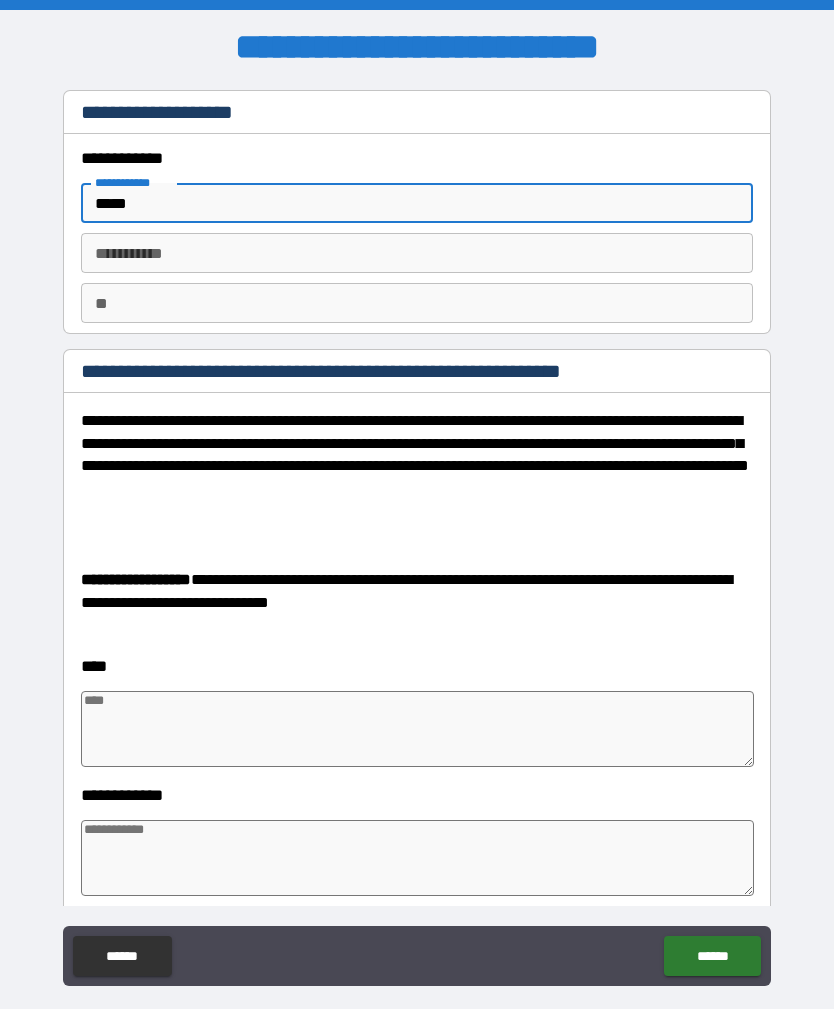 type on "*" 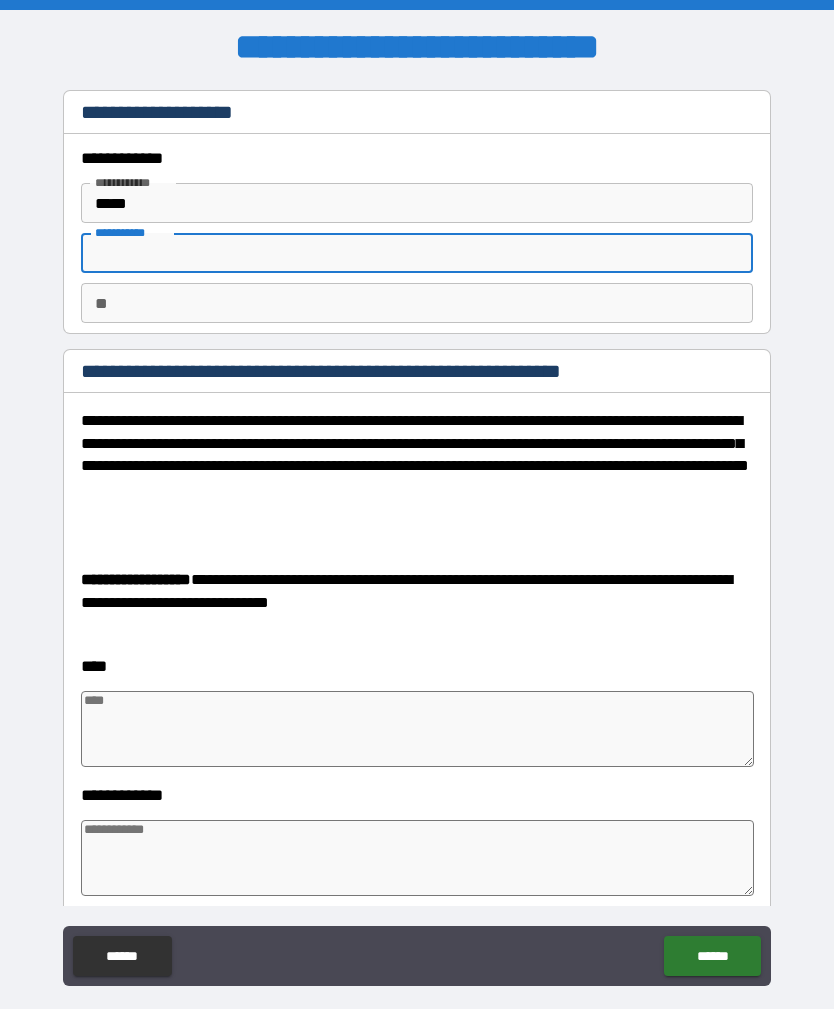 type on "*" 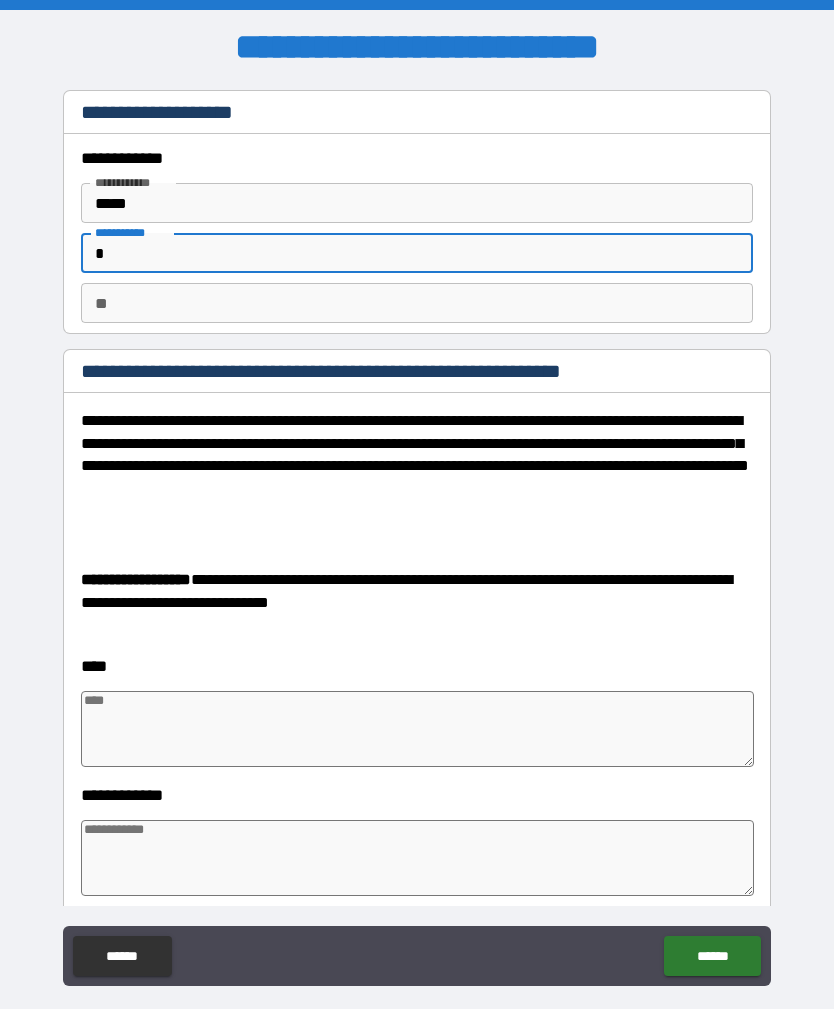 type on "*" 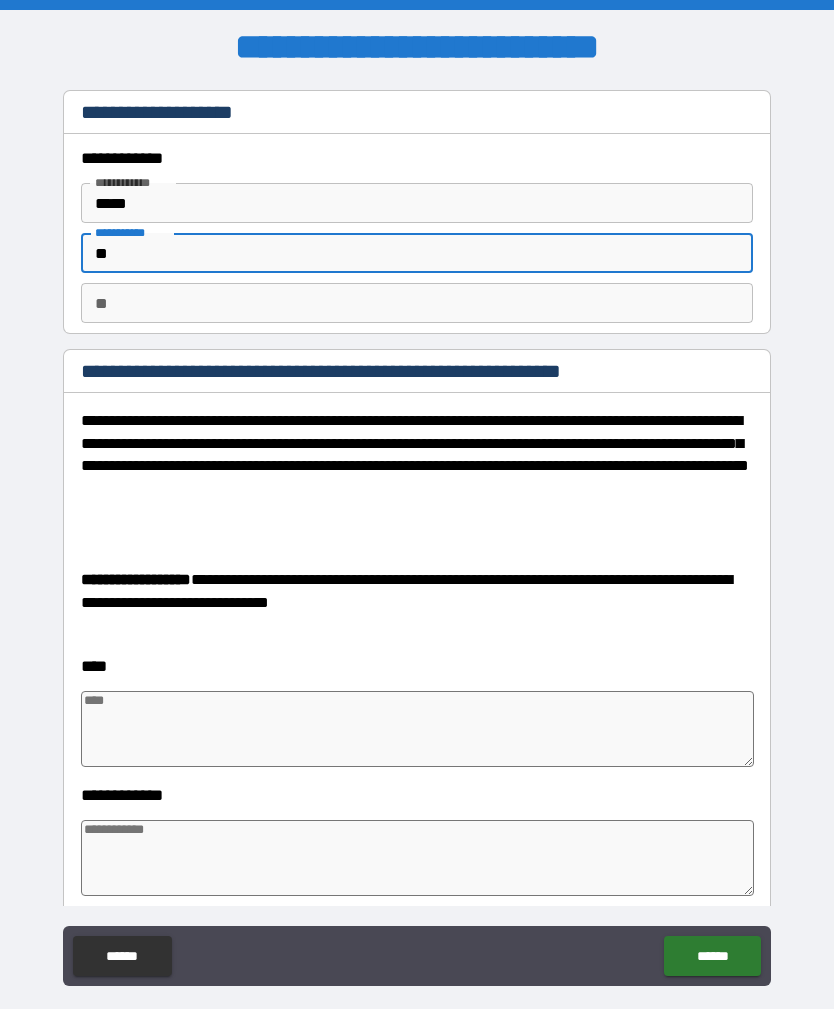 type on "*" 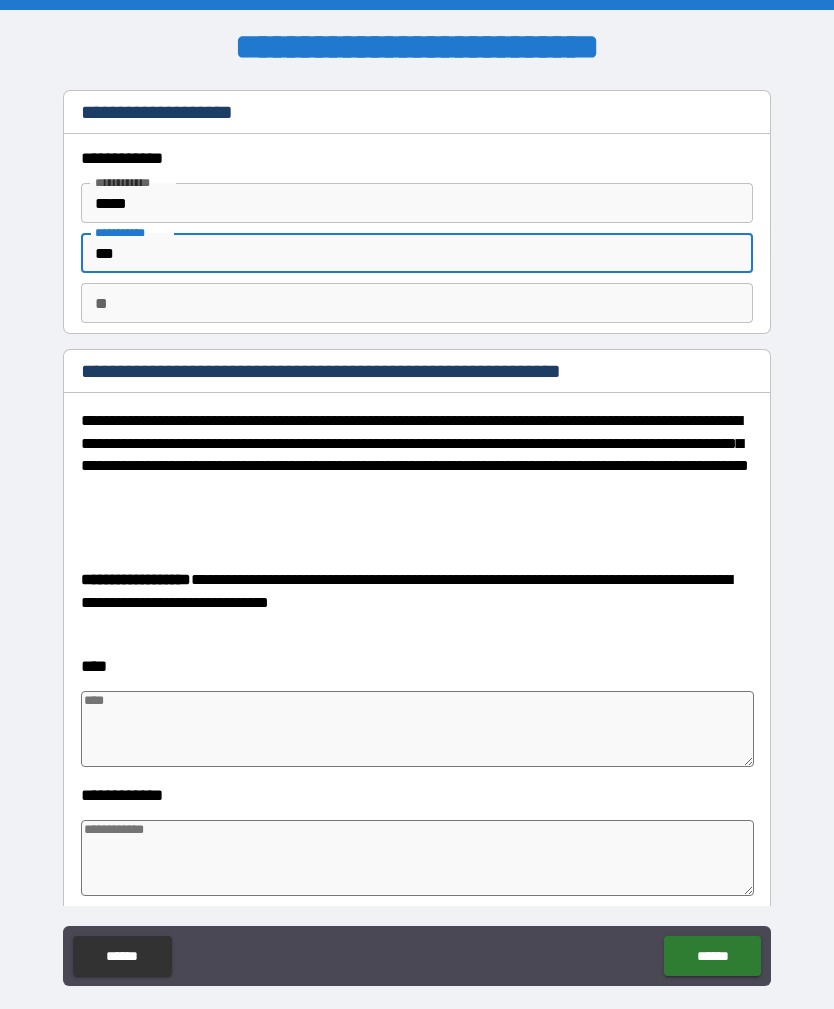 type on "*" 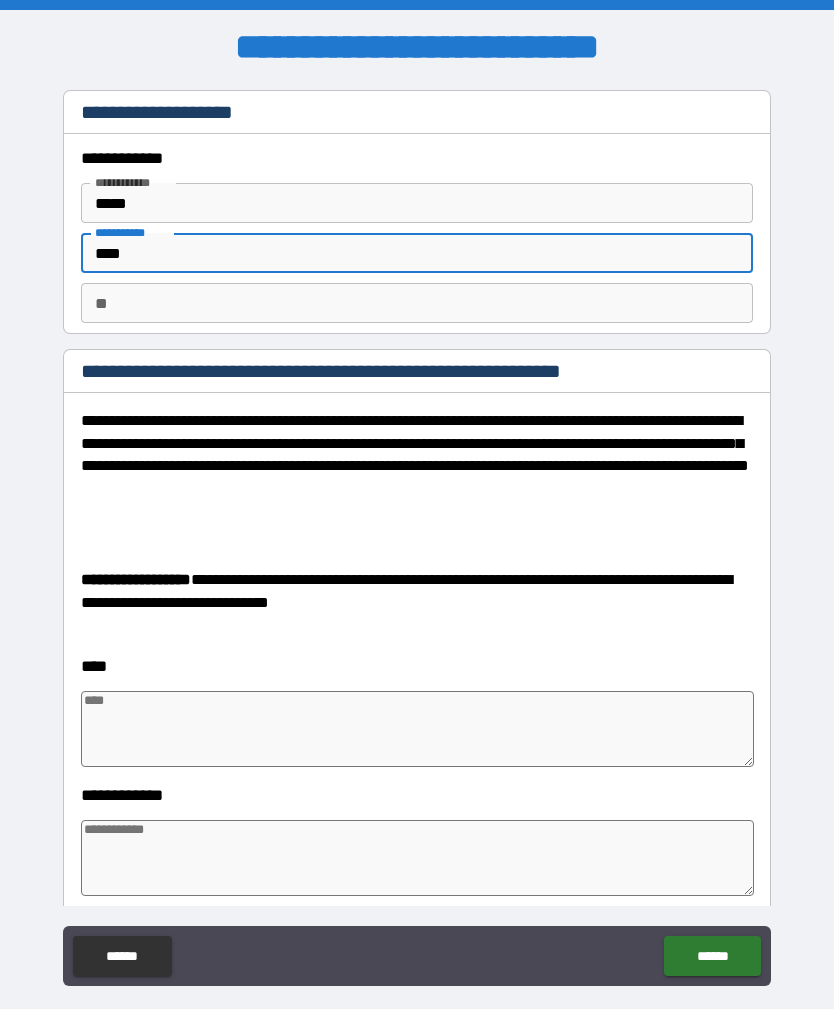 type on "*" 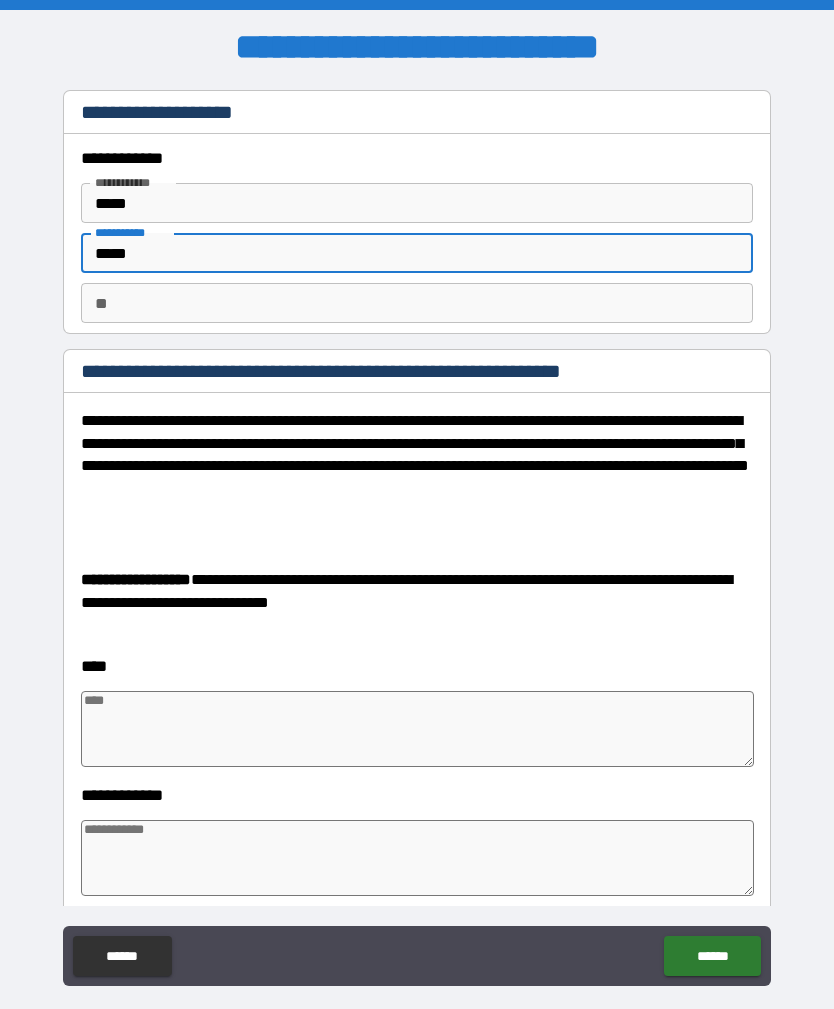 type on "*" 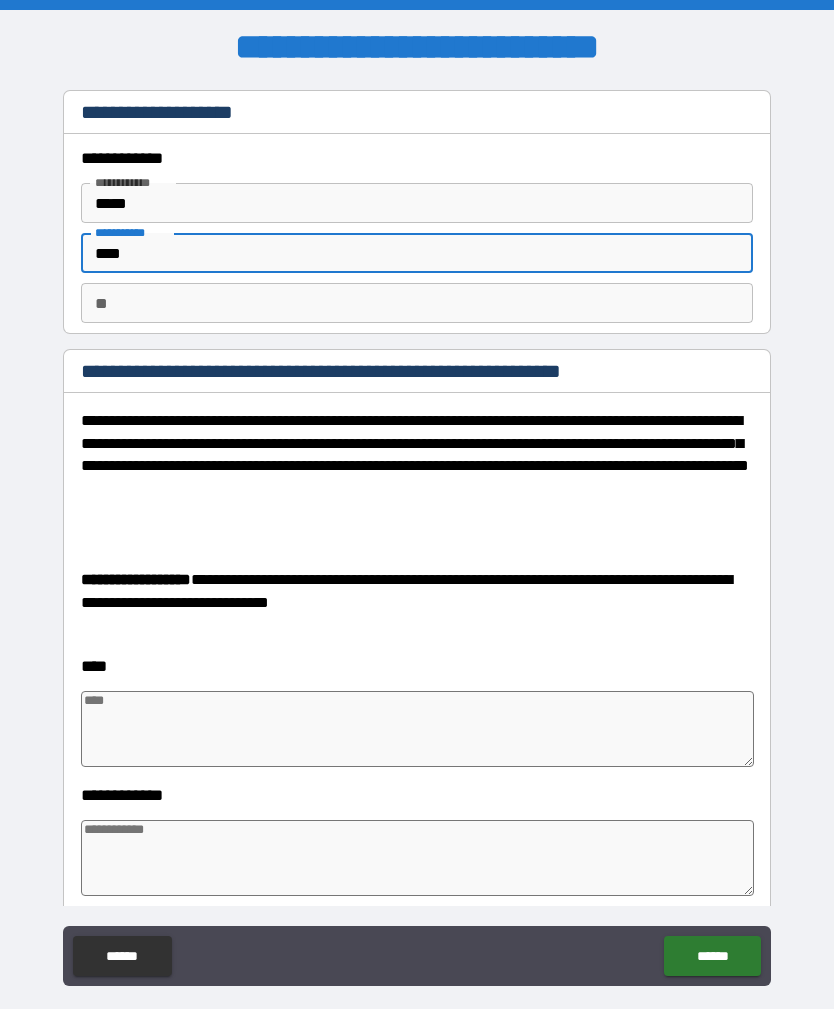 type on "*" 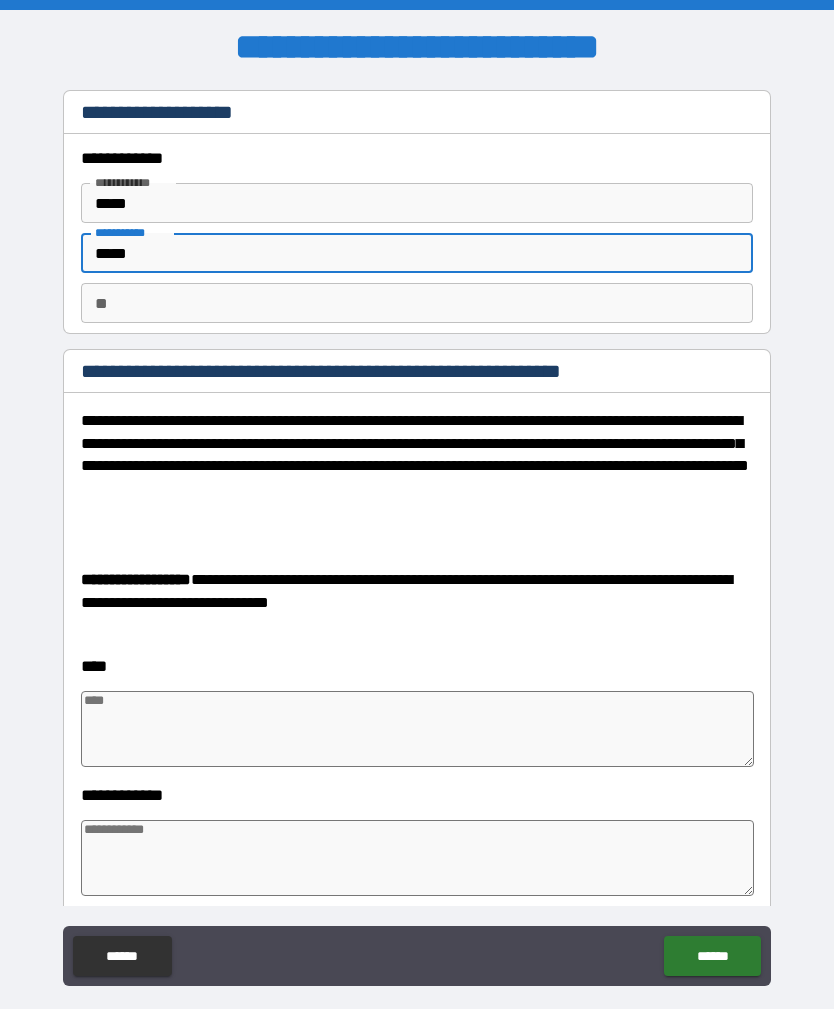 type on "*" 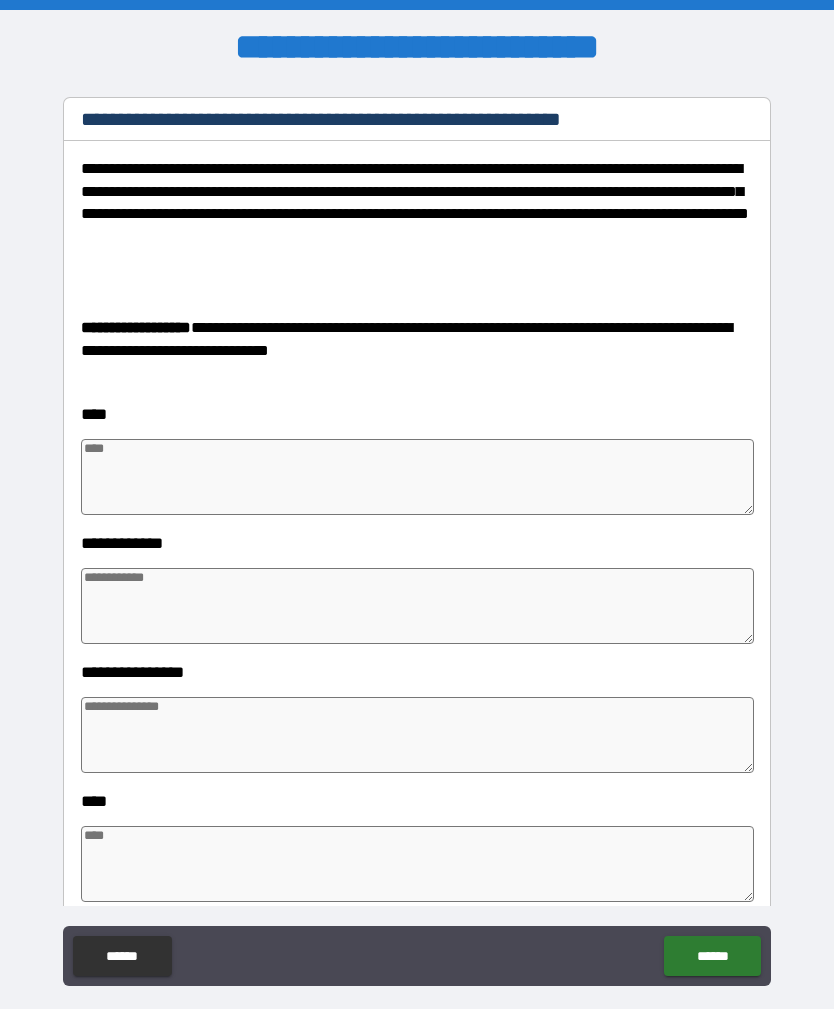 scroll, scrollTop: 254, scrollLeft: 0, axis: vertical 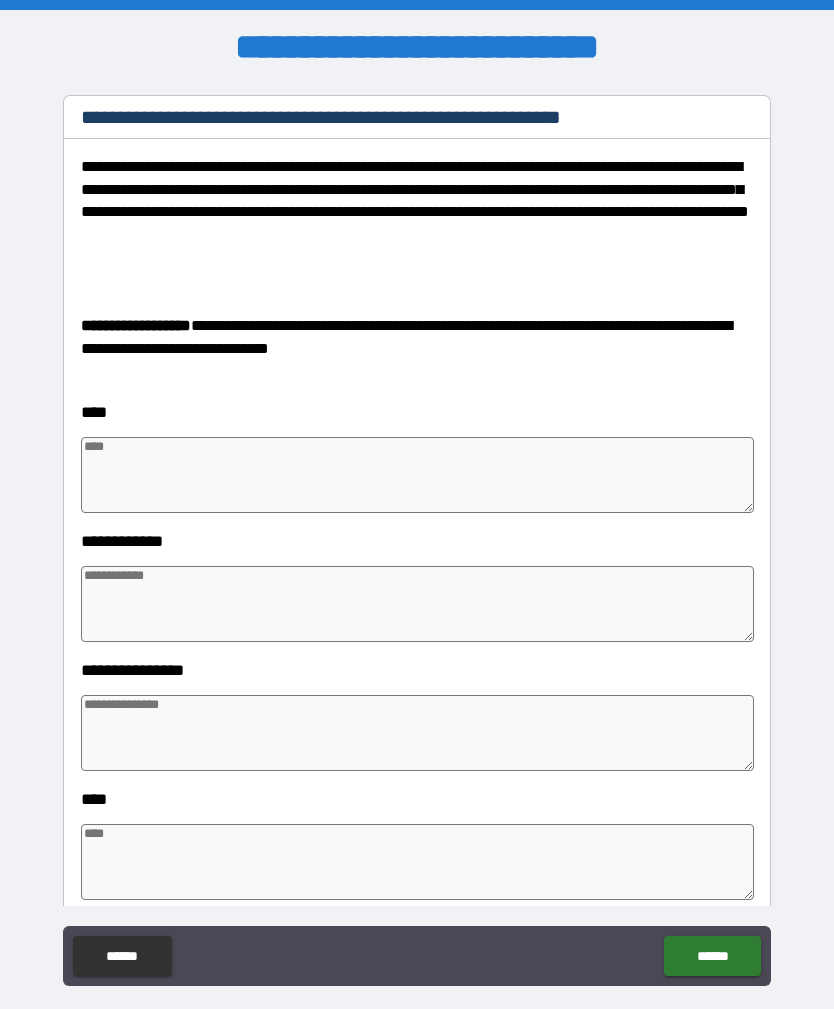 click at bounding box center [417, 475] 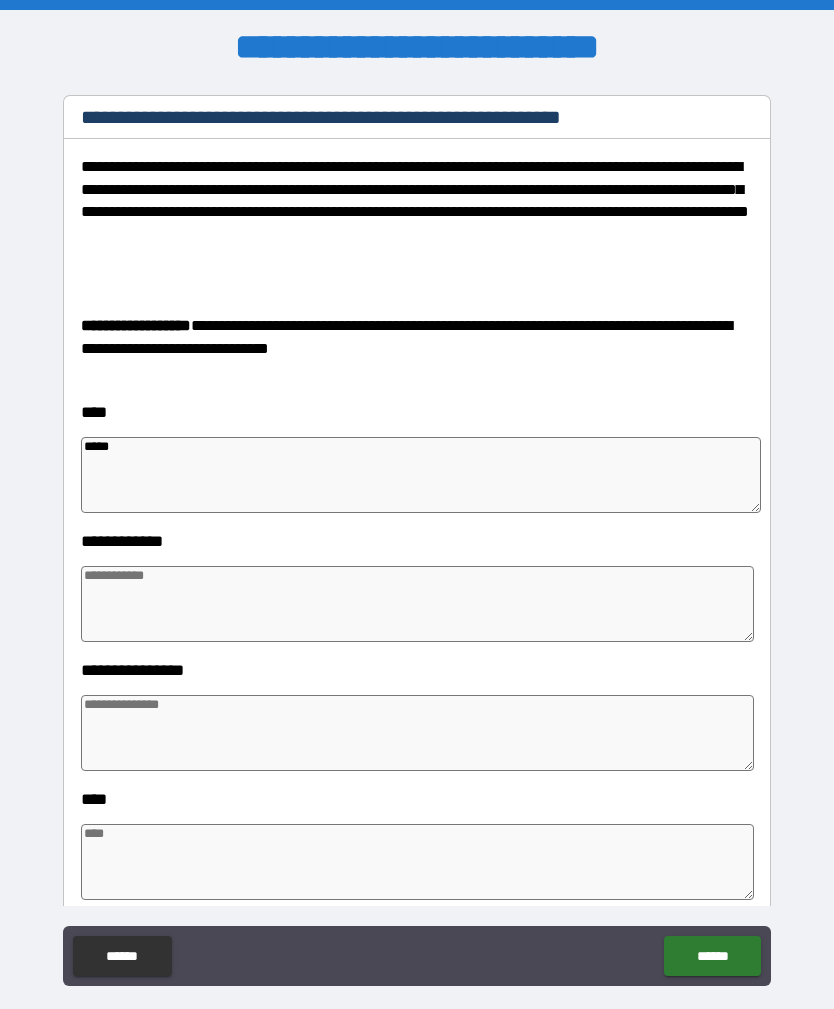 click at bounding box center (417, 604) 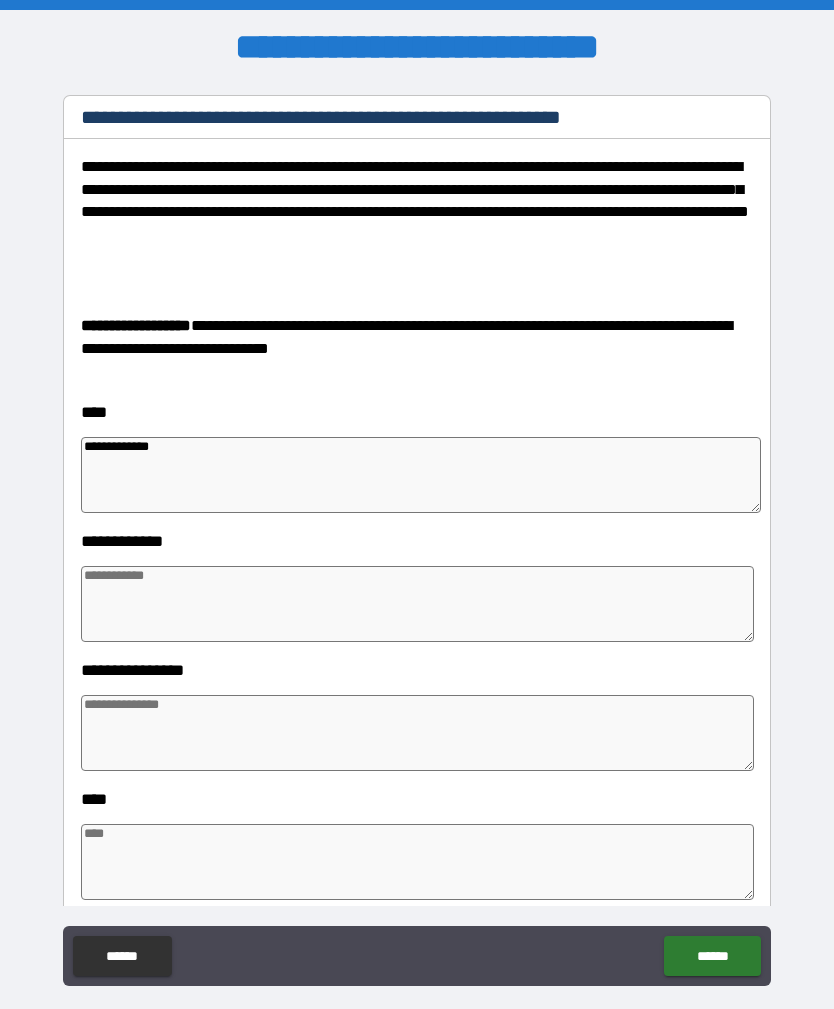 click at bounding box center (417, 604) 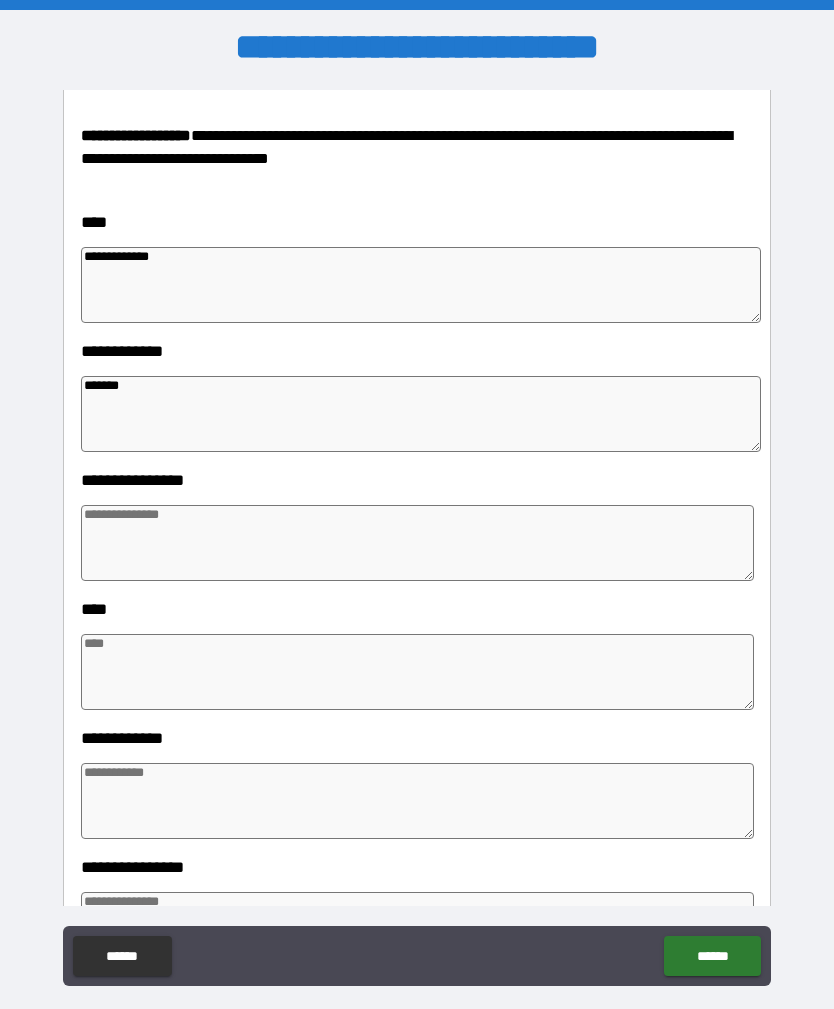 scroll, scrollTop: 507, scrollLeft: 0, axis: vertical 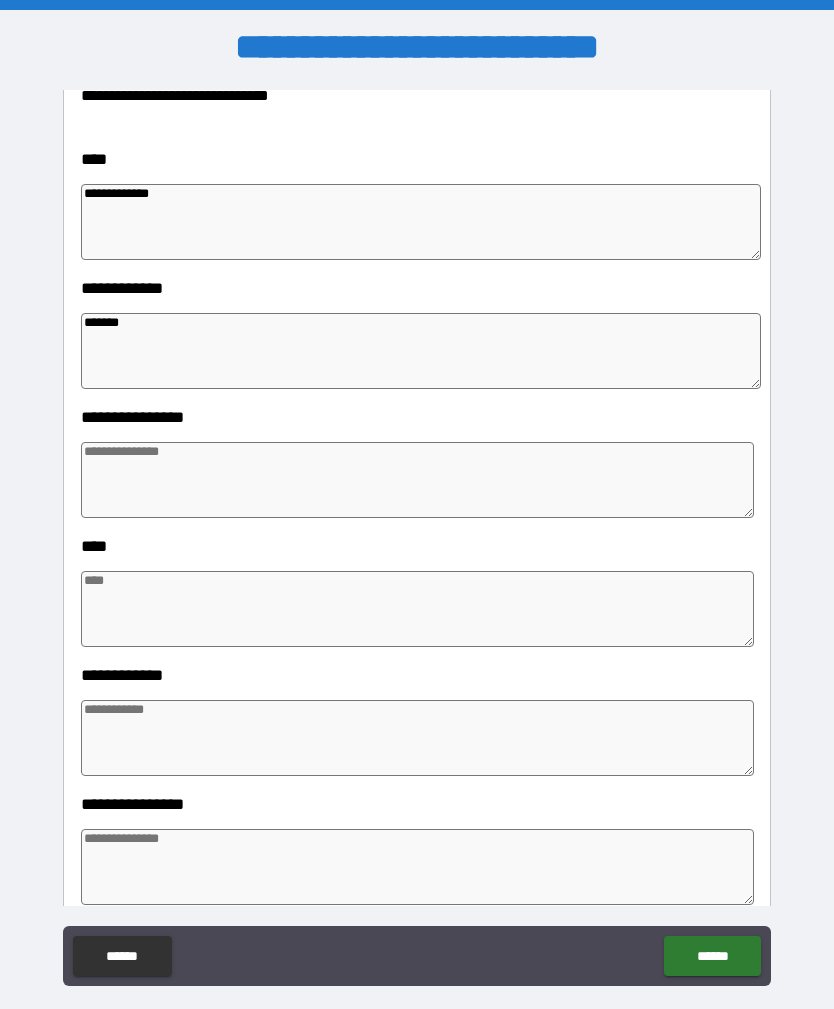 click at bounding box center (417, 480) 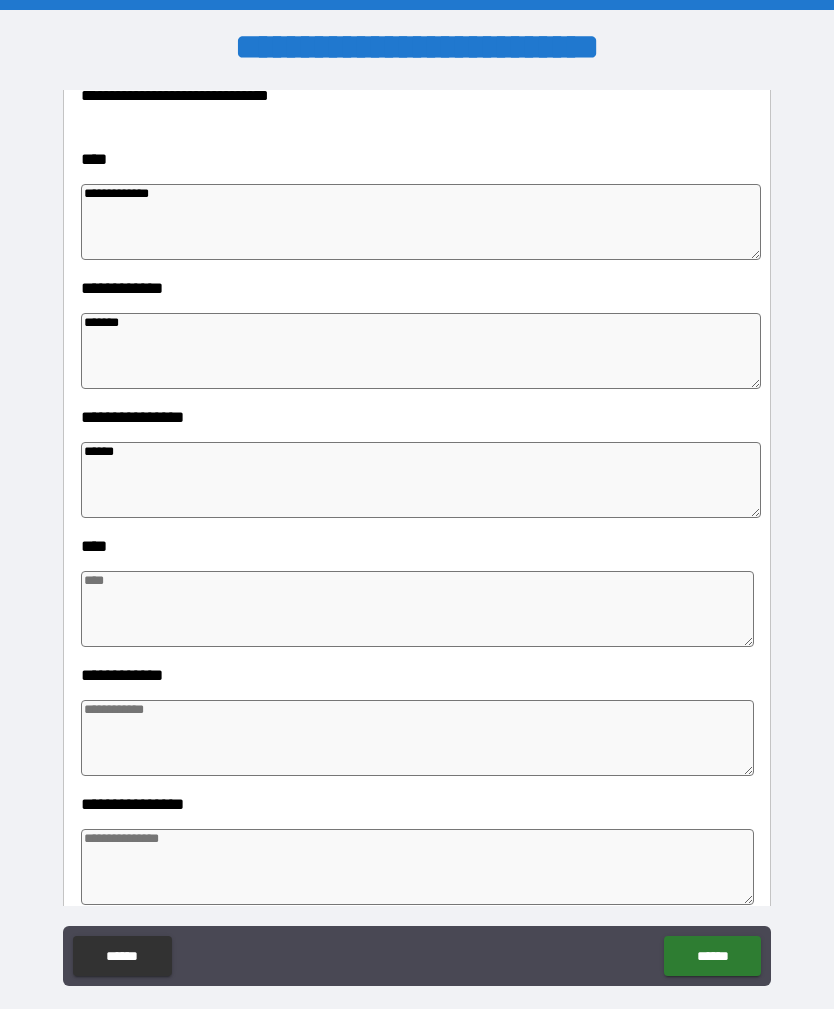 click at bounding box center [417, 609] 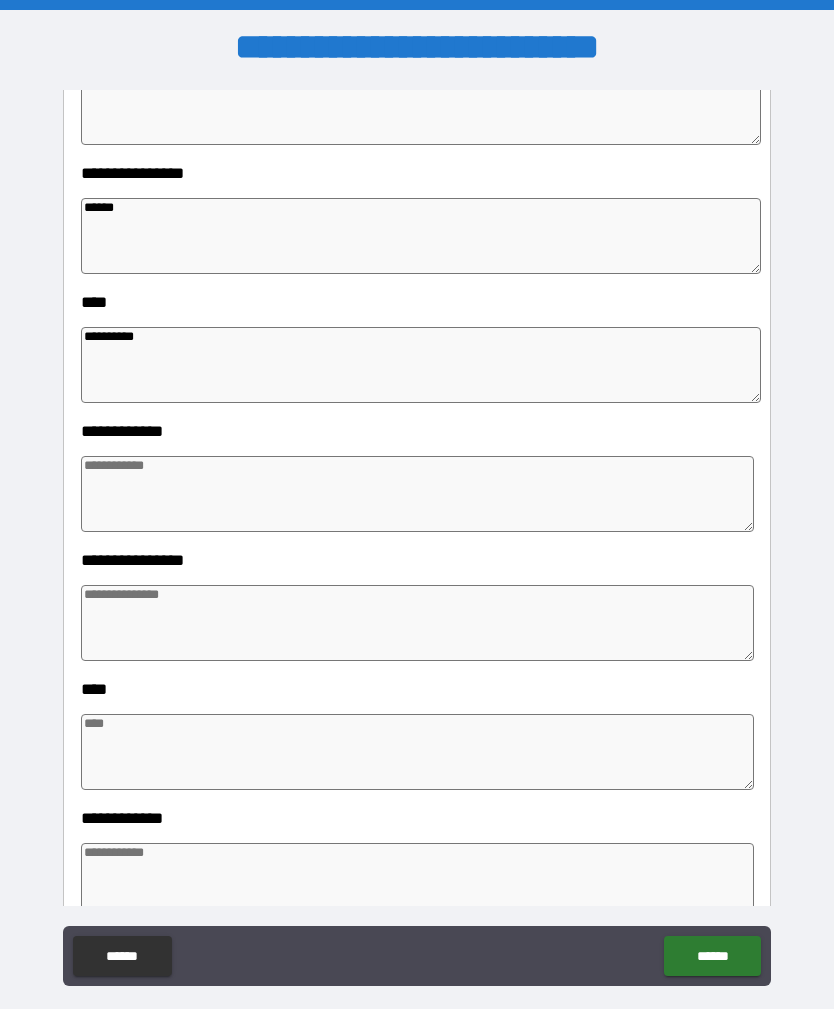 scroll, scrollTop: 758, scrollLeft: 0, axis: vertical 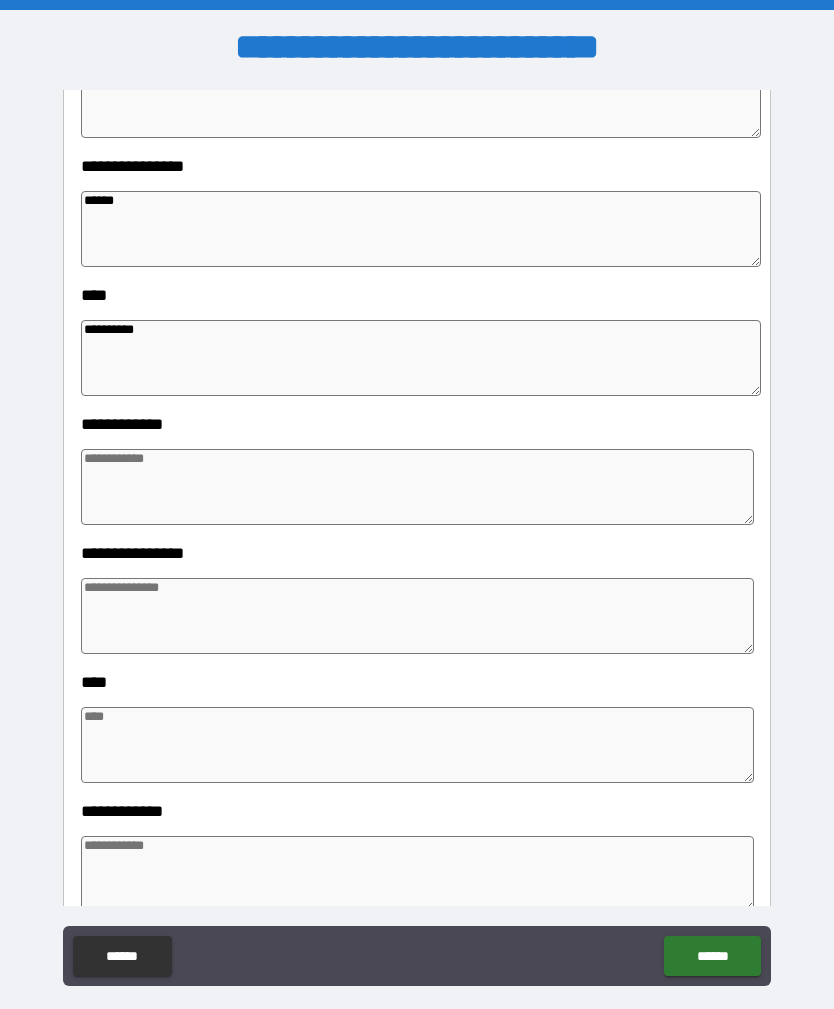 click at bounding box center (417, 487) 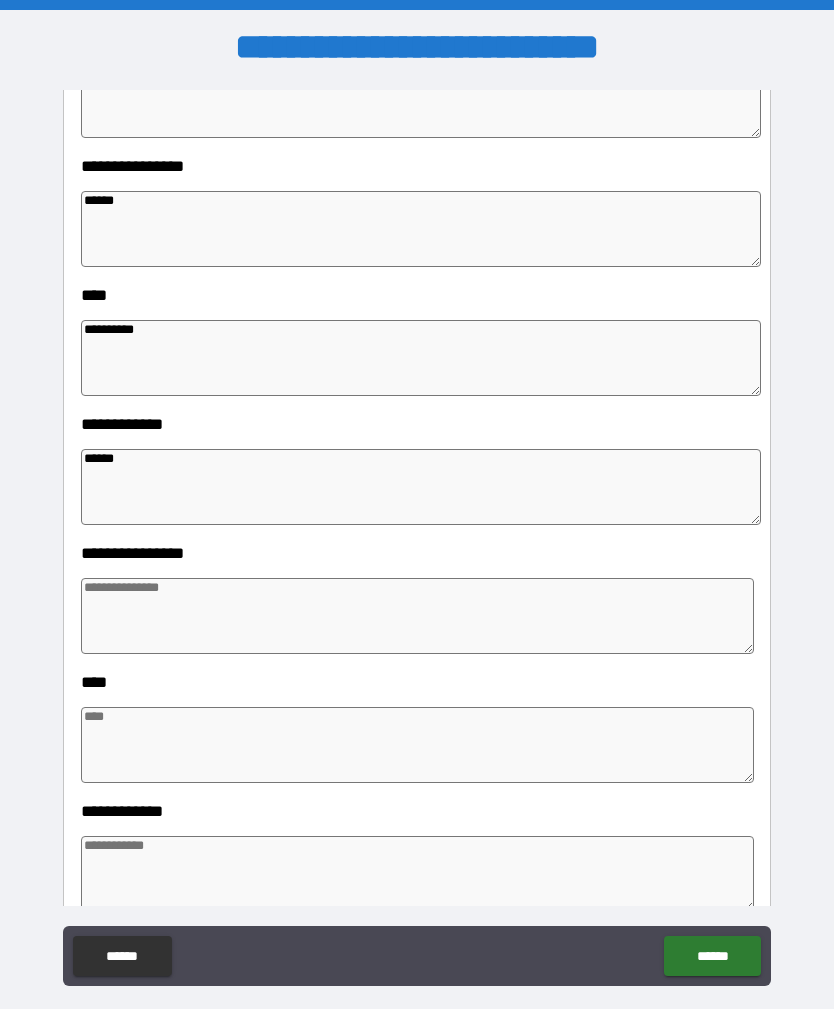 click at bounding box center (417, 616) 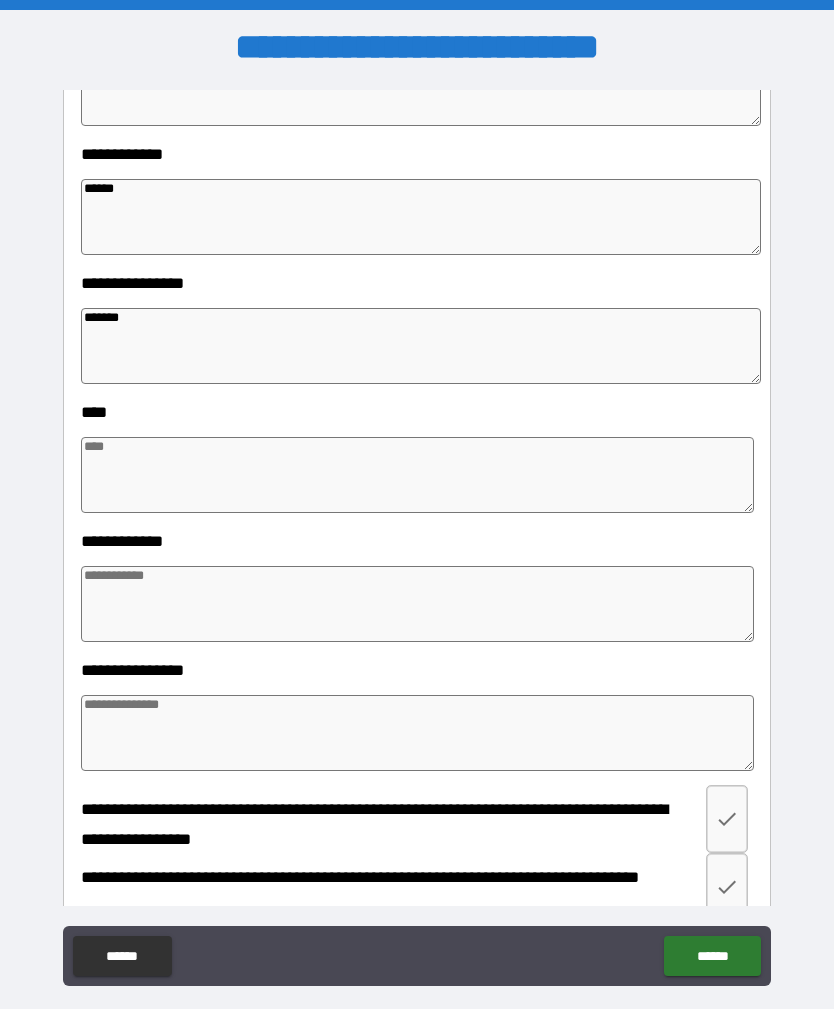 scroll, scrollTop: 1039, scrollLeft: 0, axis: vertical 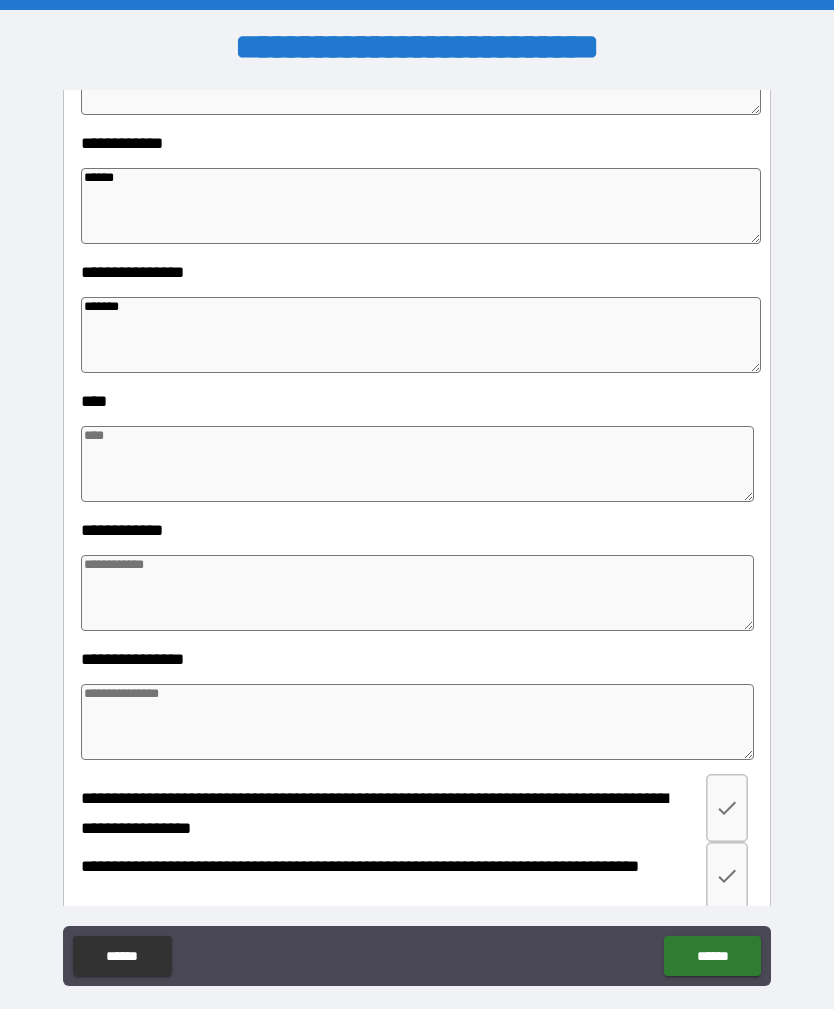 click at bounding box center (417, 464) 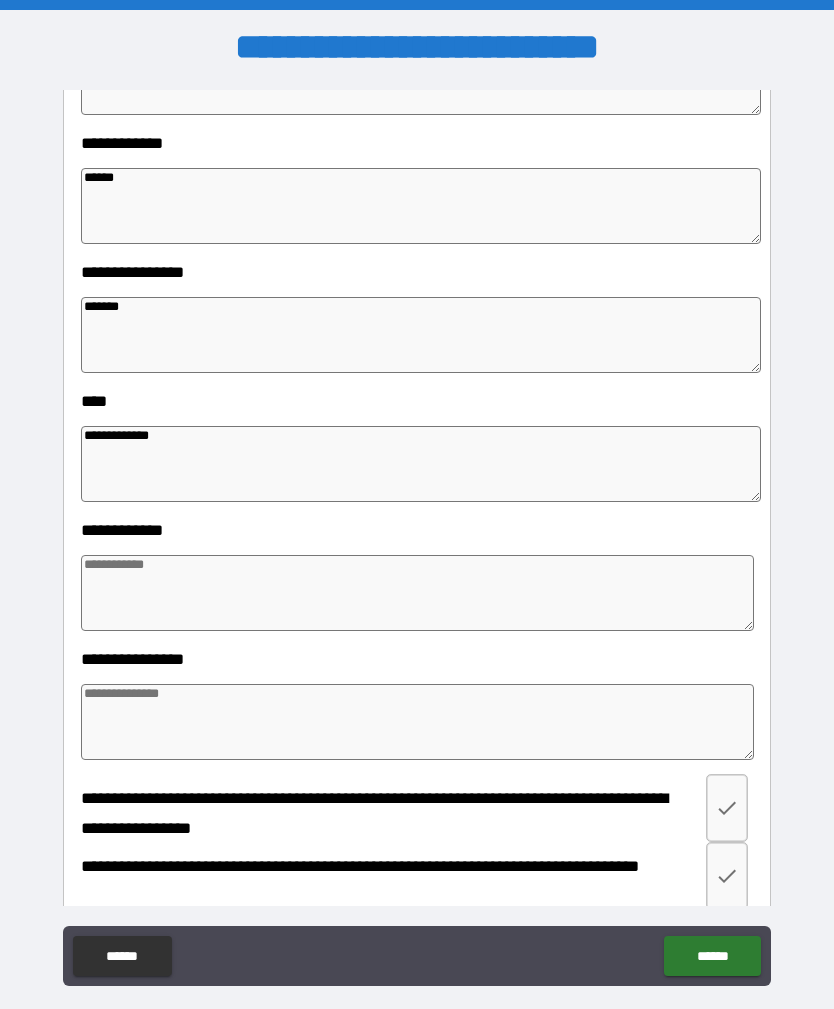 click at bounding box center (417, 593) 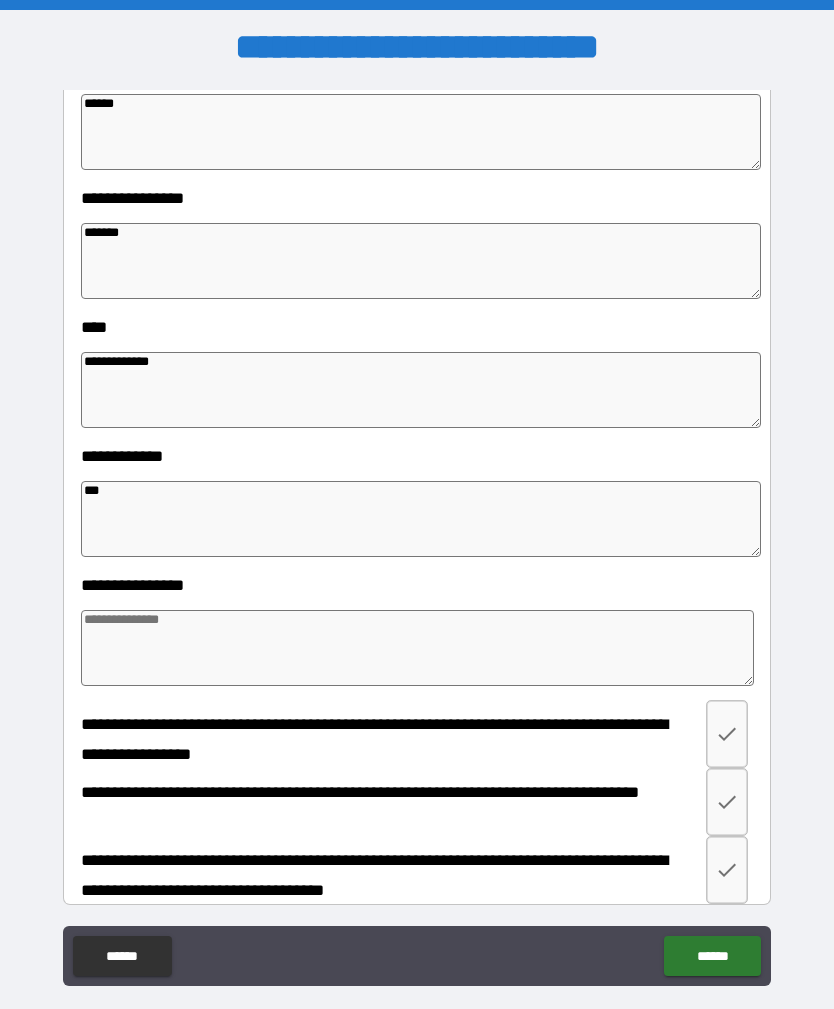 scroll, scrollTop: 1261, scrollLeft: 0, axis: vertical 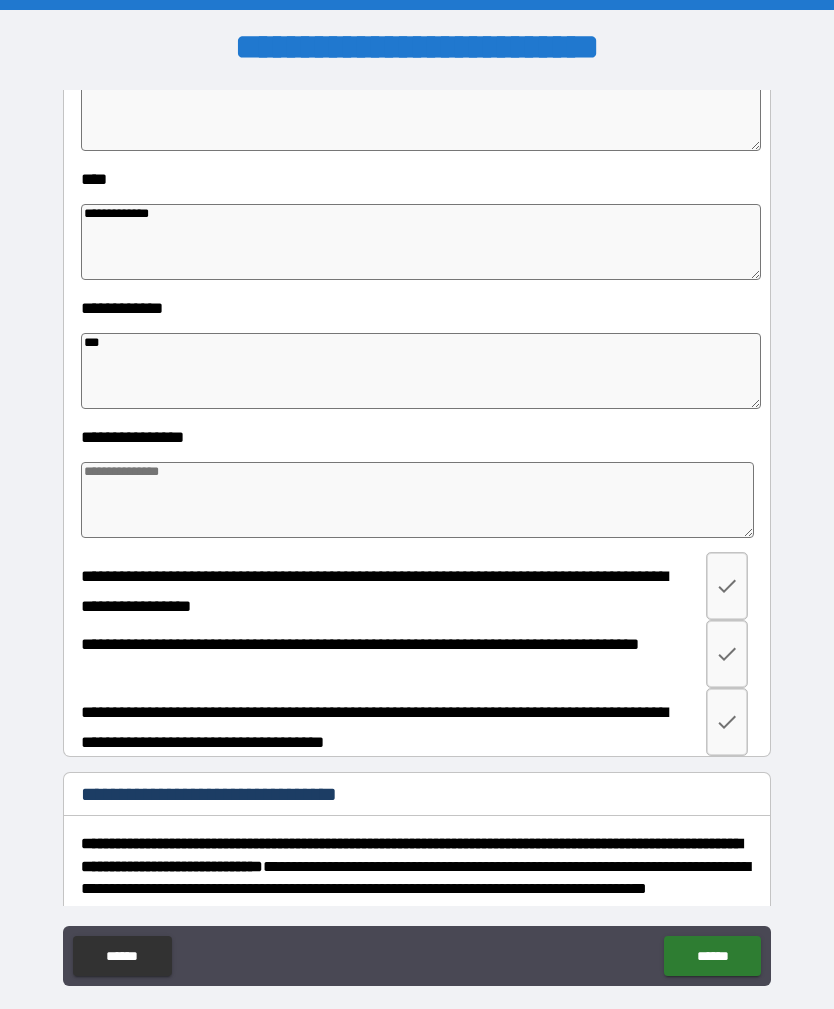 click at bounding box center [417, 500] 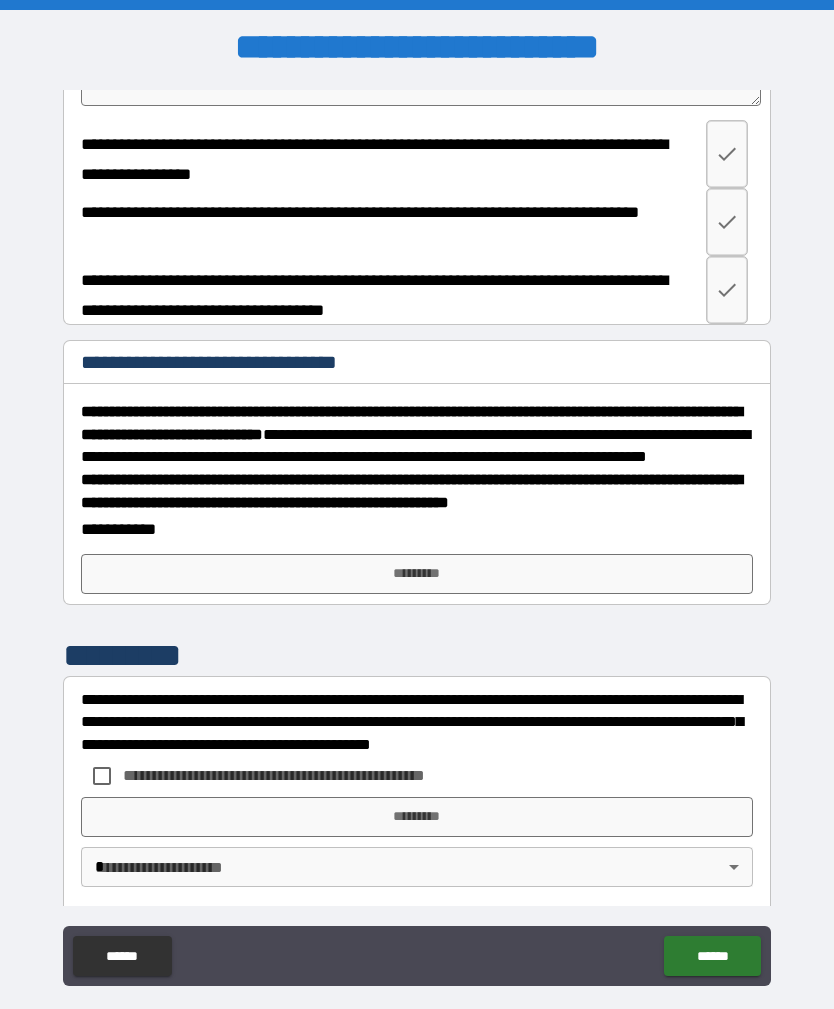 scroll, scrollTop: 1698, scrollLeft: 0, axis: vertical 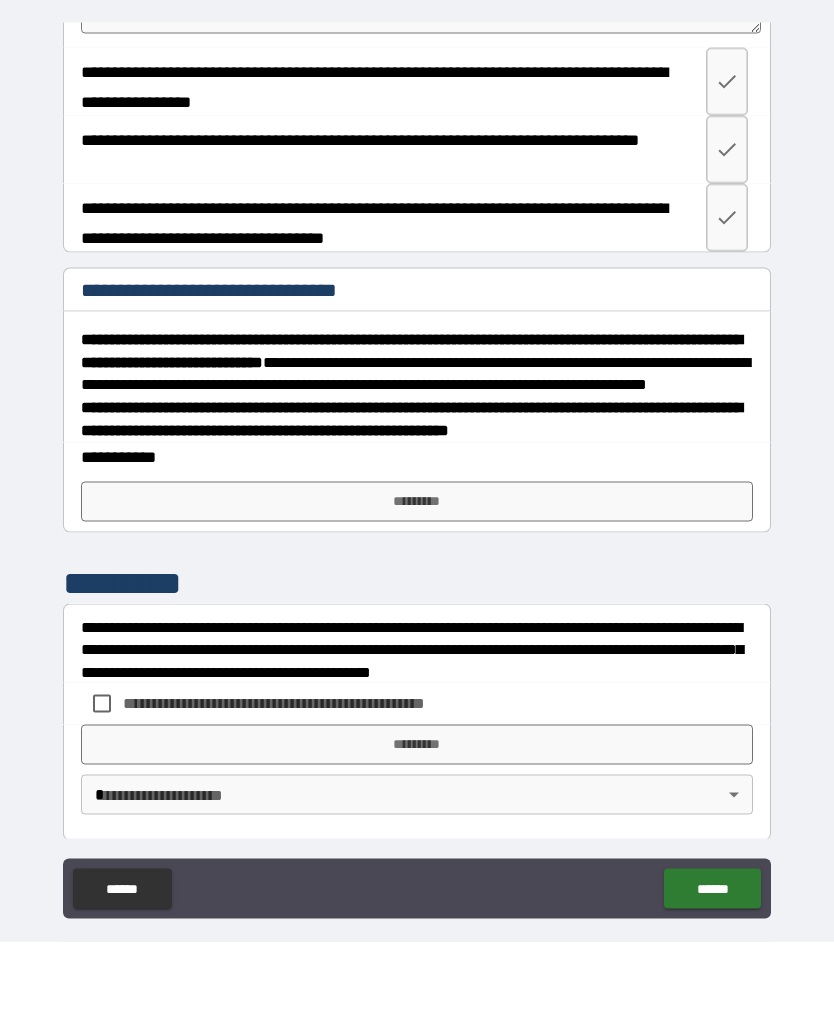 click on "*********" at bounding box center (417, 569) 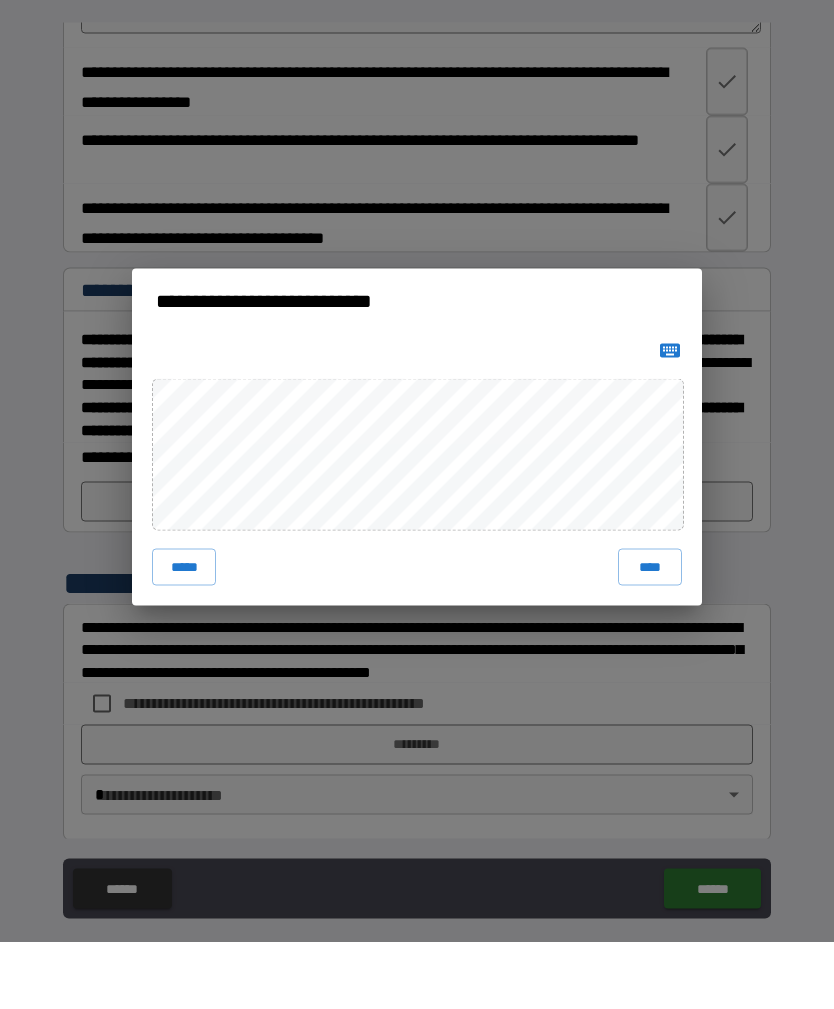 scroll, scrollTop: 64, scrollLeft: 0, axis: vertical 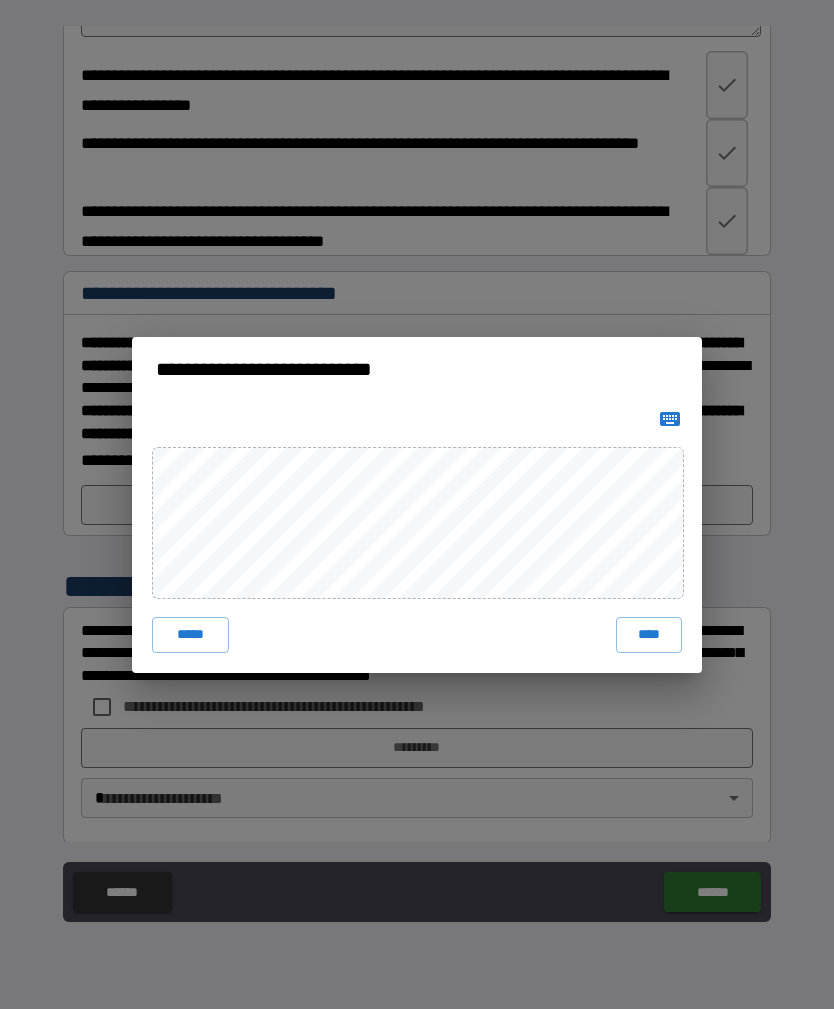 click on "*****" at bounding box center [190, 635] 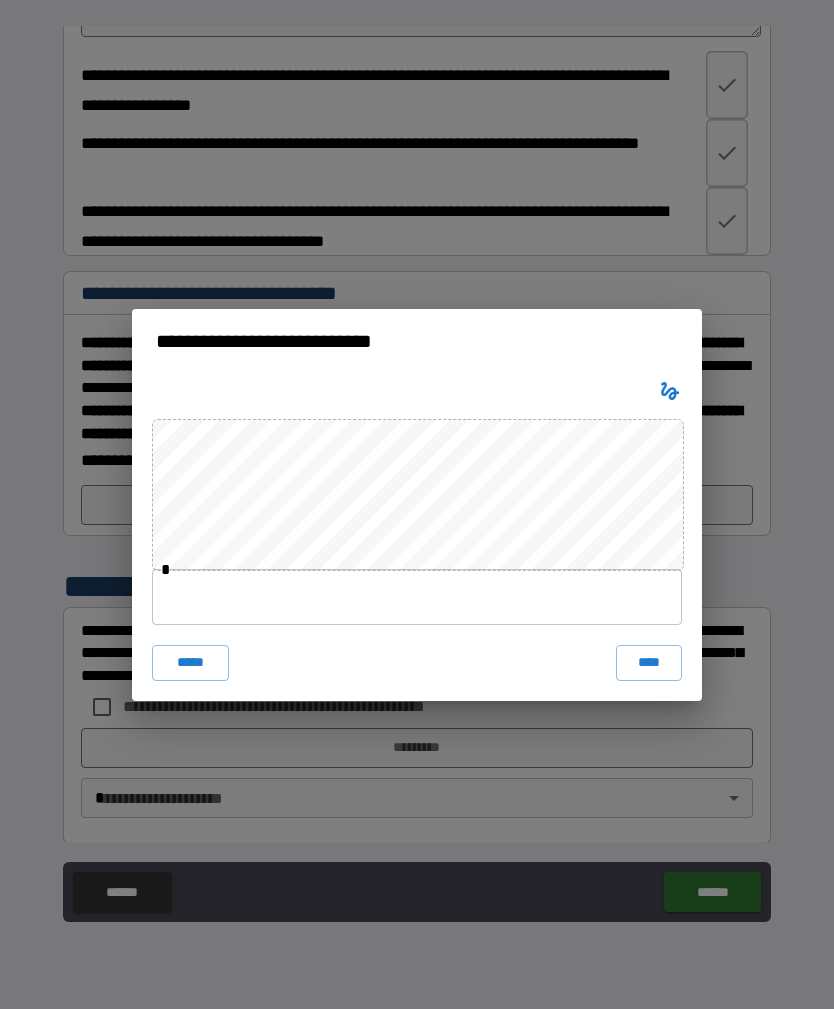 click on "*****" at bounding box center [190, 663] 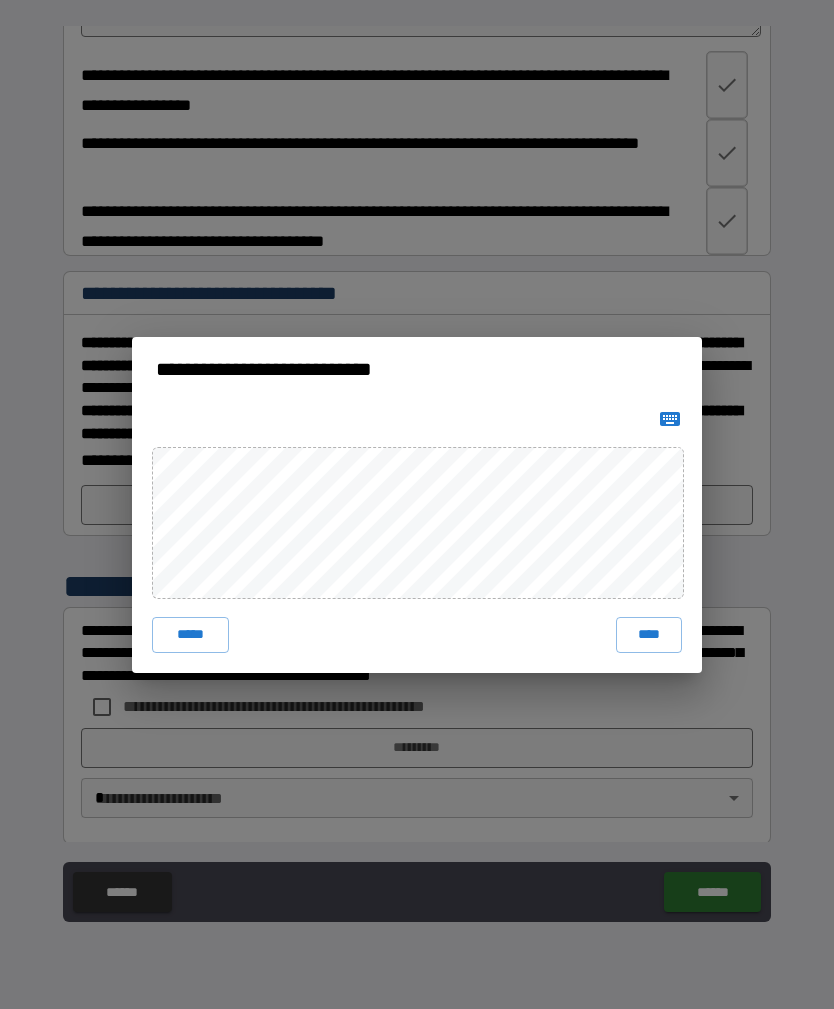 click 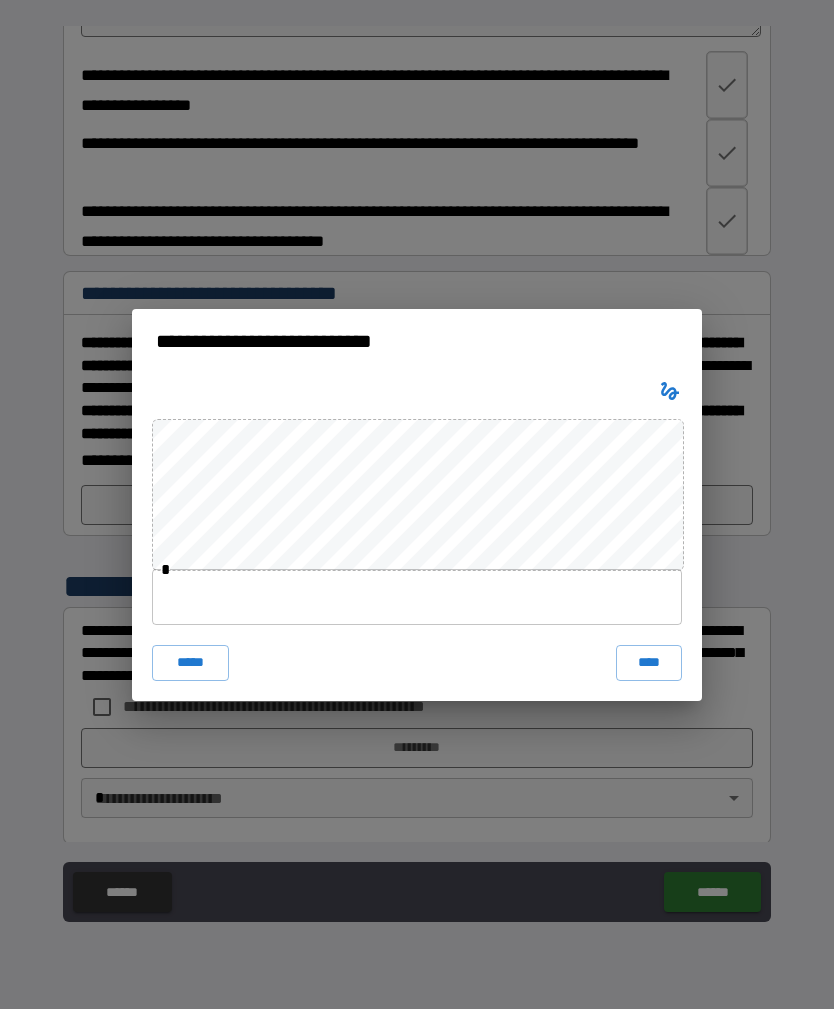 click 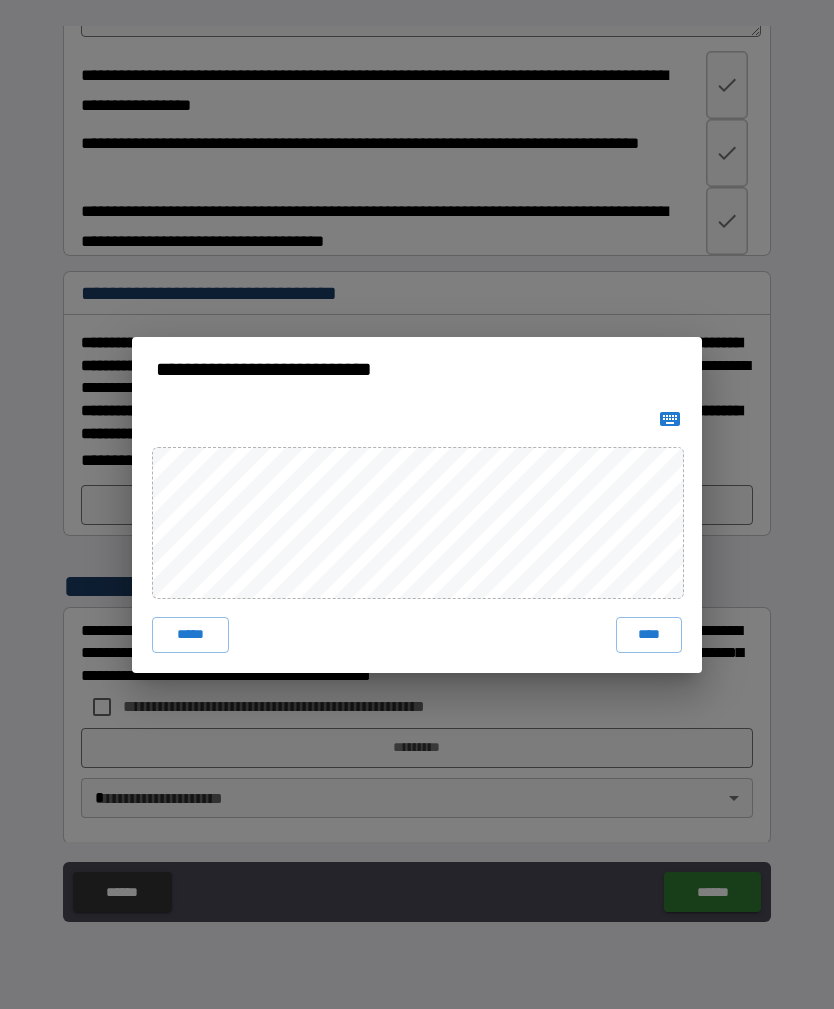 click on "****" at bounding box center [649, 635] 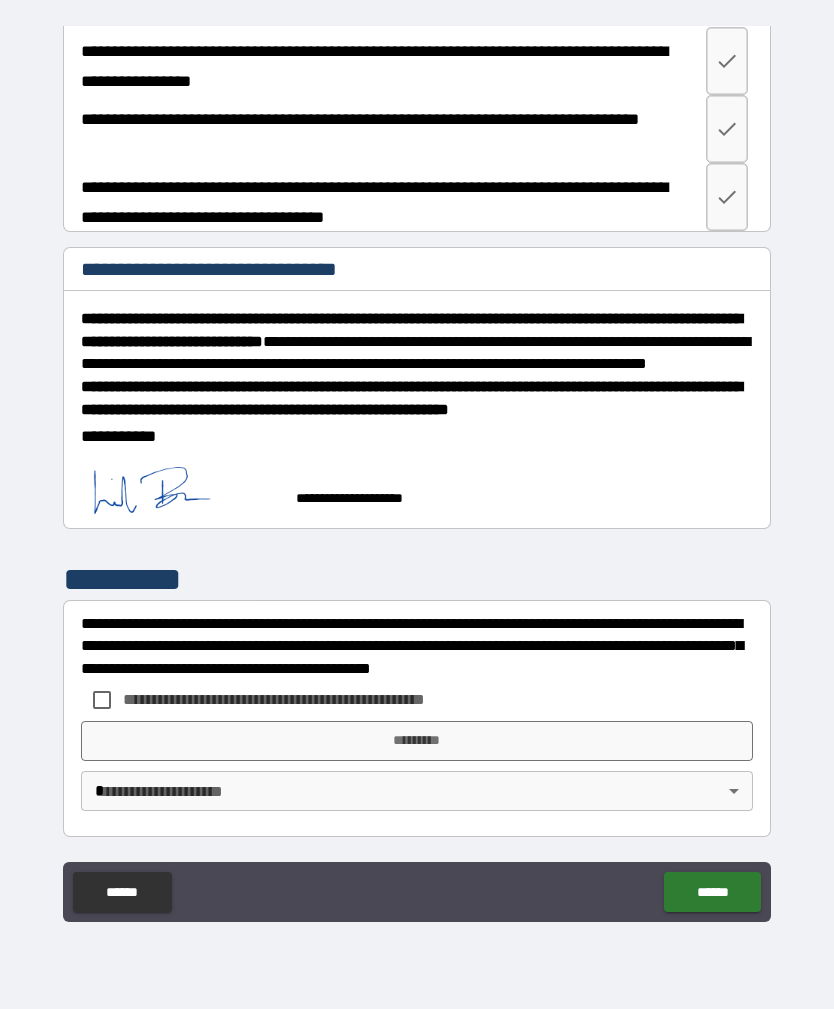 scroll, scrollTop: 1740, scrollLeft: 0, axis: vertical 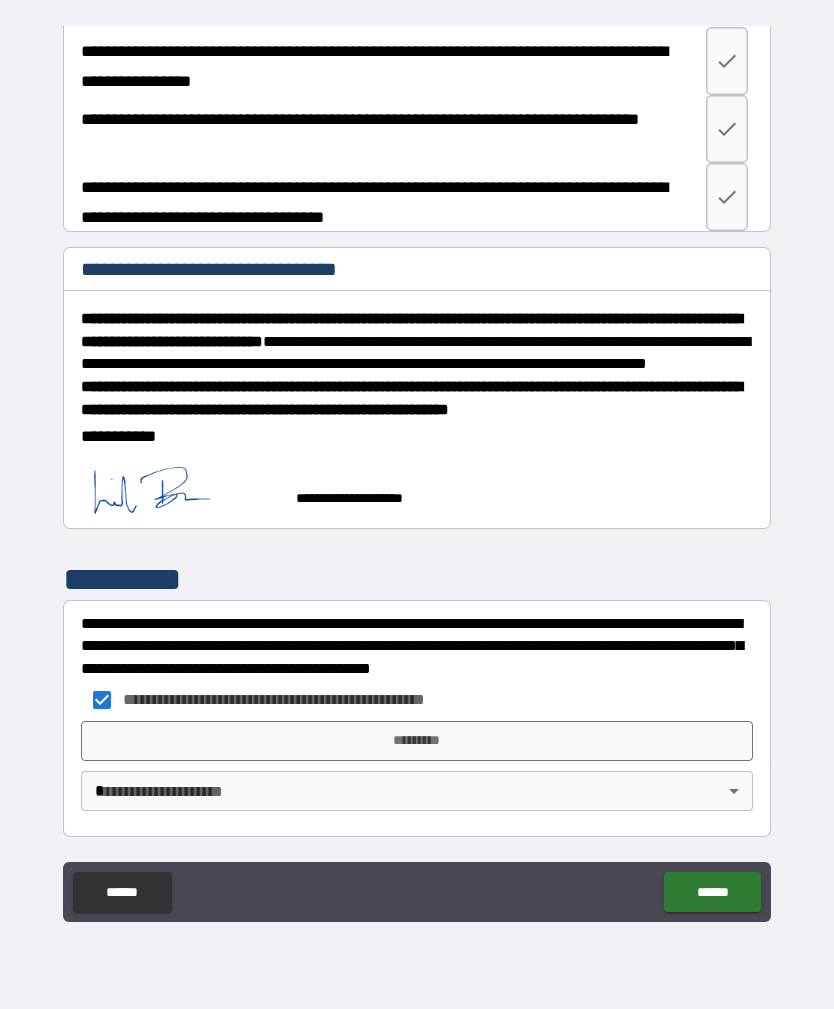 click on "*********" at bounding box center [417, 741] 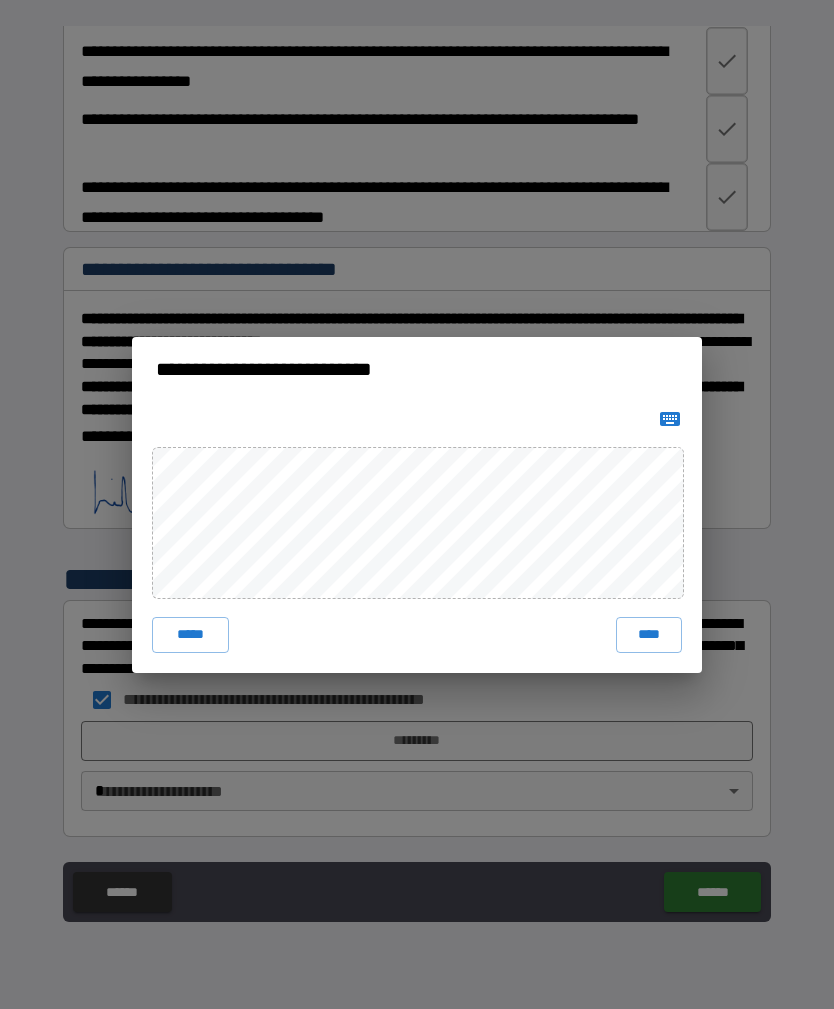 click on "**********" at bounding box center [417, 504] 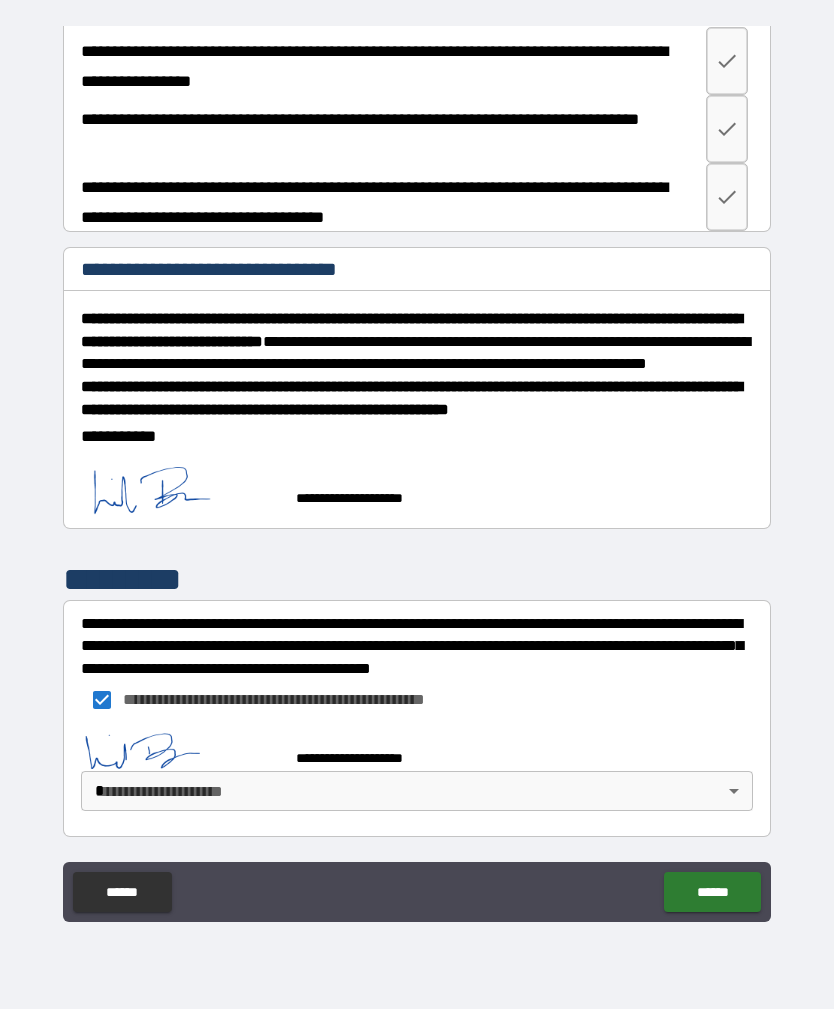 scroll, scrollTop: 1730, scrollLeft: 0, axis: vertical 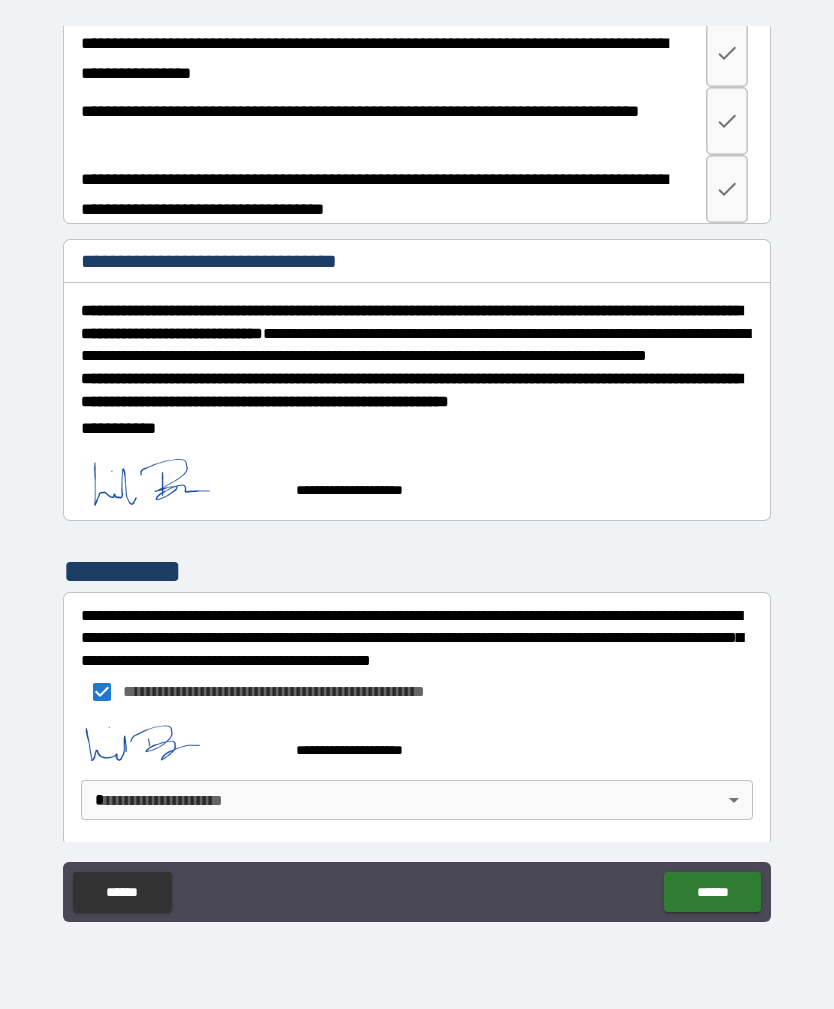 click on "******" at bounding box center [712, 892] 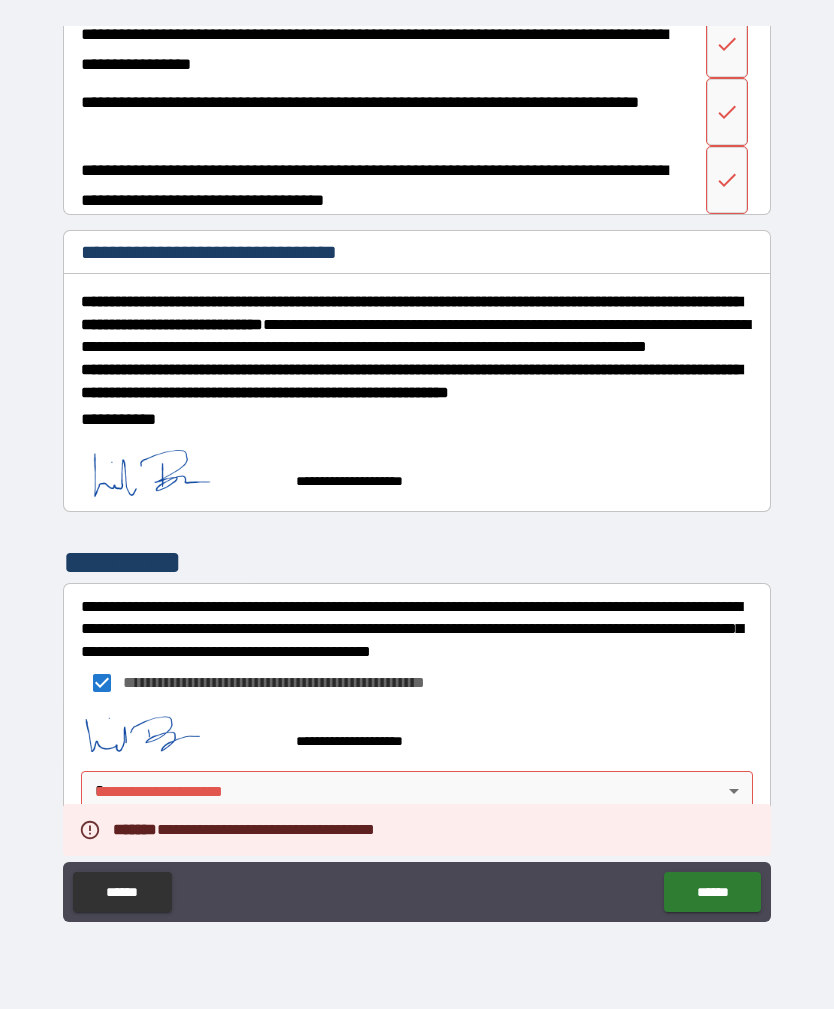 scroll, scrollTop: 1757, scrollLeft: 0, axis: vertical 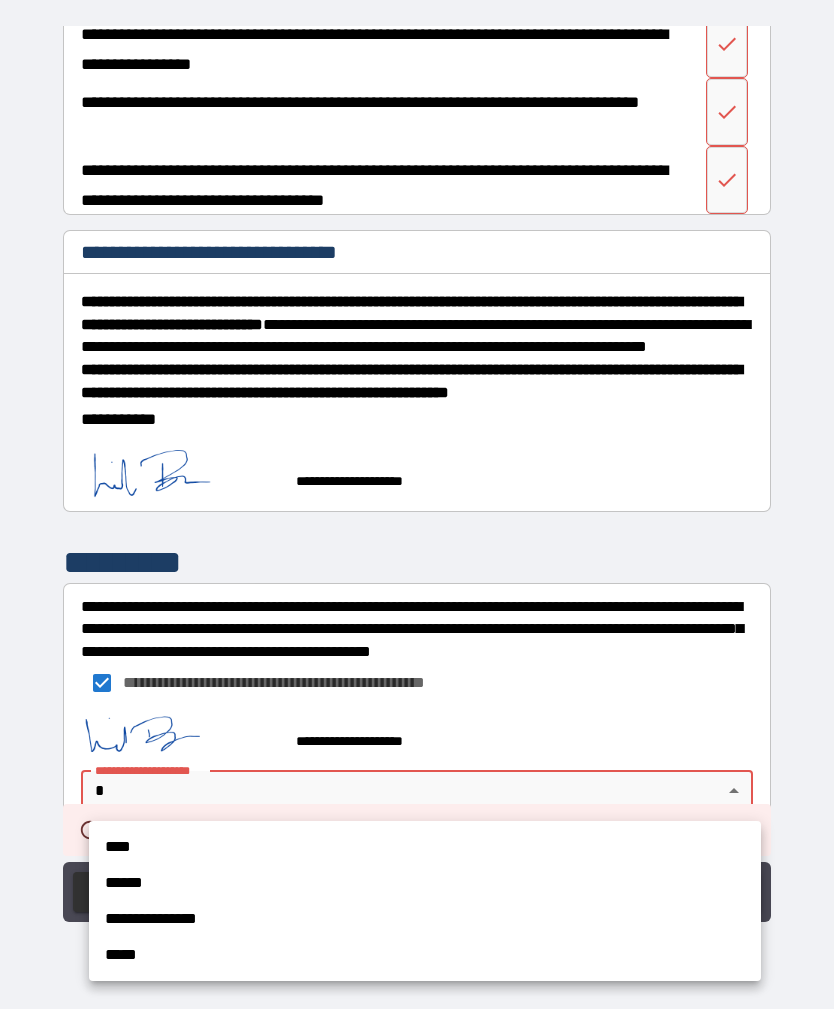 click on "****" at bounding box center [425, 847] 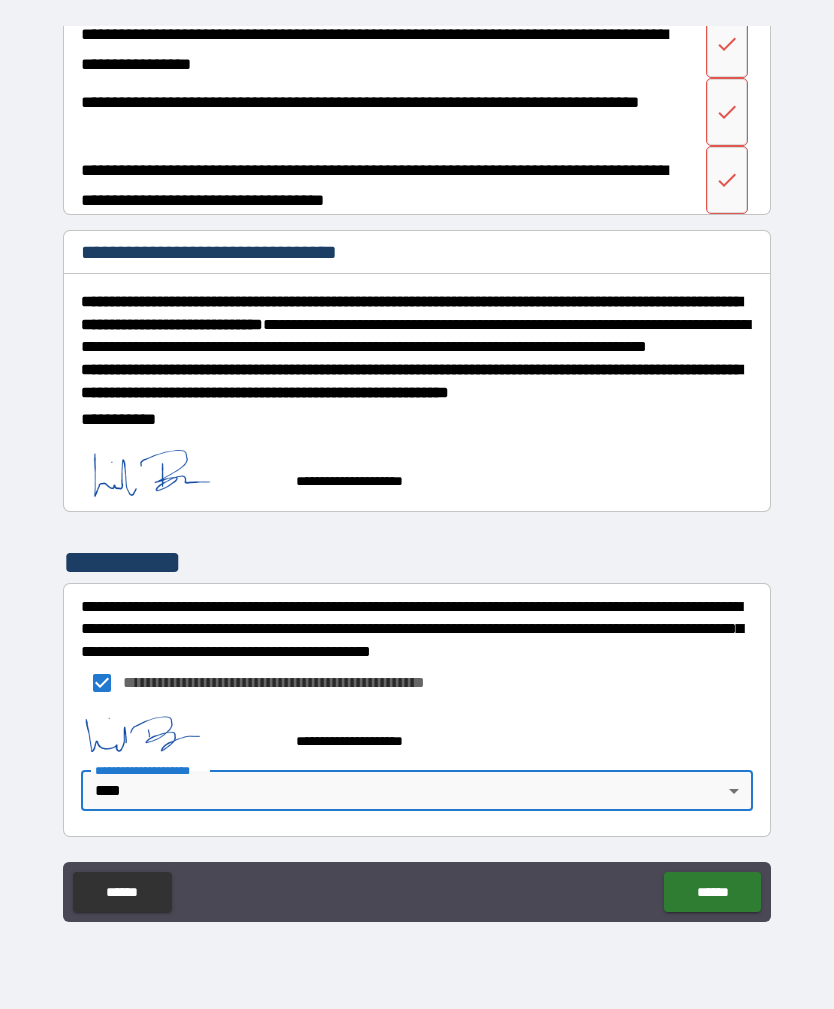 scroll, scrollTop: 1757, scrollLeft: 0, axis: vertical 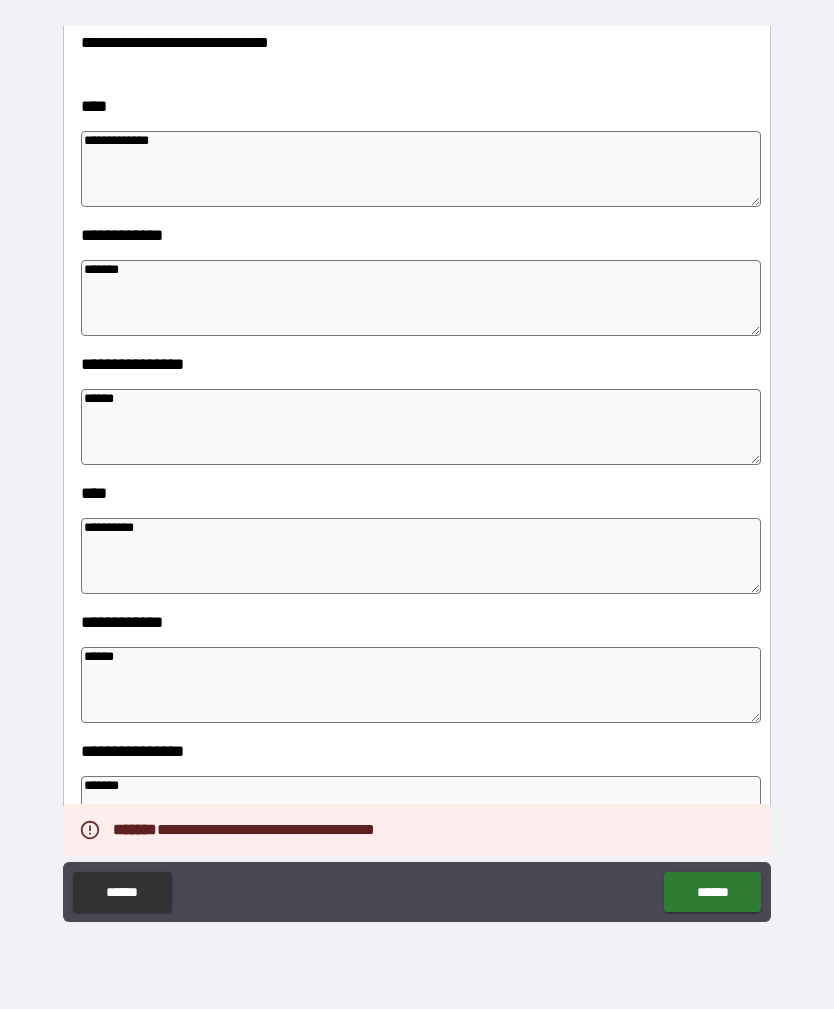 click on "******" at bounding box center (421, 427) 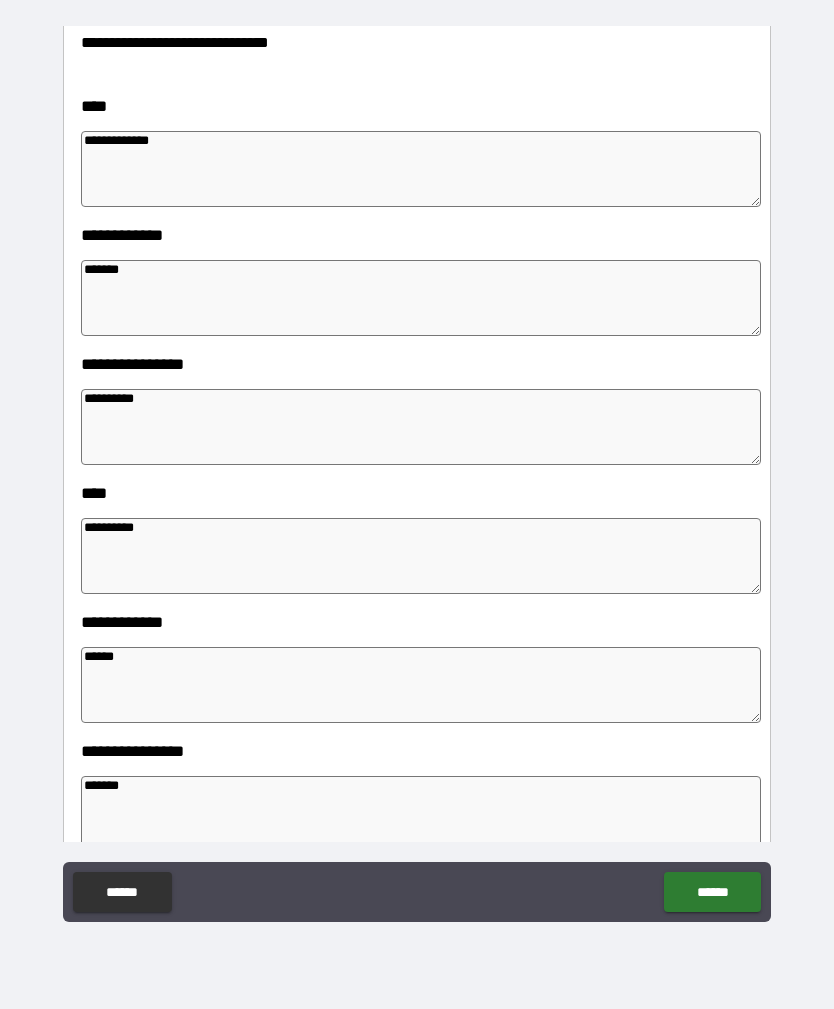 click on "**********" at bounding box center (421, 556) 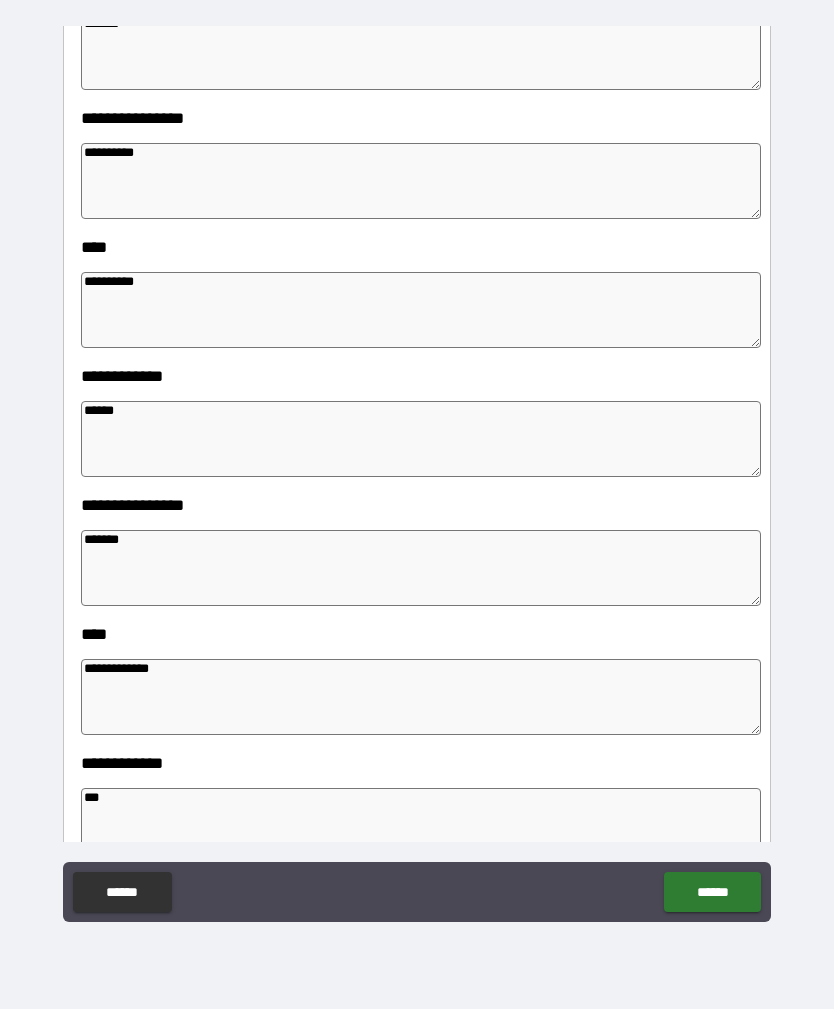 scroll, scrollTop: 743, scrollLeft: 0, axis: vertical 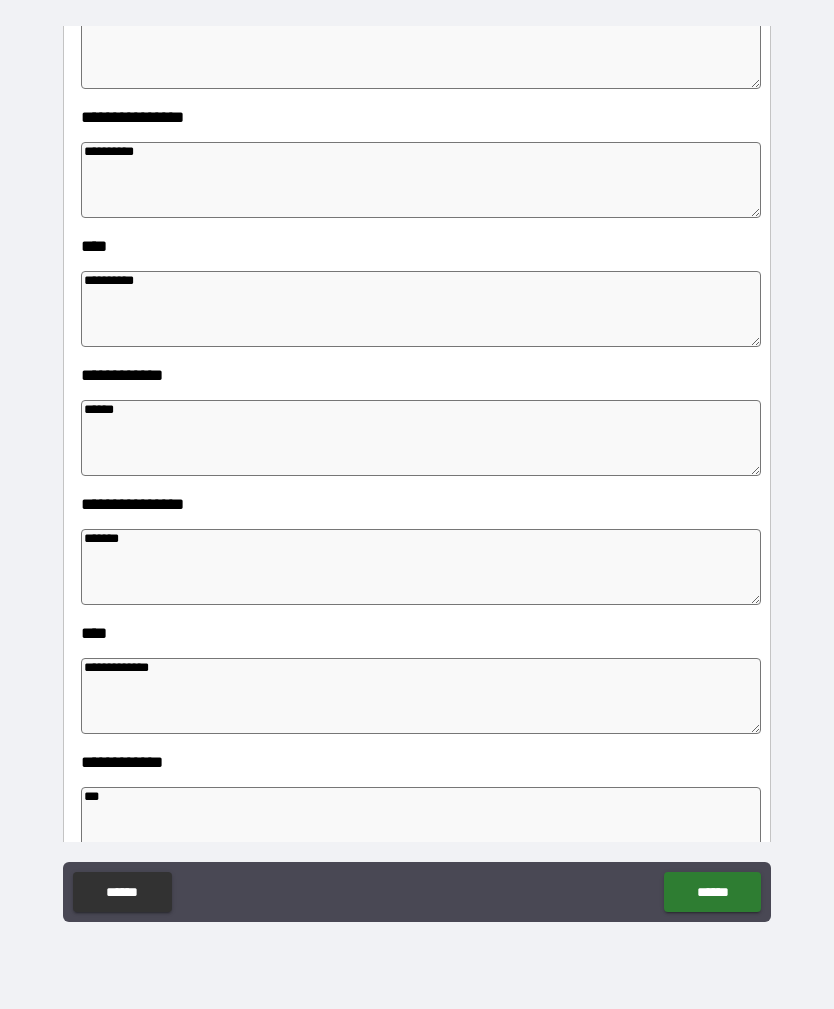 click on "******" at bounding box center [421, 567] 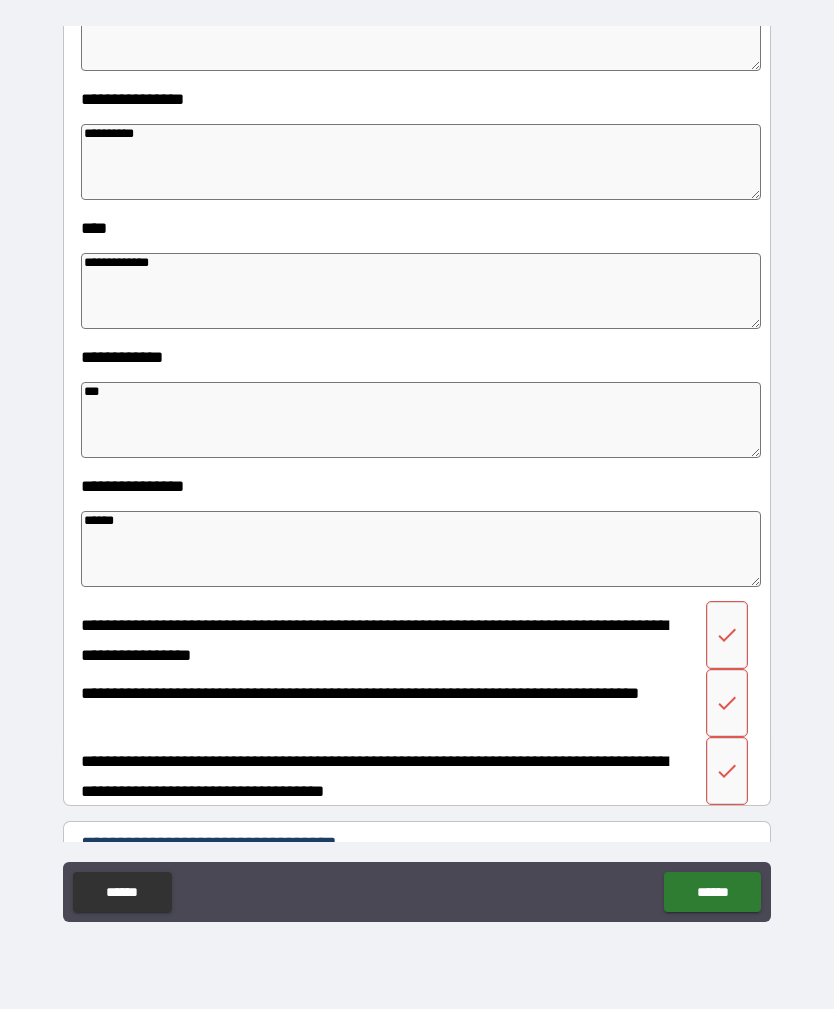 scroll, scrollTop: 1145, scrollLeft: 0, axis: vertical 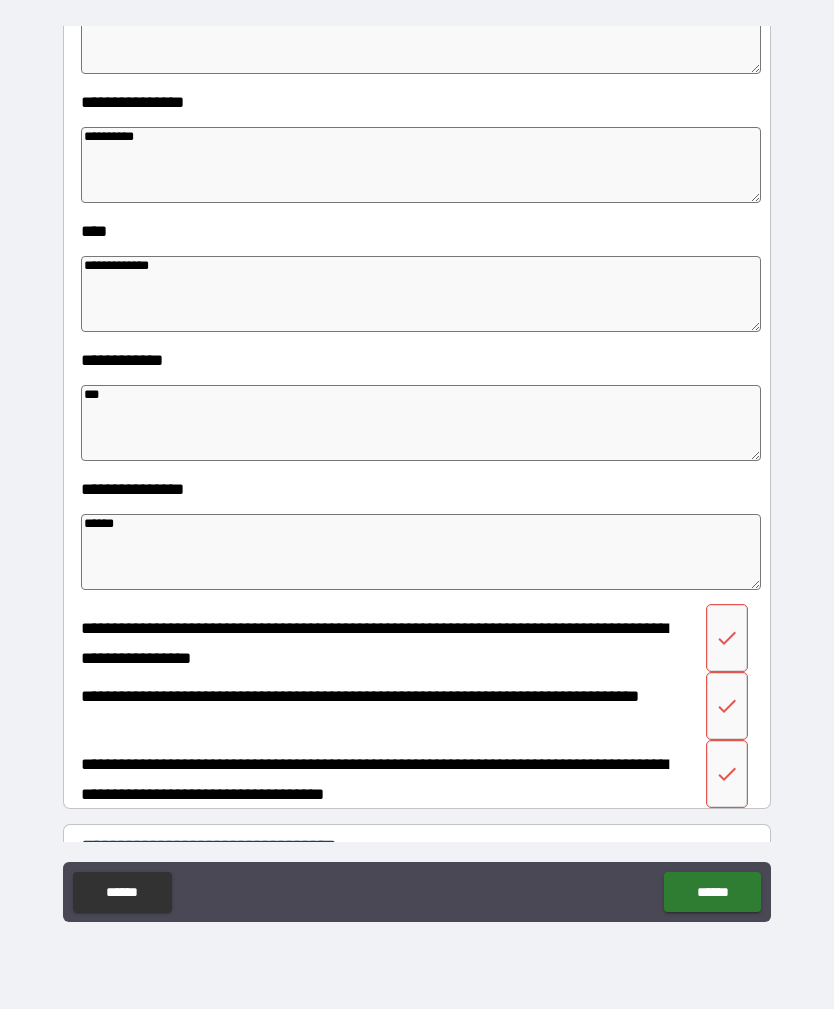 click on "******" at bounding box center (421, 552) 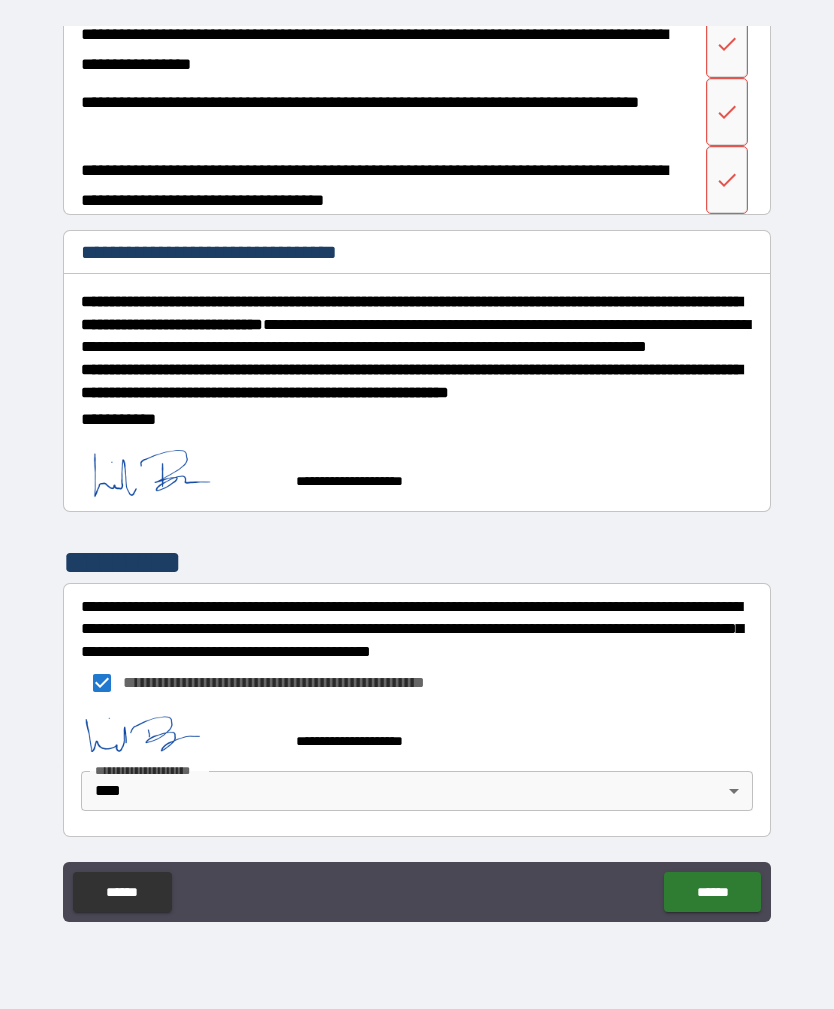 scroll, scrollTop: 1757, scrollLeft: 0, axis: vertical 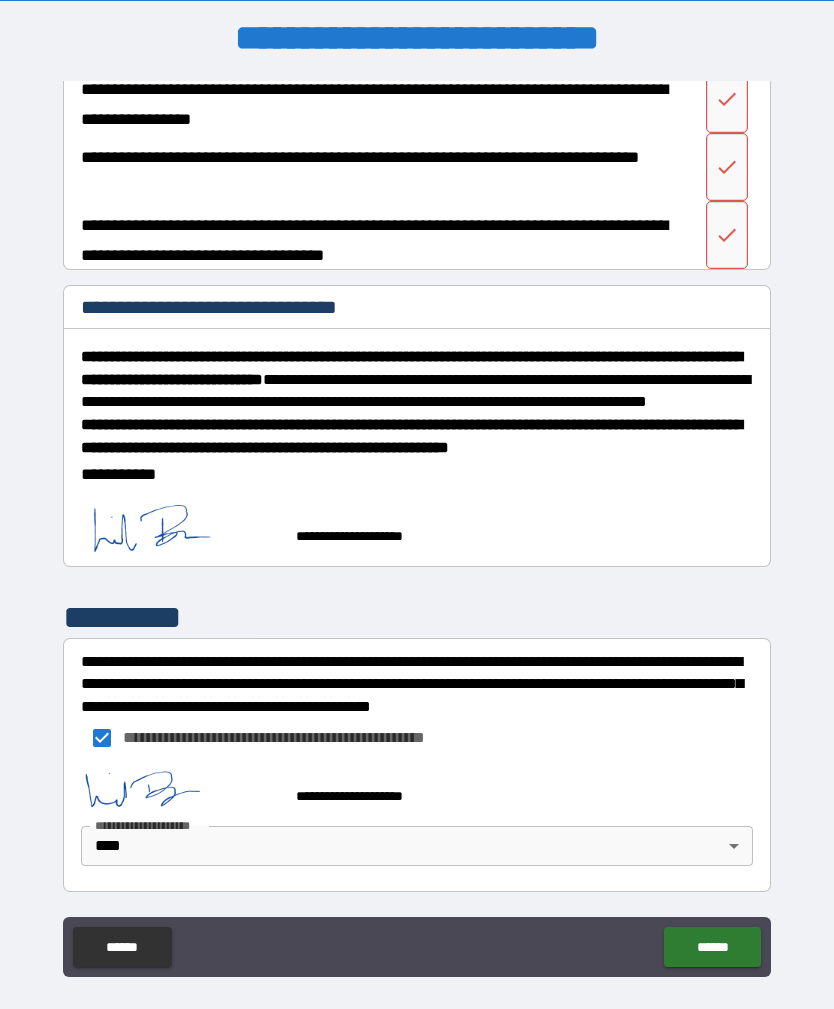 click at bounding box center (727, 235) 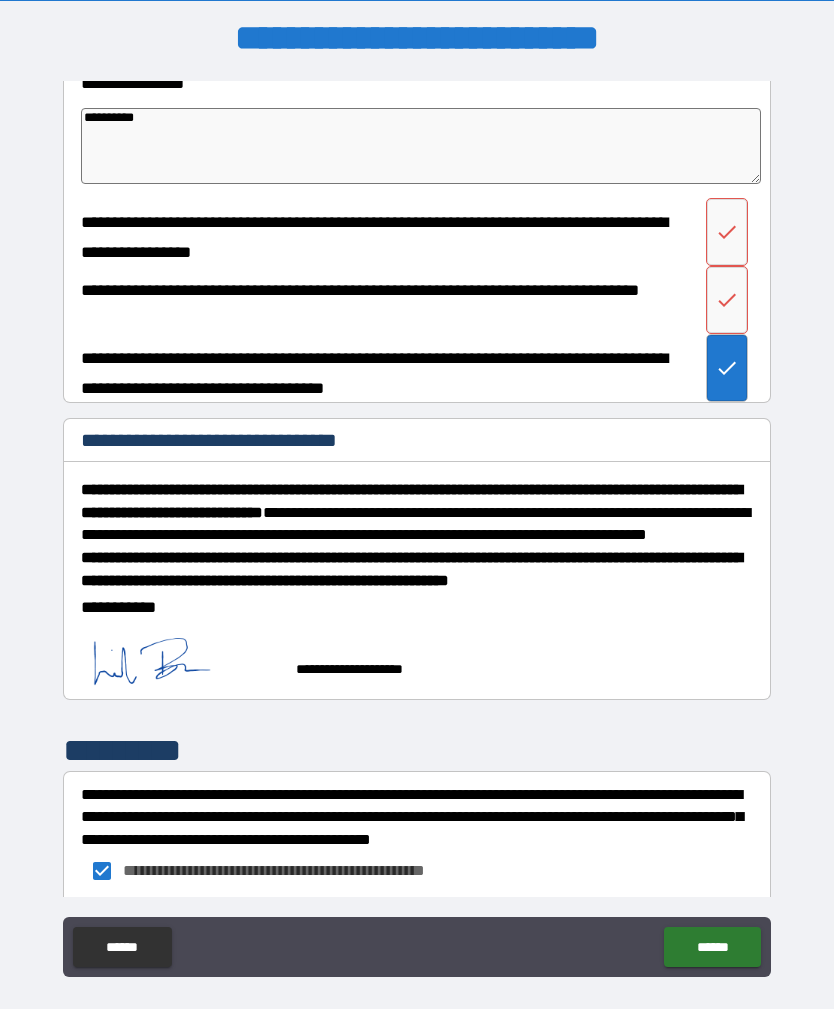 scroll, scrollTop: 1608, scrollLeft: 0, axis: vertical 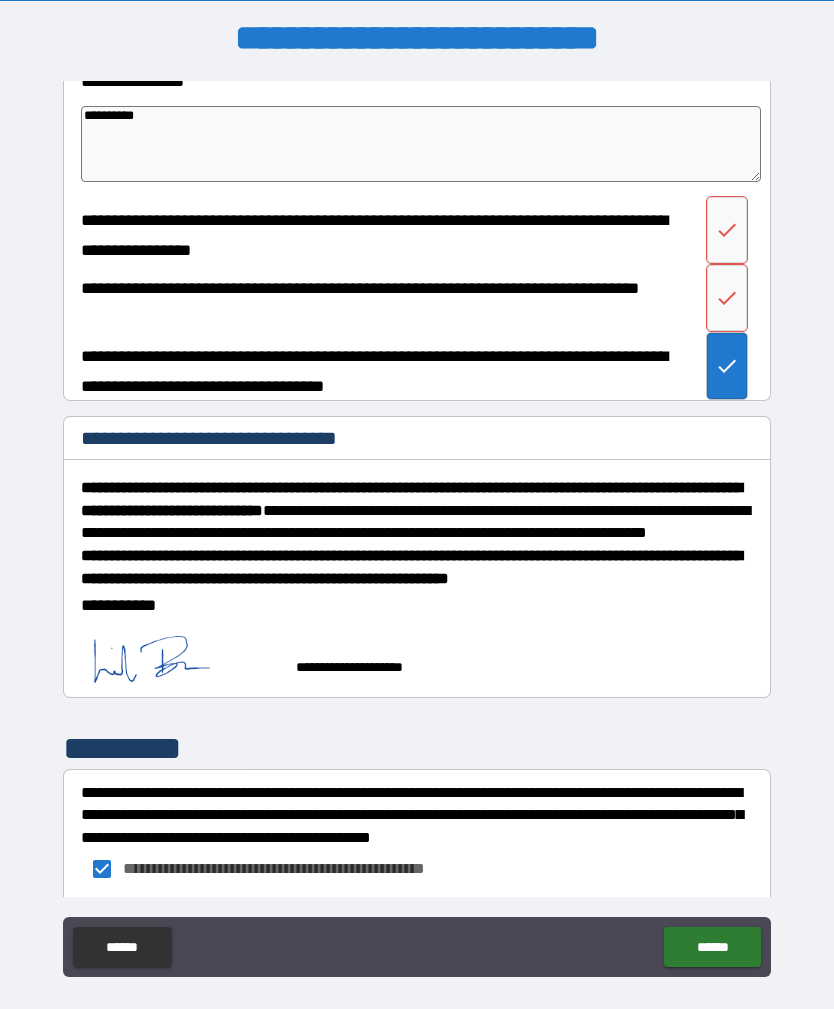 click at bounding box center (727, 298) 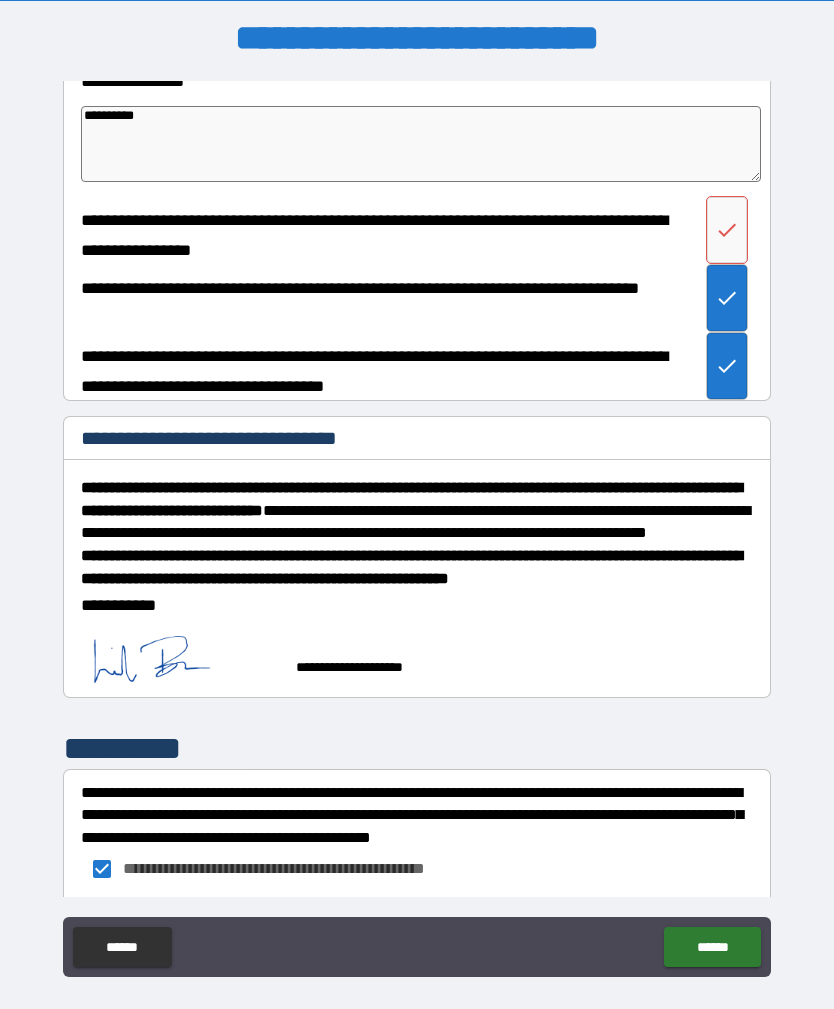 click 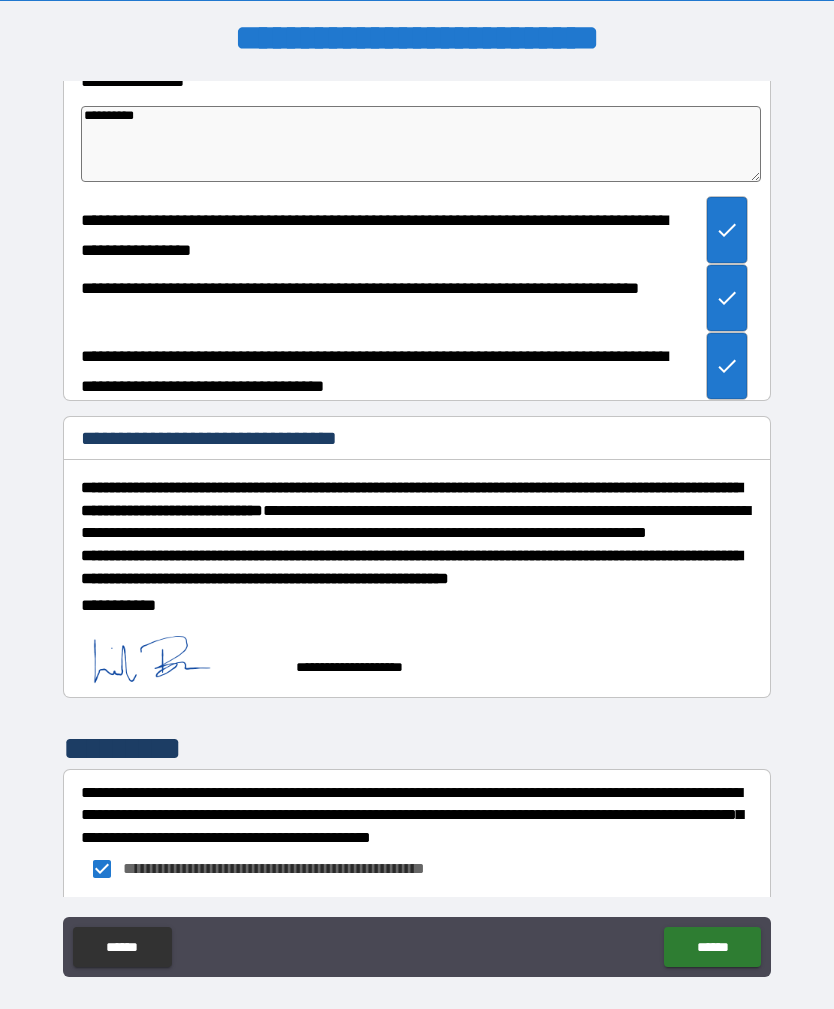 click on "******" at bounding box center [712, 947] 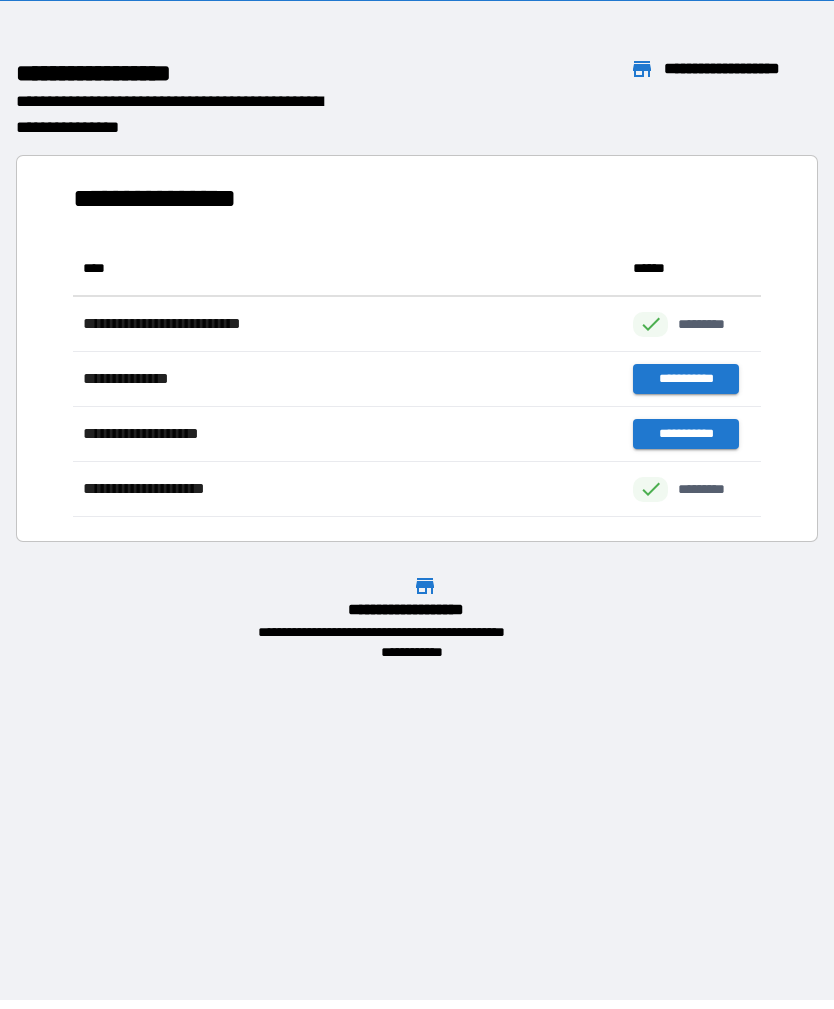 scroll, scrollTop: 276, scrollLeft: 688, axis: both 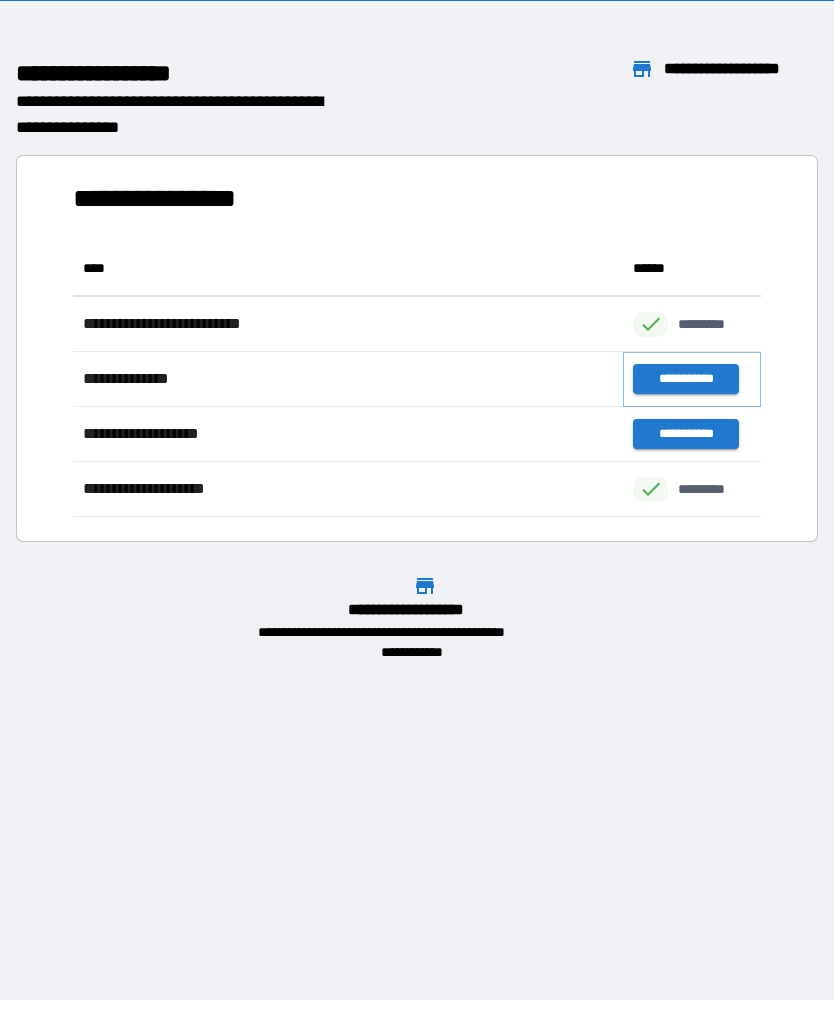 click on "**********" at bounding box center (685, 379) 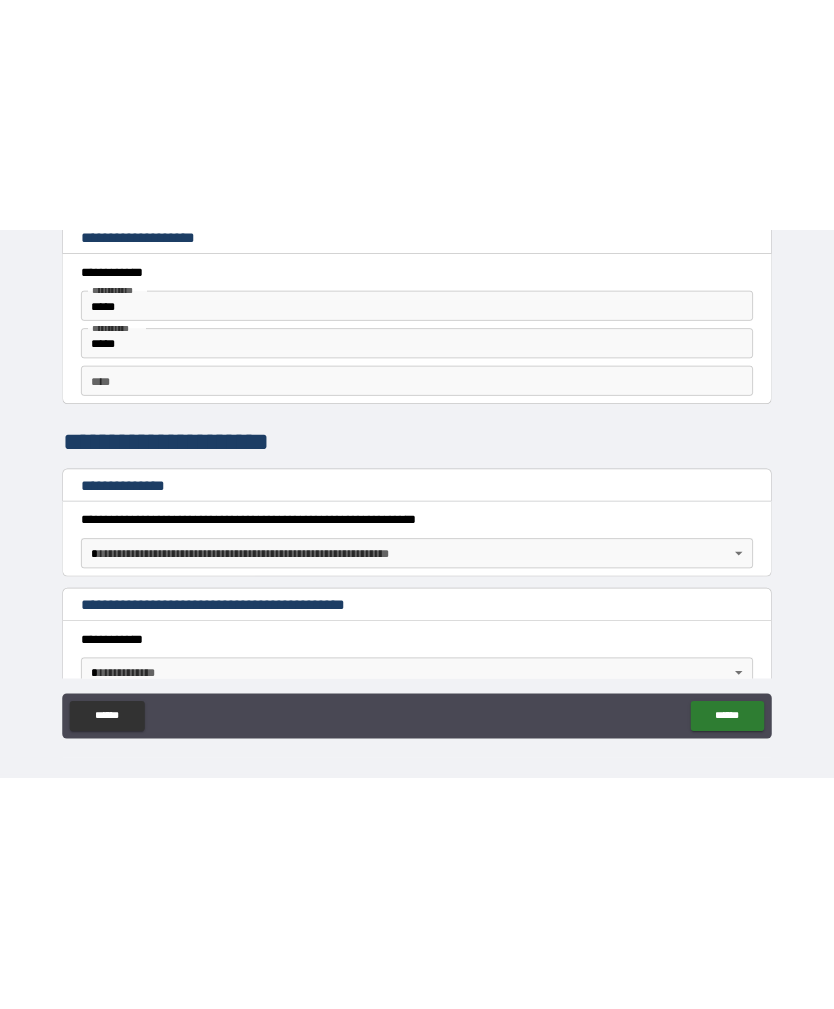 scroll, scrollTop: 9, scrollLeft: 0, axis: vertical 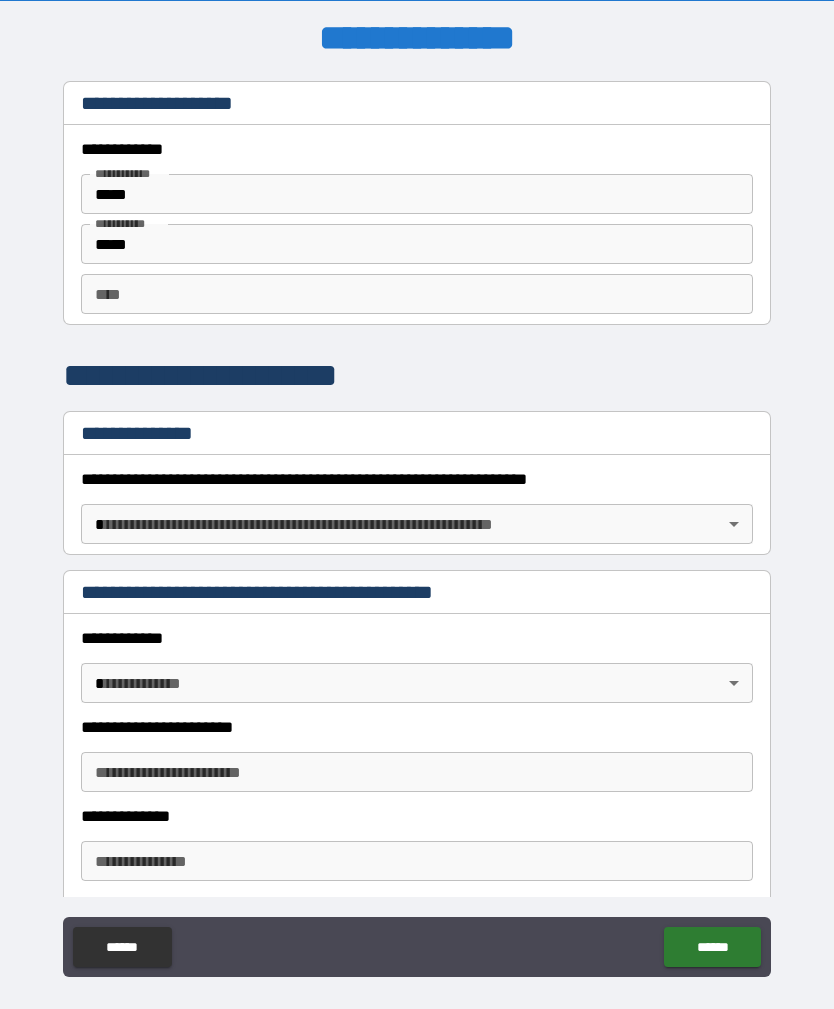 click on "**********" at bounding box center [417, 527] 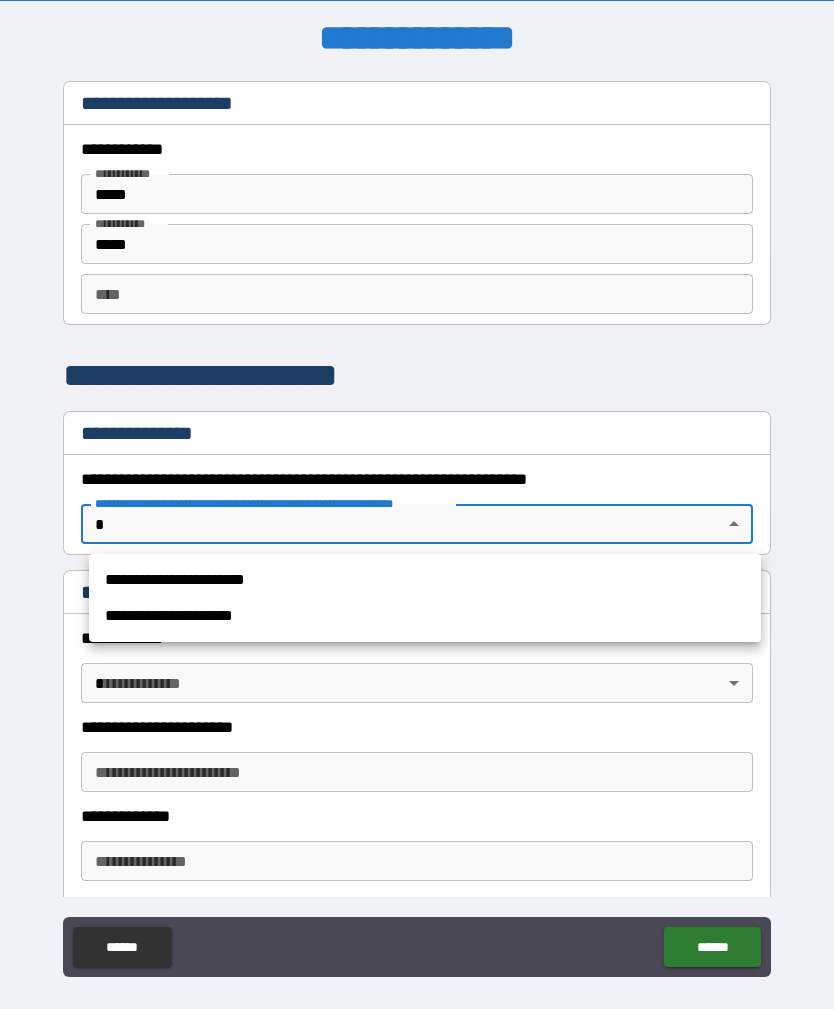 click on "**********" at bounding box center (425, 580) 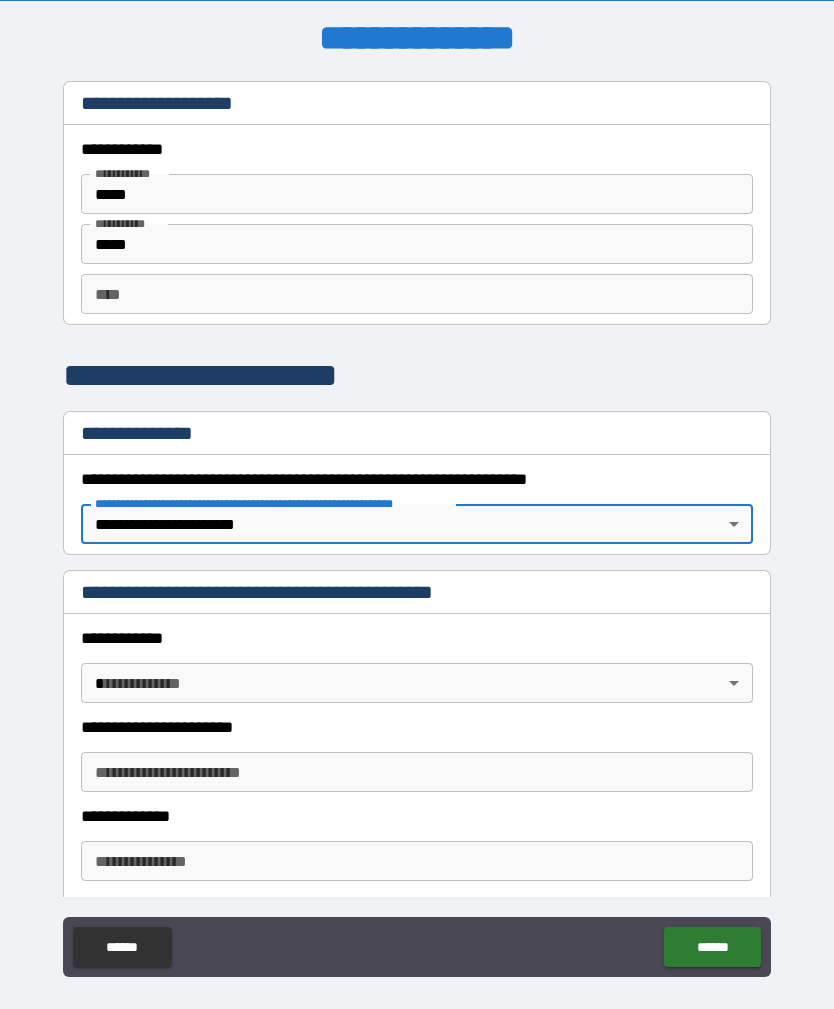 click on "**********" at bounding box center [417, 527] 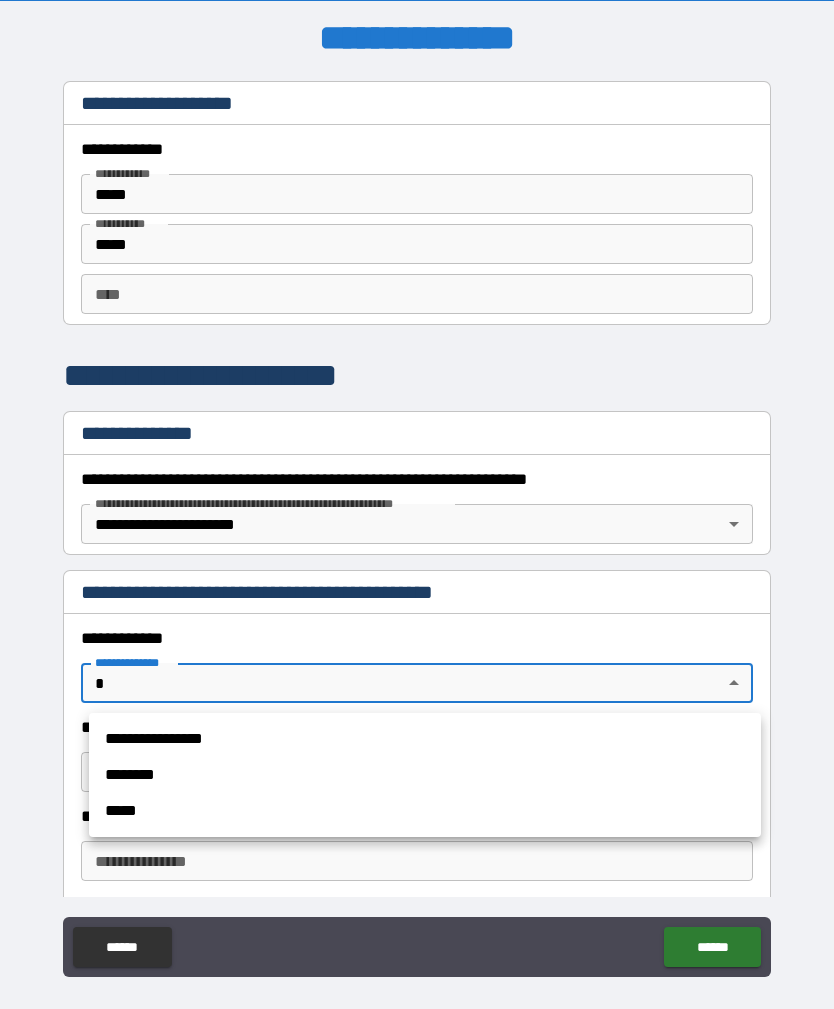 click on "**********" at bounding box center [425, 739] 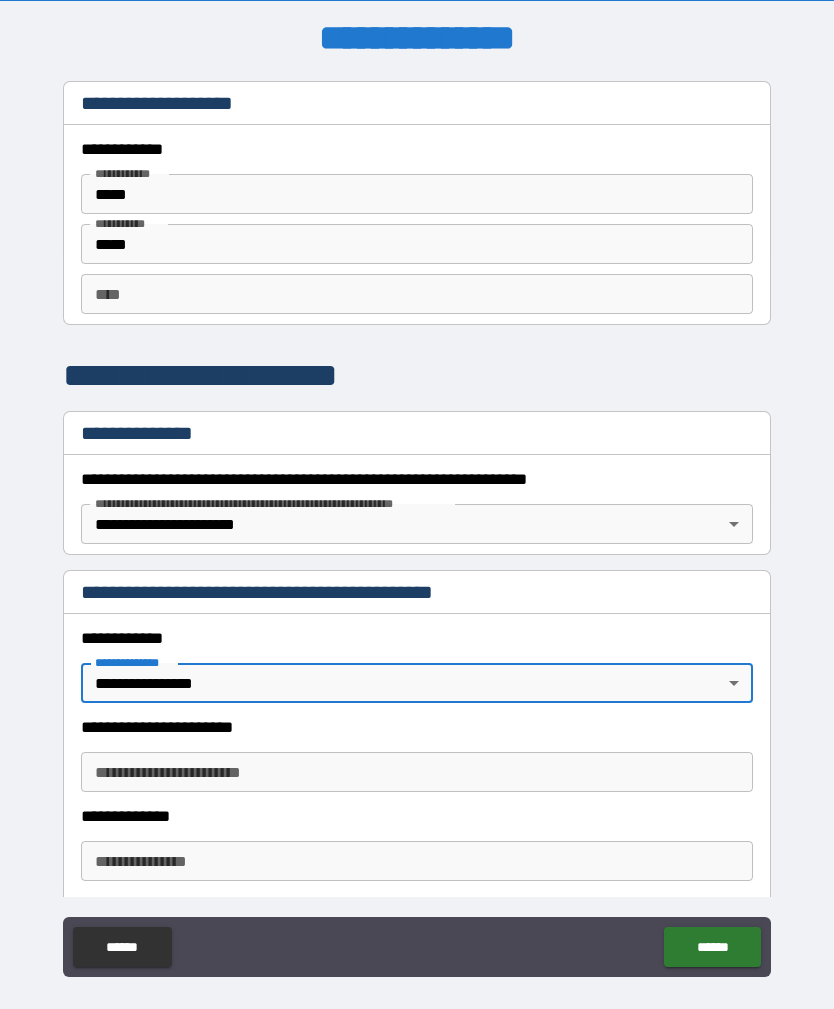 click on "**********" at bounding box center [417, 772] 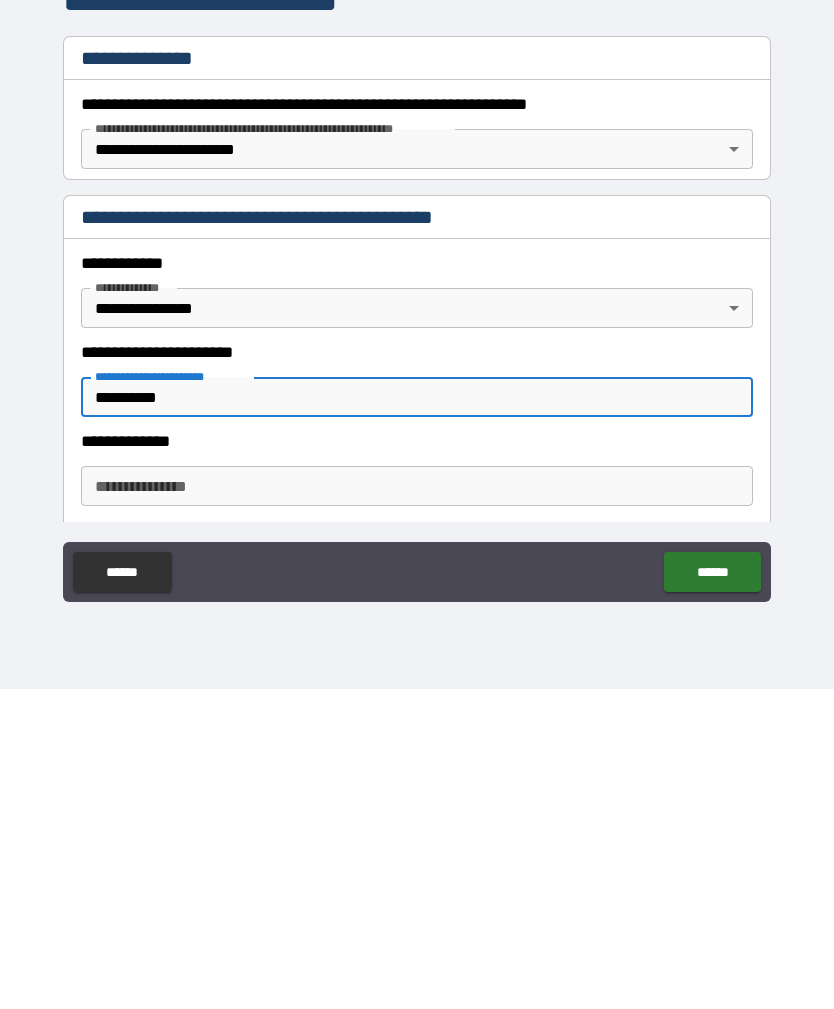 click on "**********" at bounding box center [417, 806] 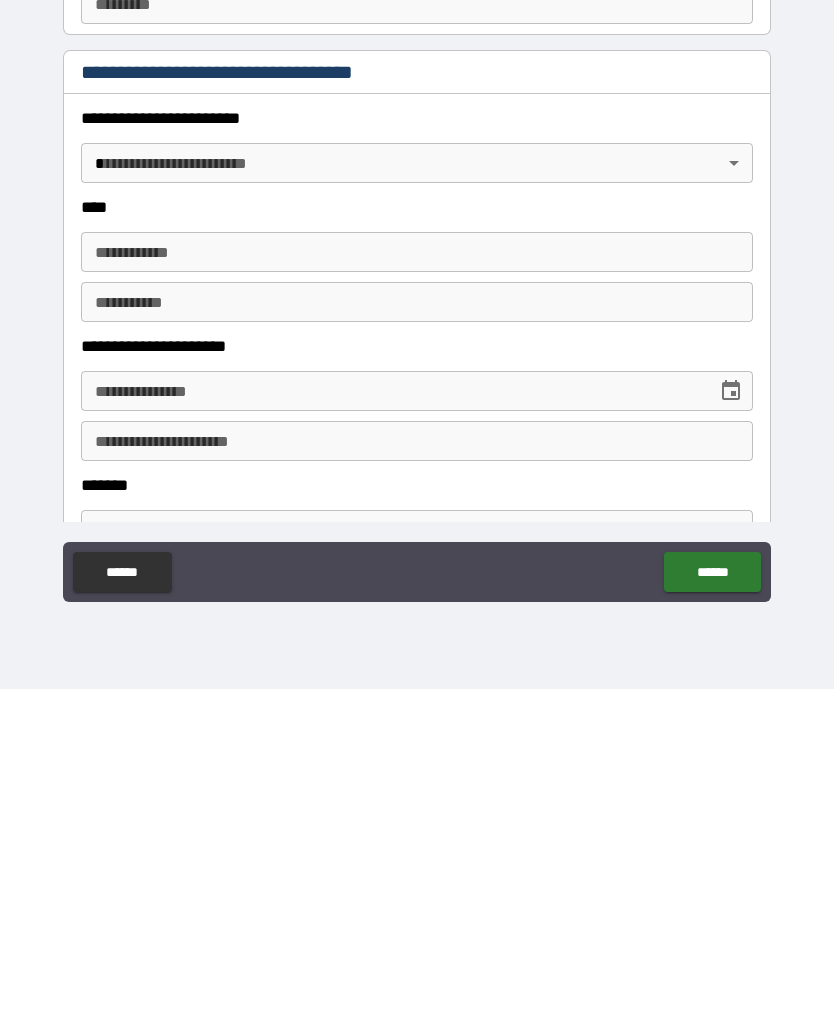 scroll, scrollTop: 572, scrollLeft: 0, axis: vertical 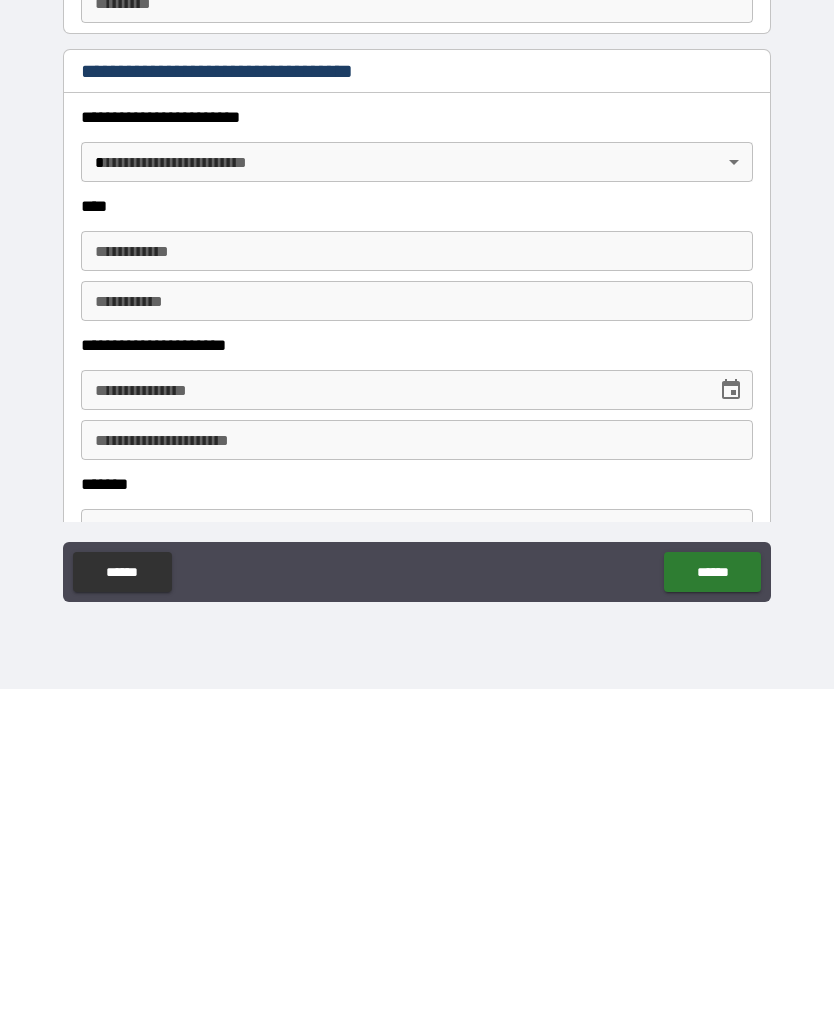 click on "**********" at bounding box center [417, 472] 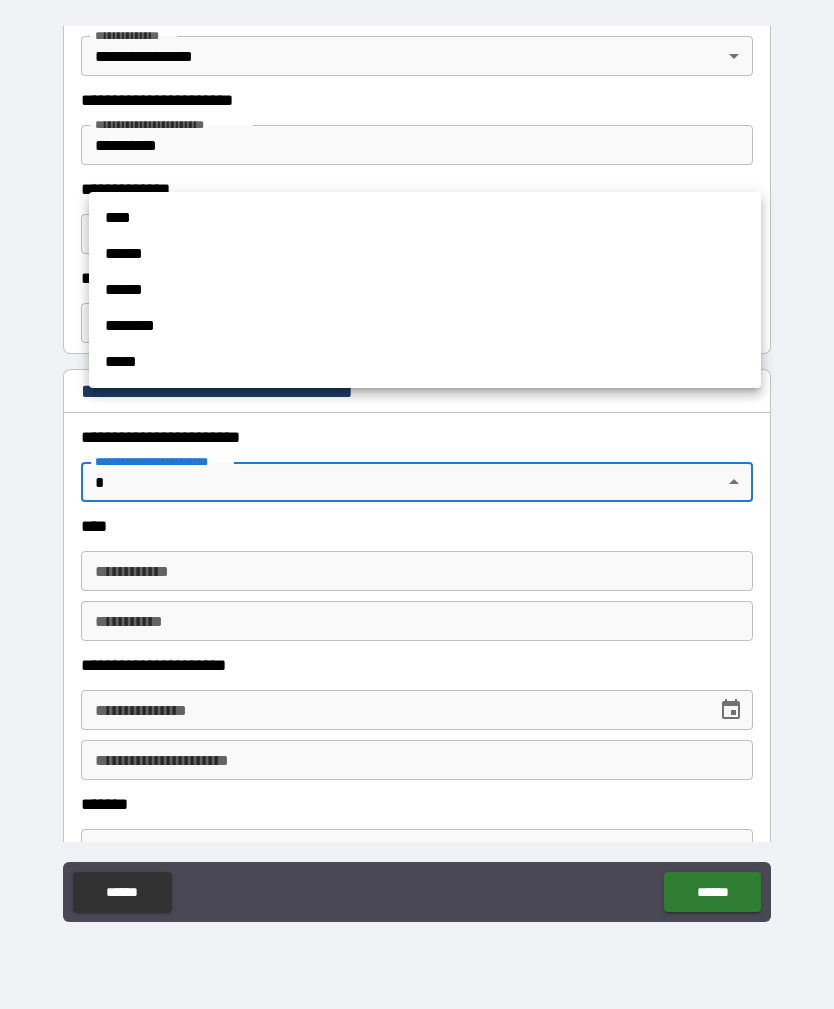 click on "****" at bounding box center [425, 218] 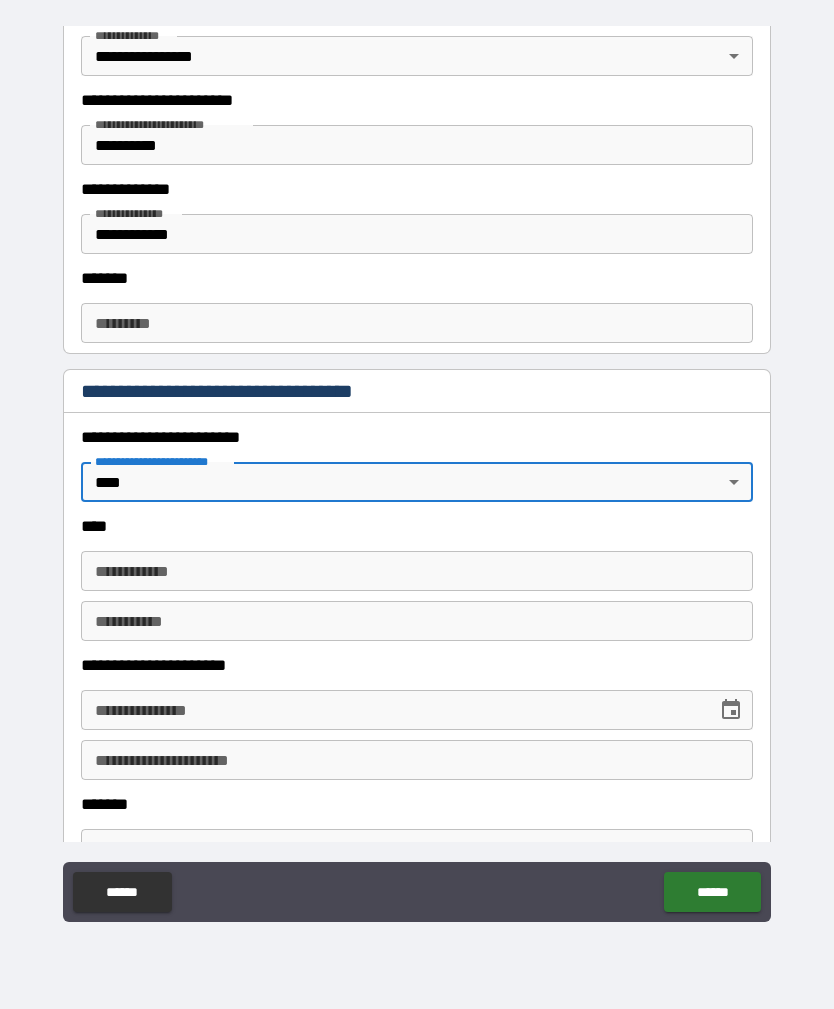 click on "**********" at bounding box center (417, 571) 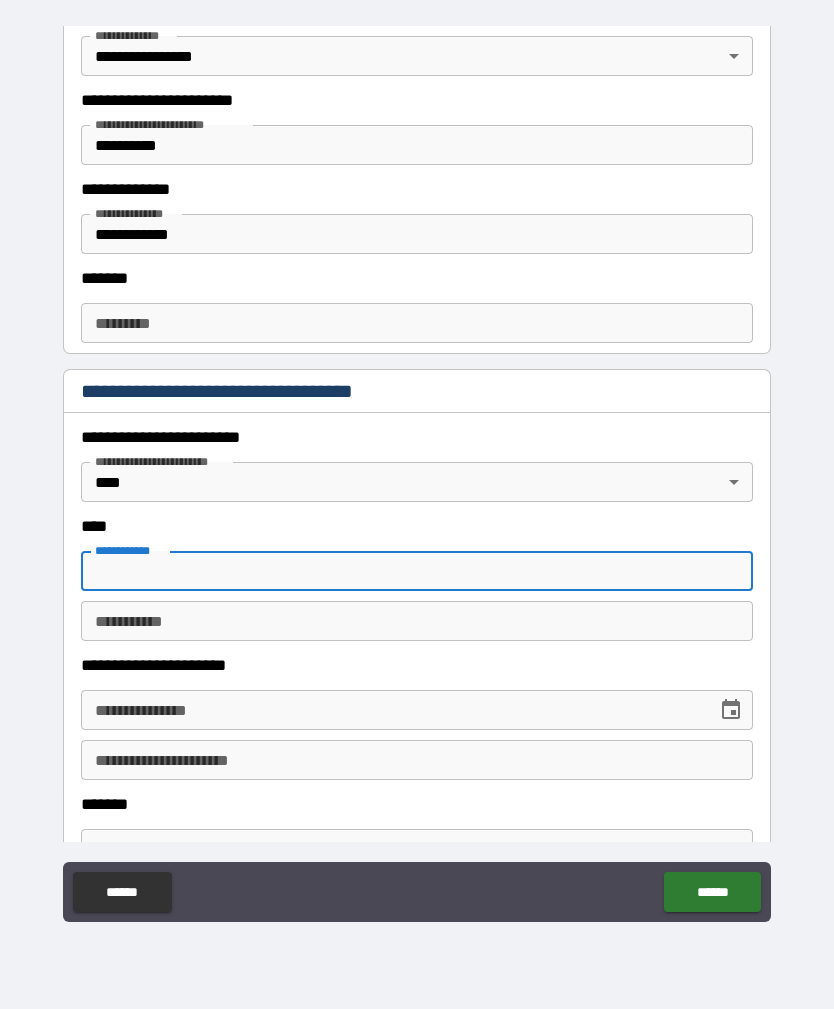 click on "**********" at bounding box center (417, 472) 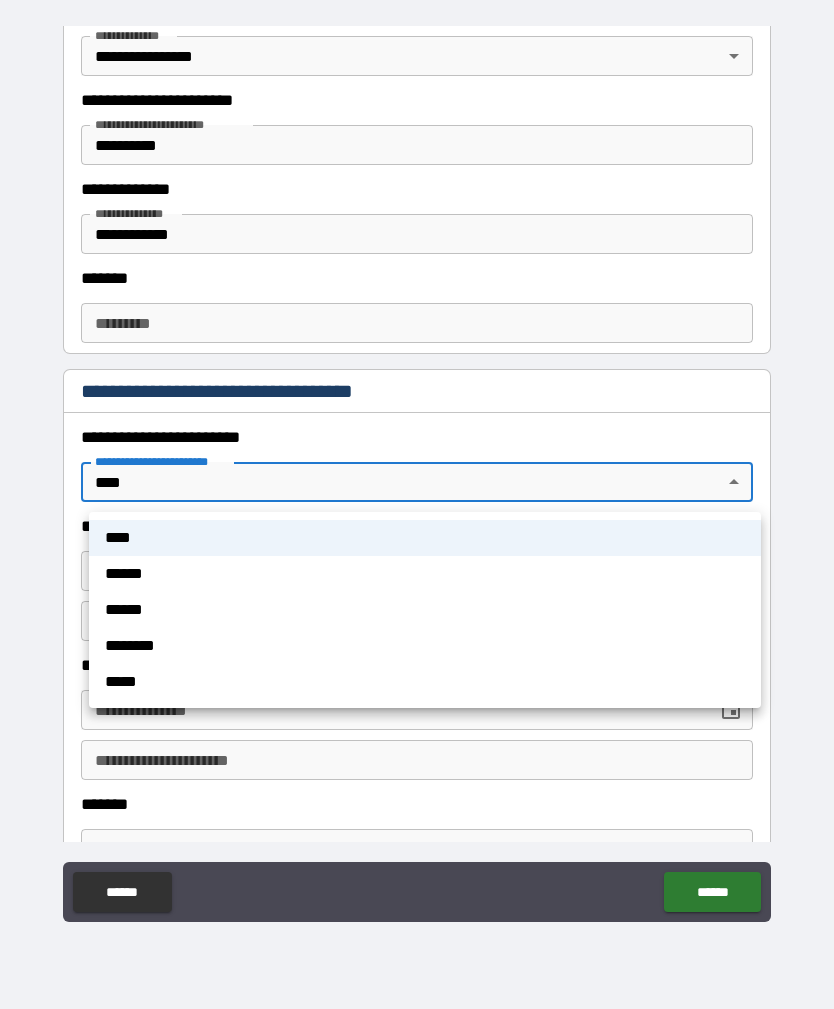click on "******" at bounding box center [425, 610] 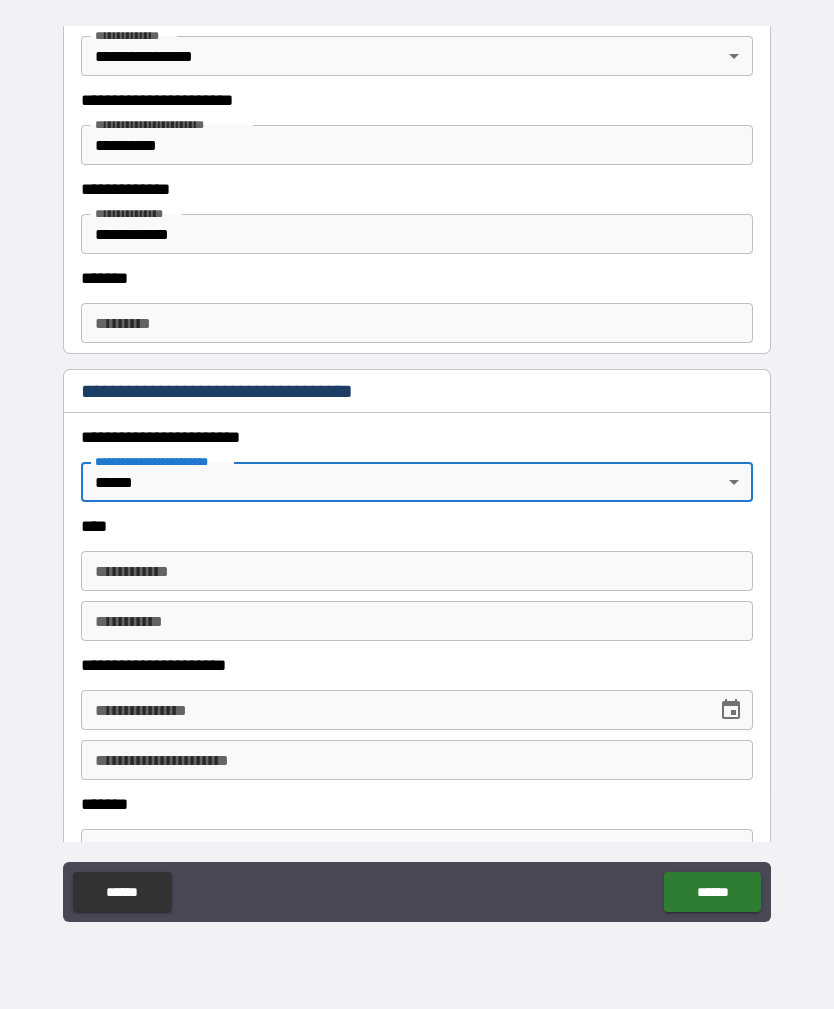 click on "**********" at bounding box center (417, 571) 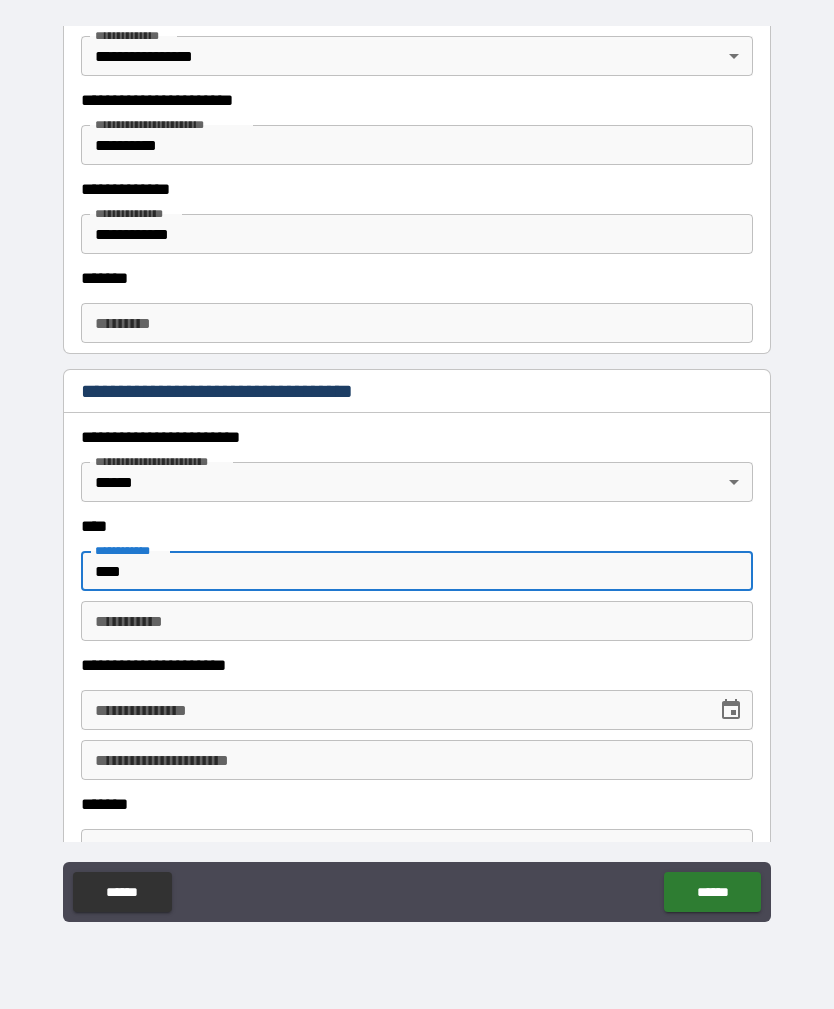 click on "*********   *" at bounding box center [417, 621] 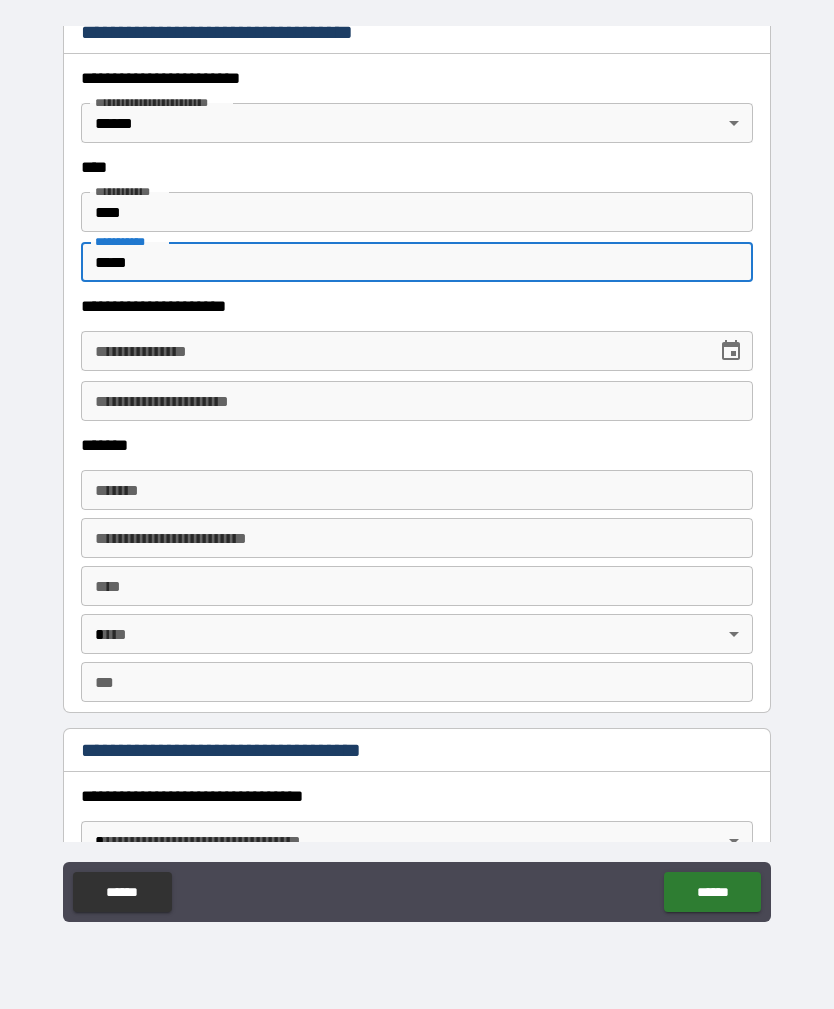 scroll, scrollTop: 928, scrollLeft: 0, axis: vertical 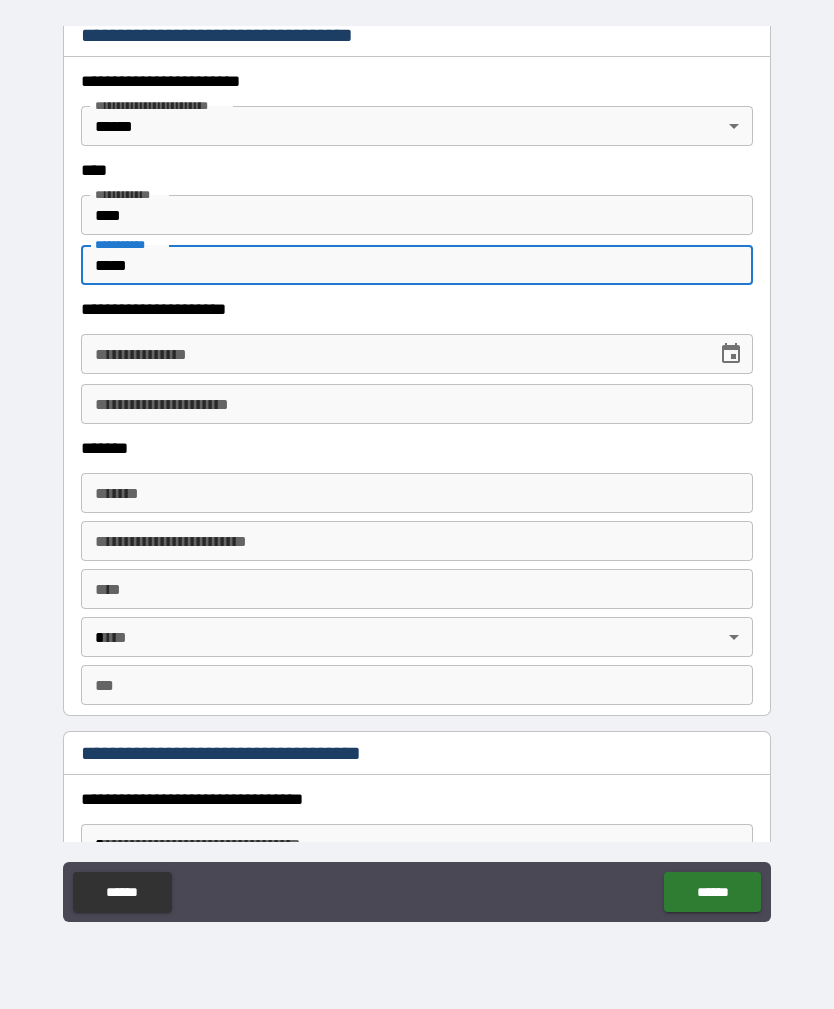 click on "**********" at bounding box center (417, 354) 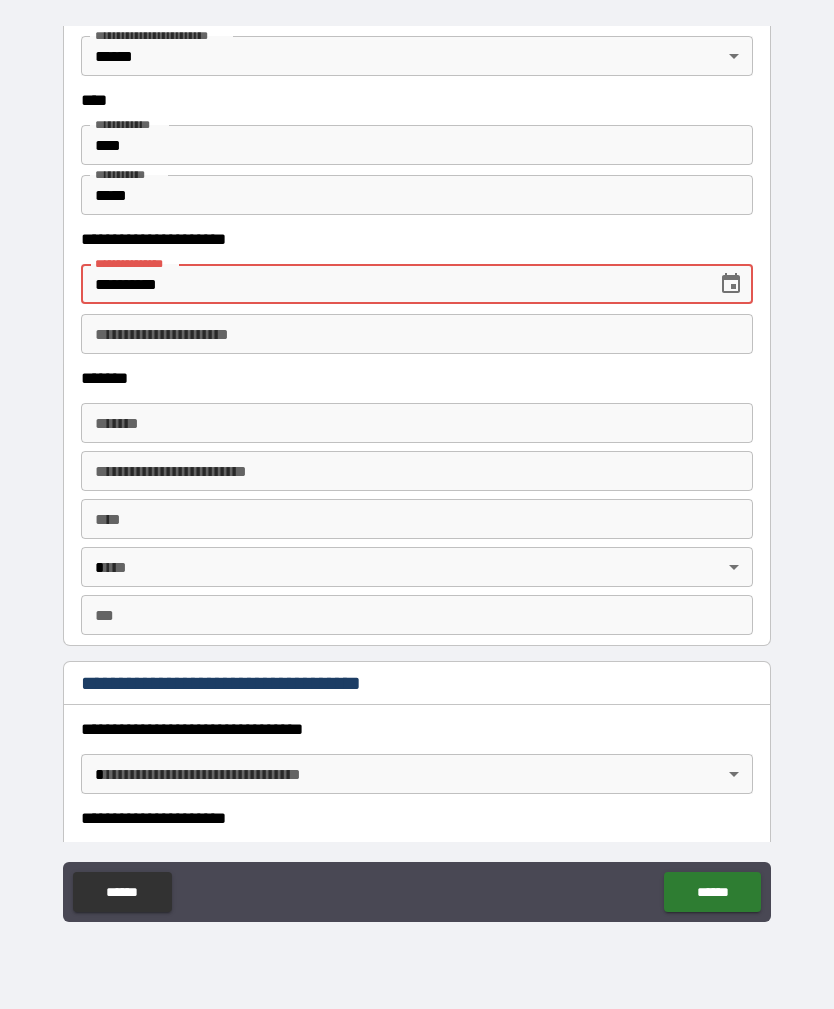 scroll, scrollTop: 1007, scrollLeft: 0, axis: vertical 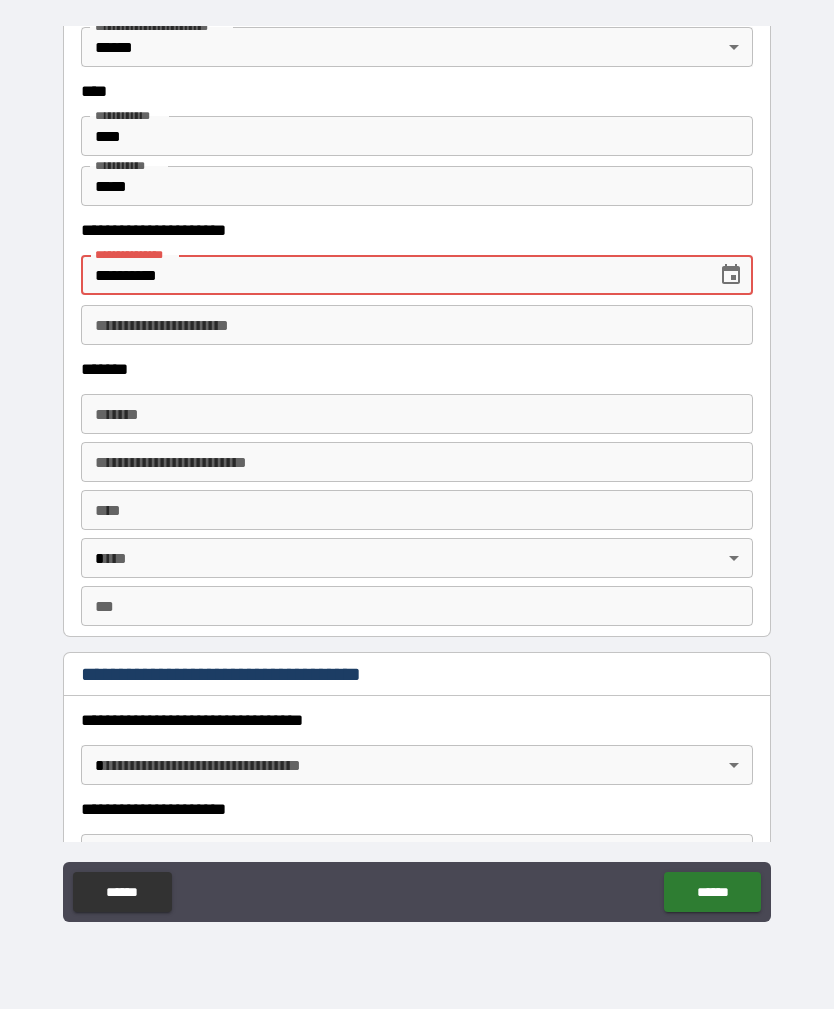 click on "*******" at bounding box center [417, 414] 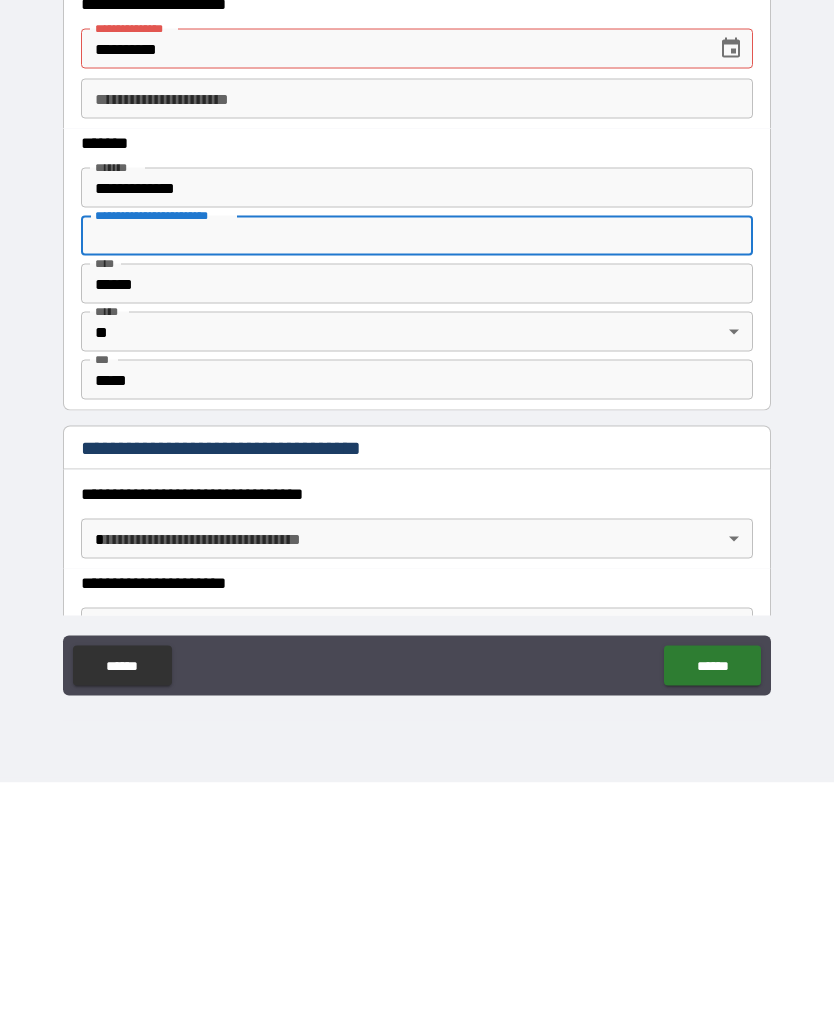 click on "**********" at bounding box center (417, 472) 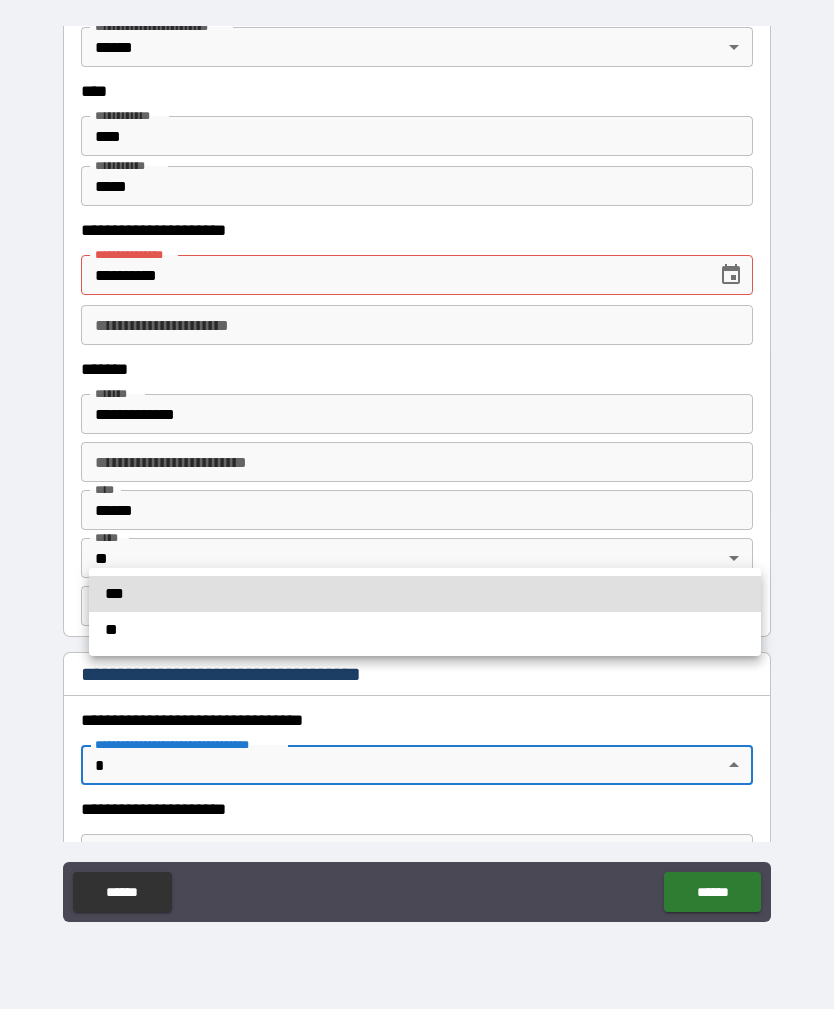 click at bounding box center (417, 504) 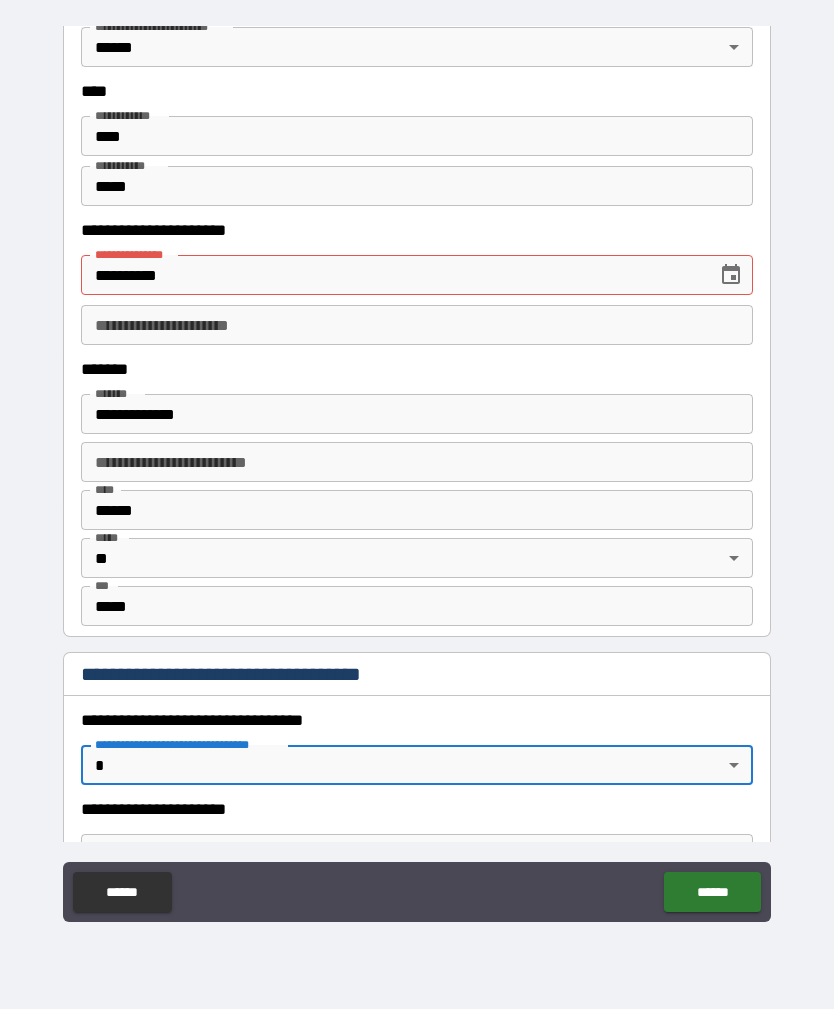 click on "**********" at bounding box center [417, 472] 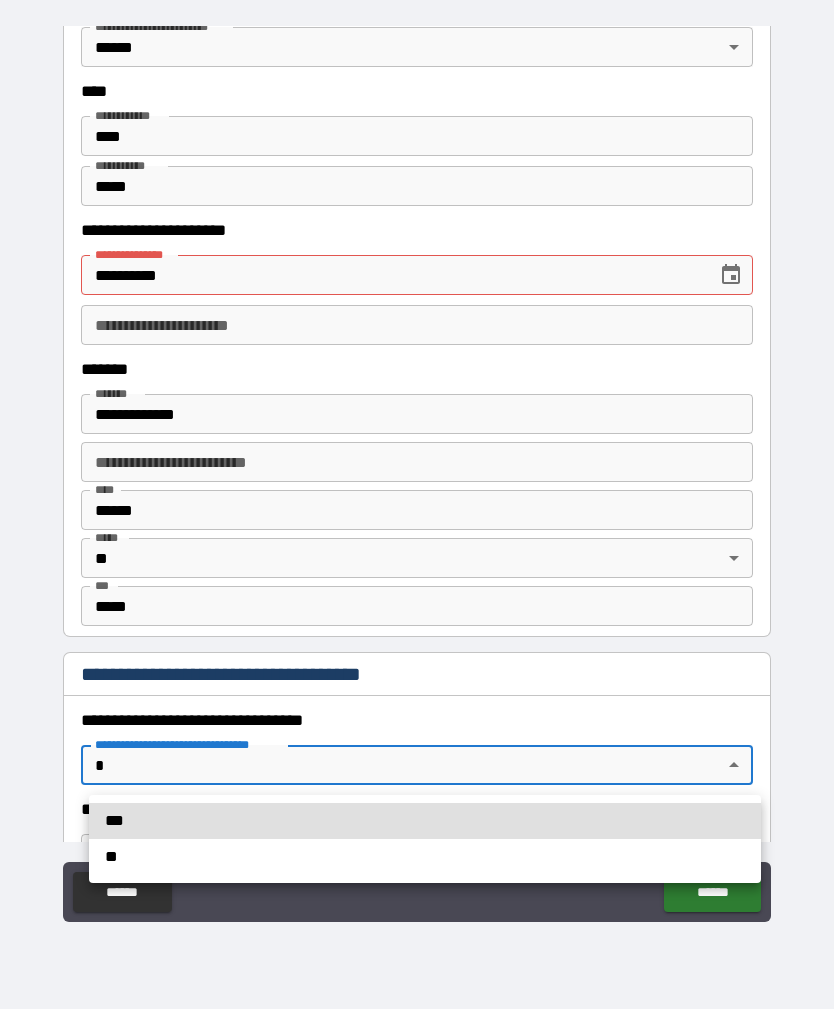 click on "**" at bounding box center [425, 857] 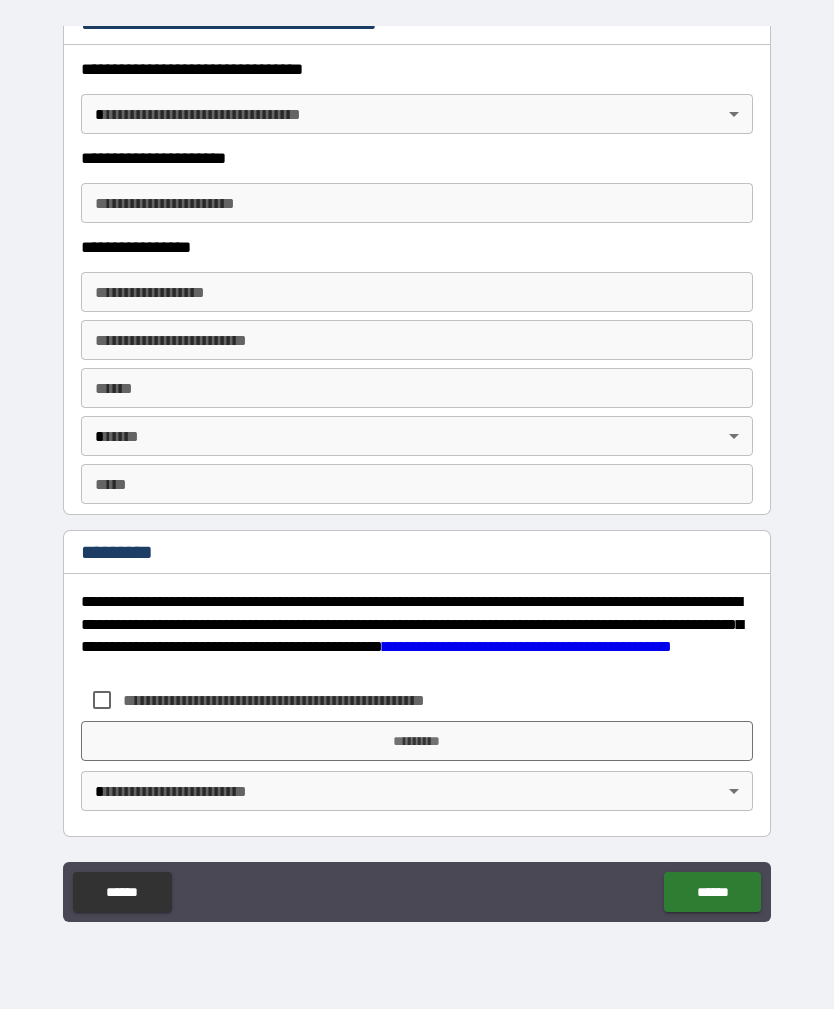 scroll, scrollTop: 3050, scrollLeft: 0, axis: vertical 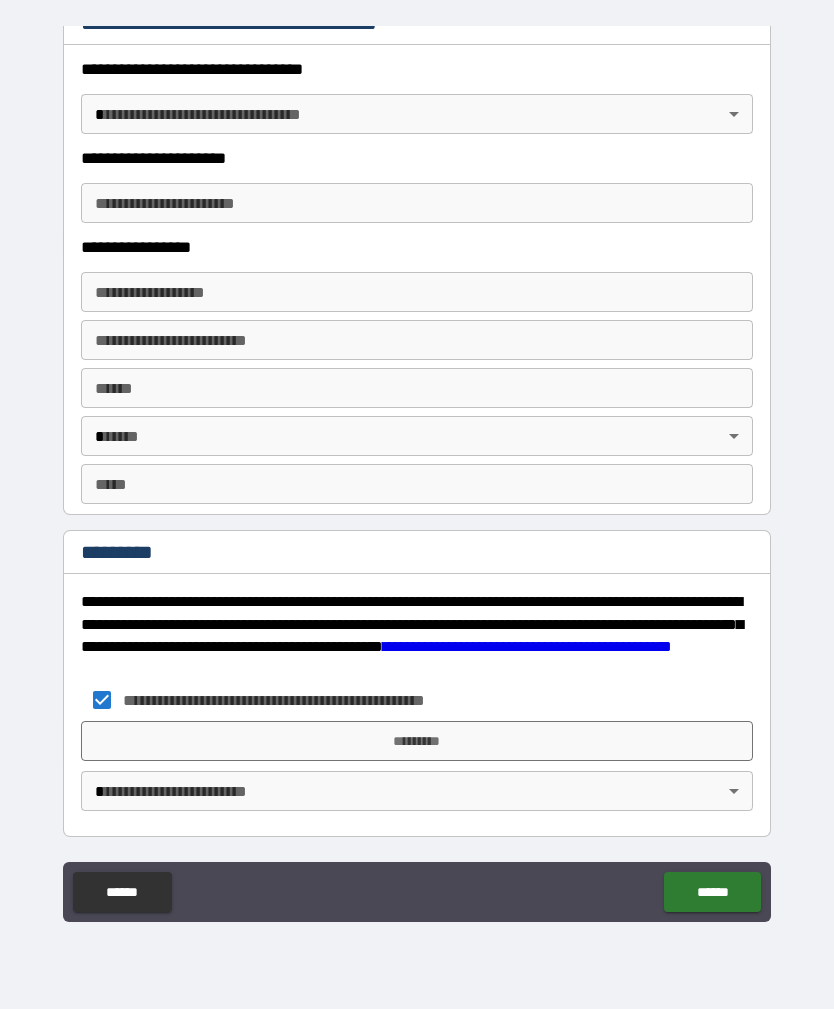 click on "*********" at bounding box center (417, 741) 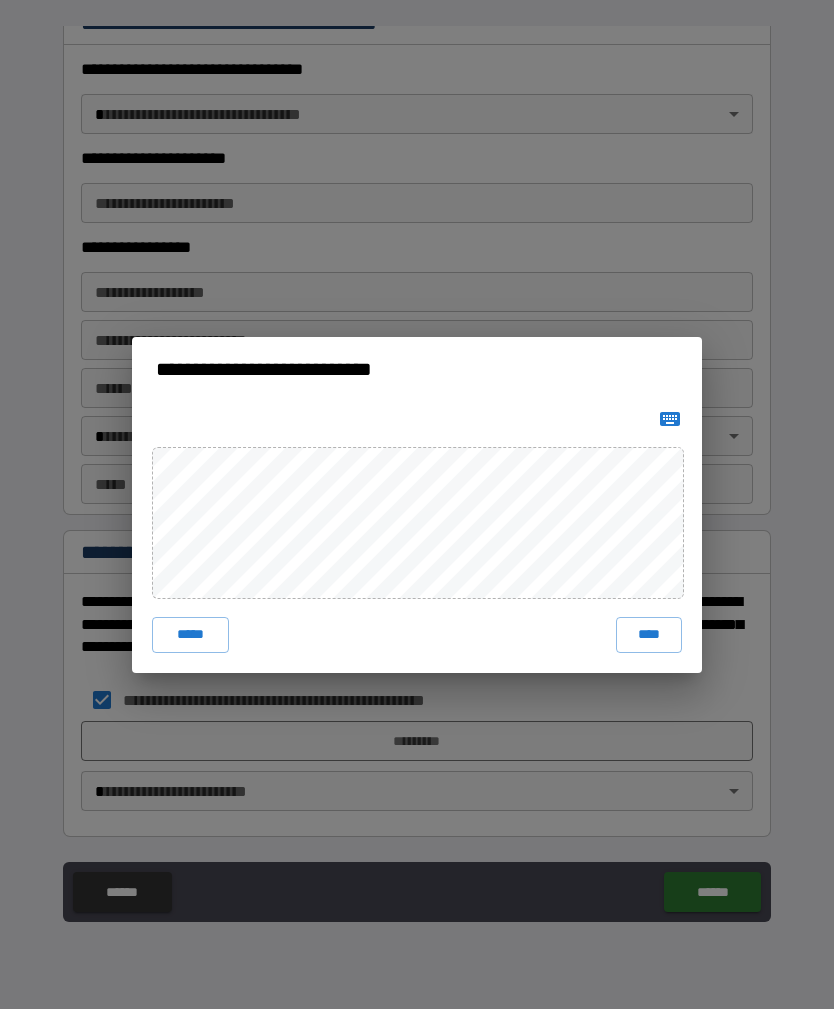click on "****" at bounding box center [649, 635] 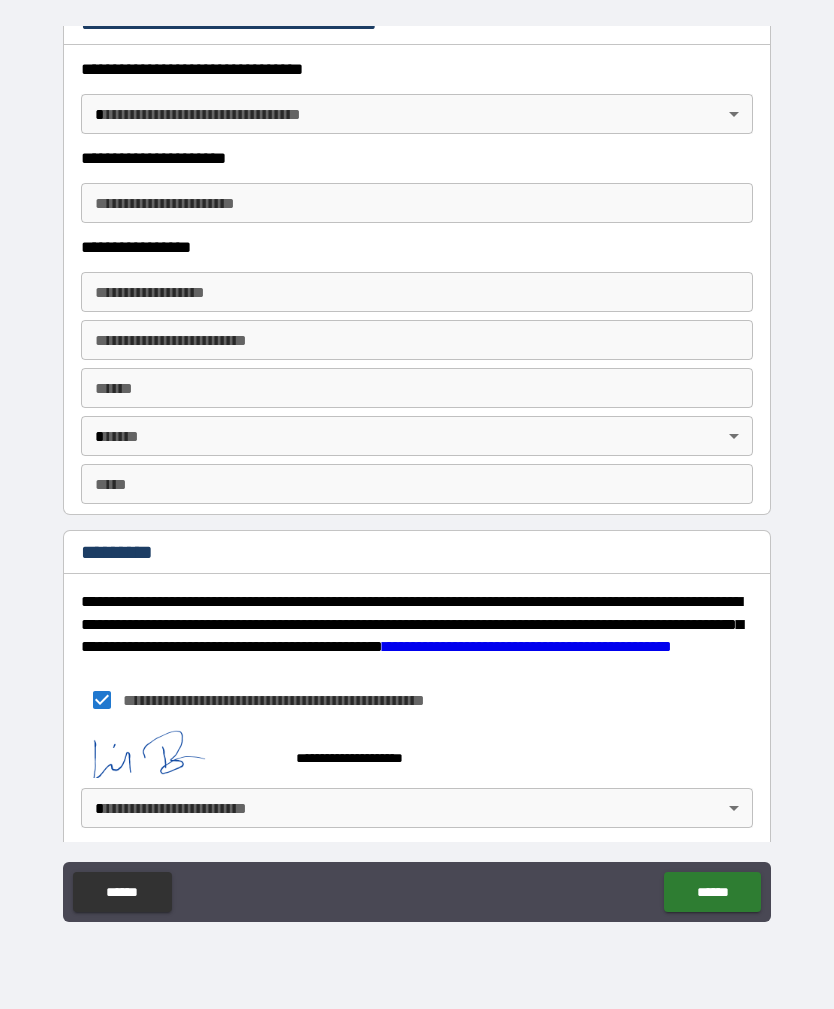 scroll, scrollTop: 3040, scrollLeft: 0, axis: vertical 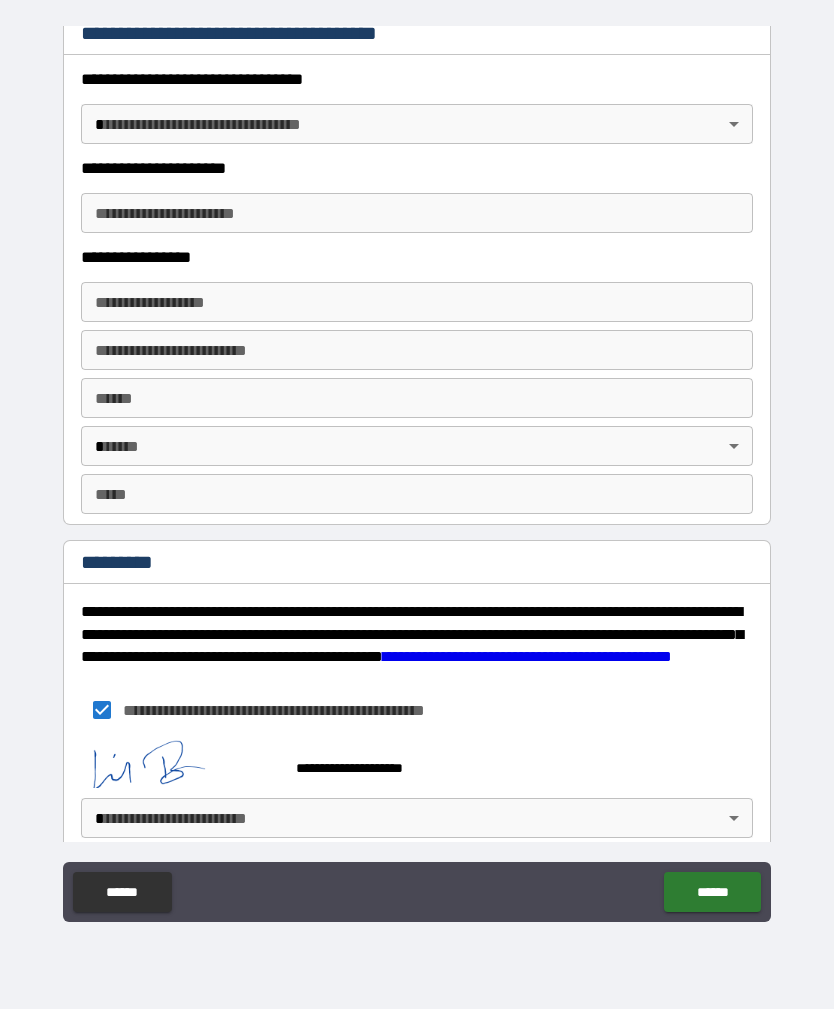 click on "**********" at bounding box center [417, 472] 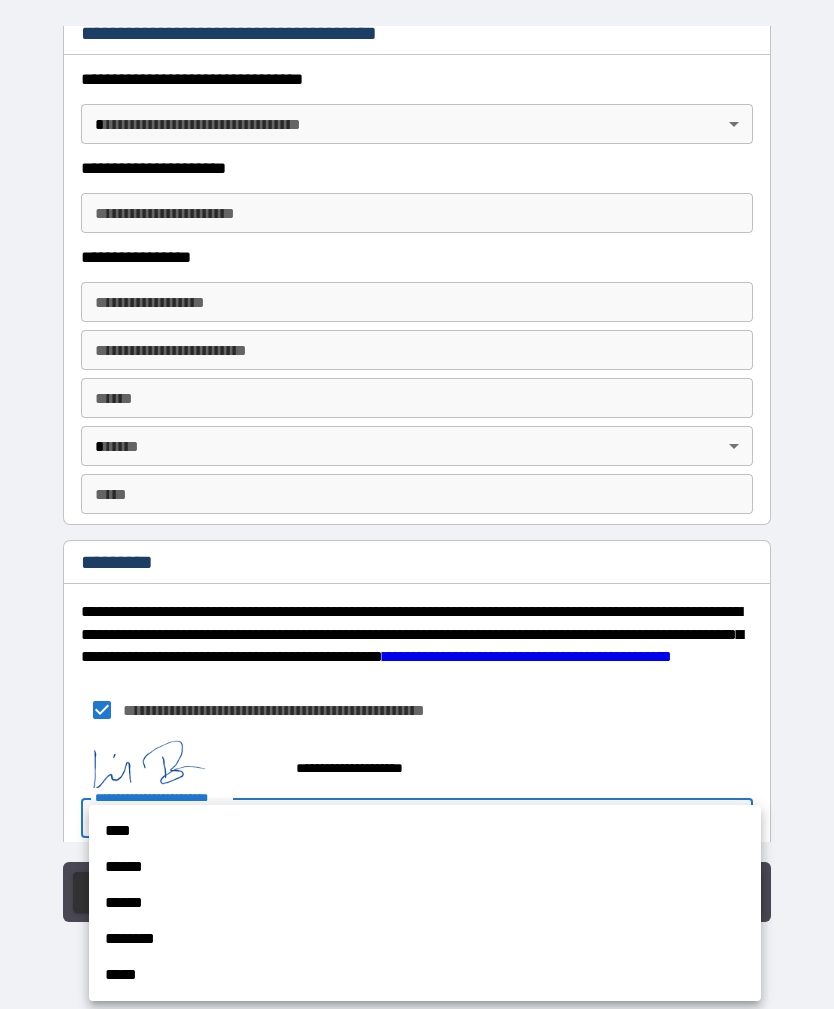 click on "****" at bounding box center (425, 831) 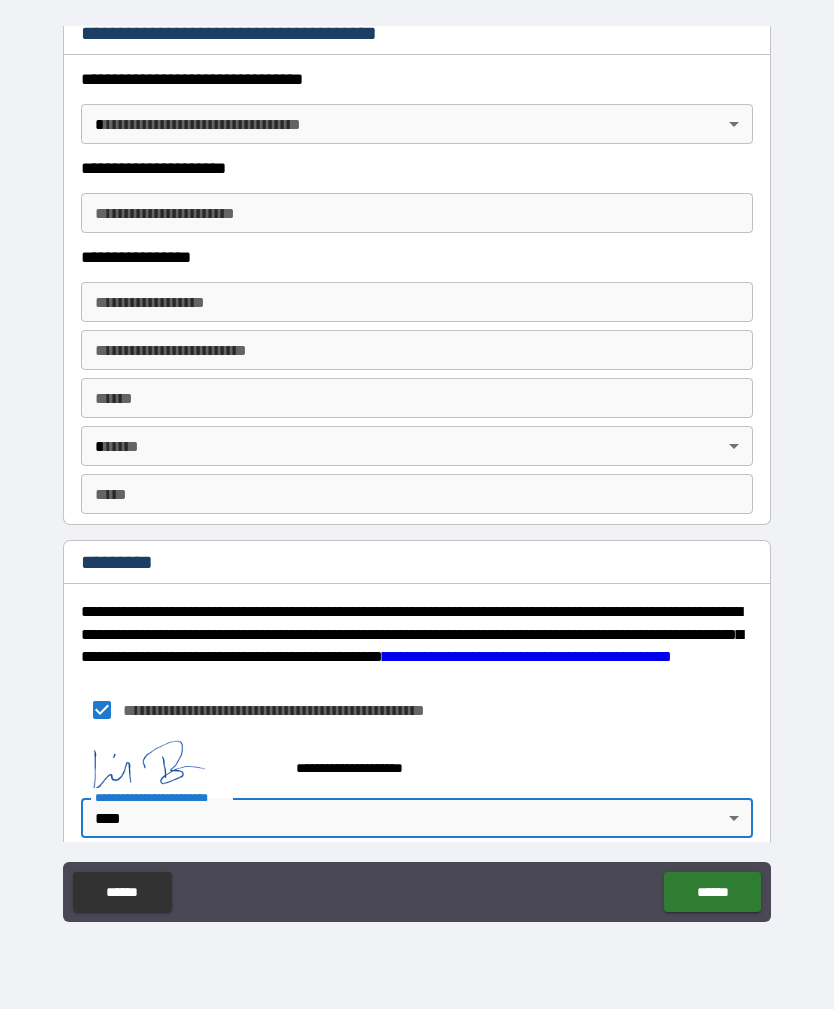 click on "******" at bounding box center (712, 892) 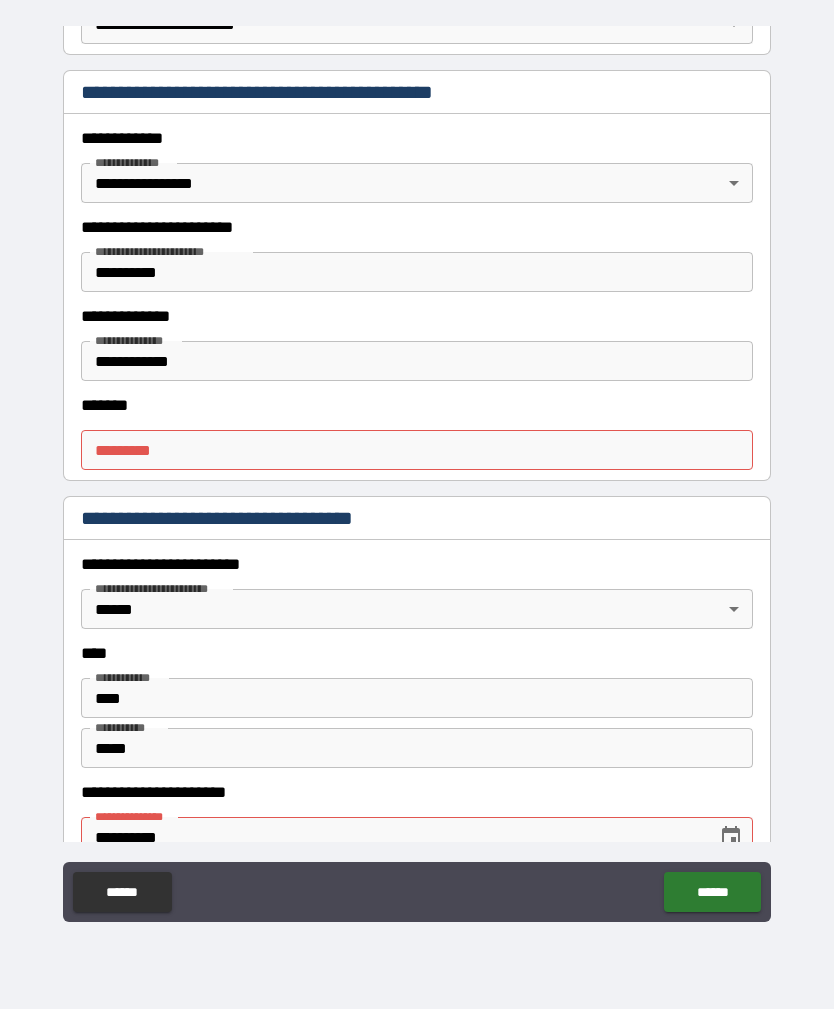scroll, scrollTop: 449, scrollLeft: 0, axis: vertical 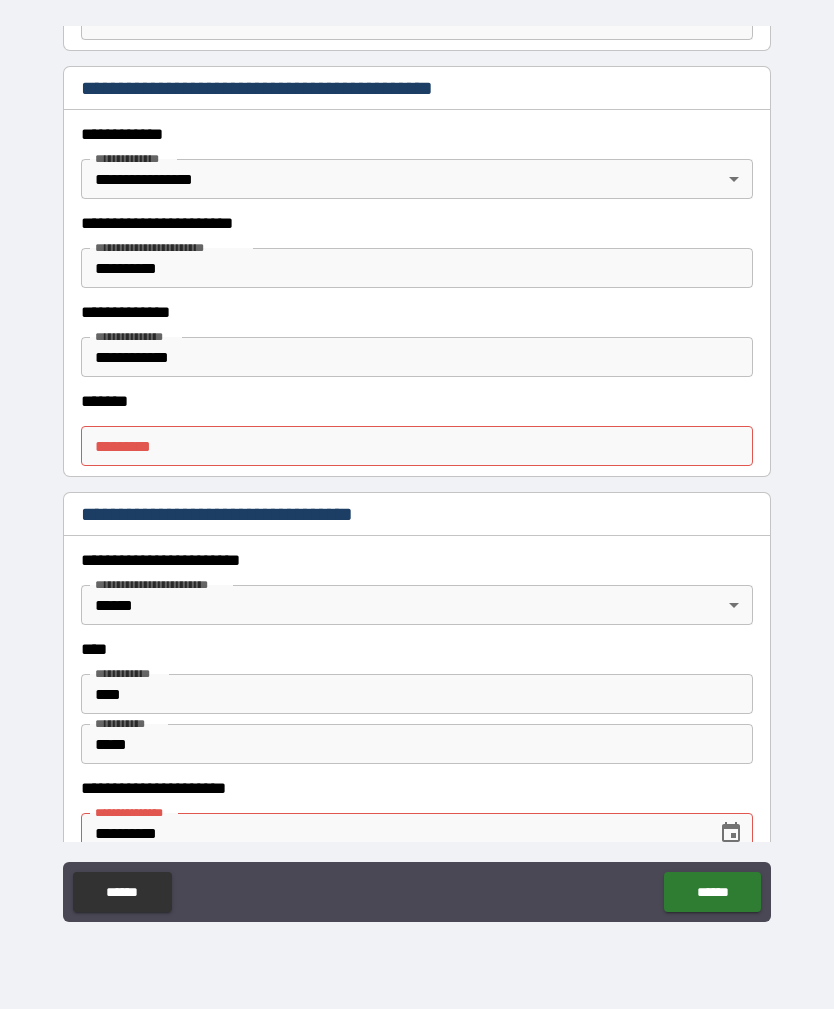 click on "*******   *" at bounding box center (417, 446) 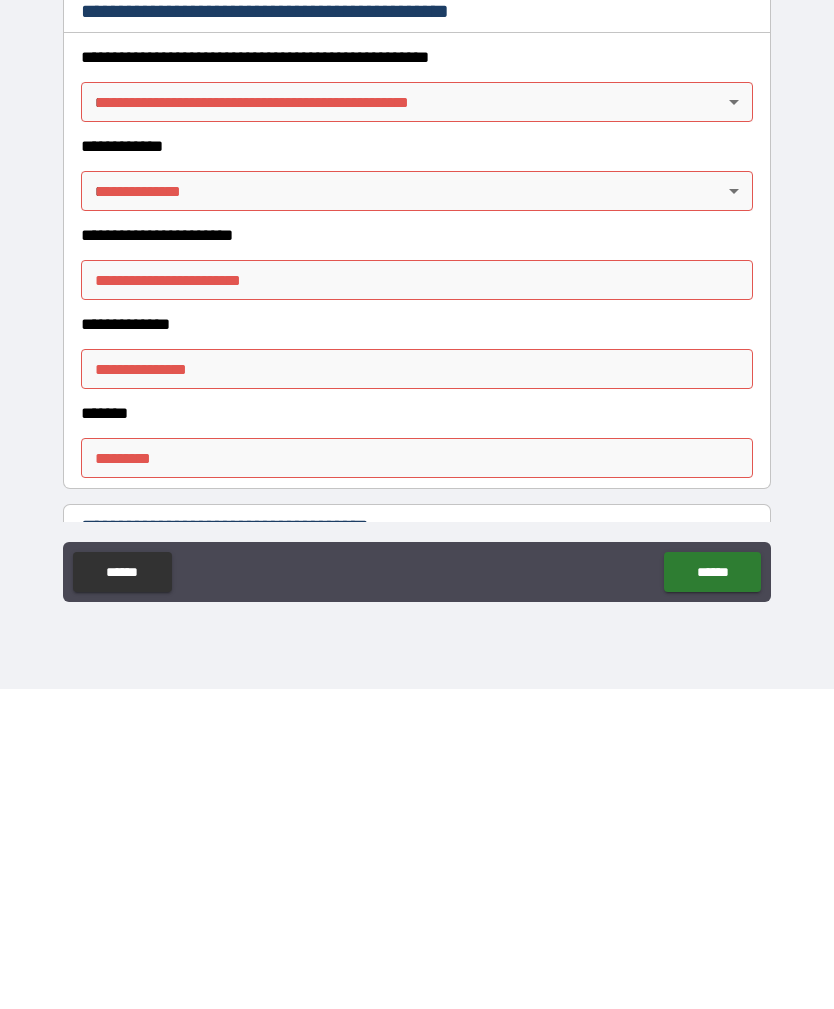 click on "******" at bounding box center [712, 892] 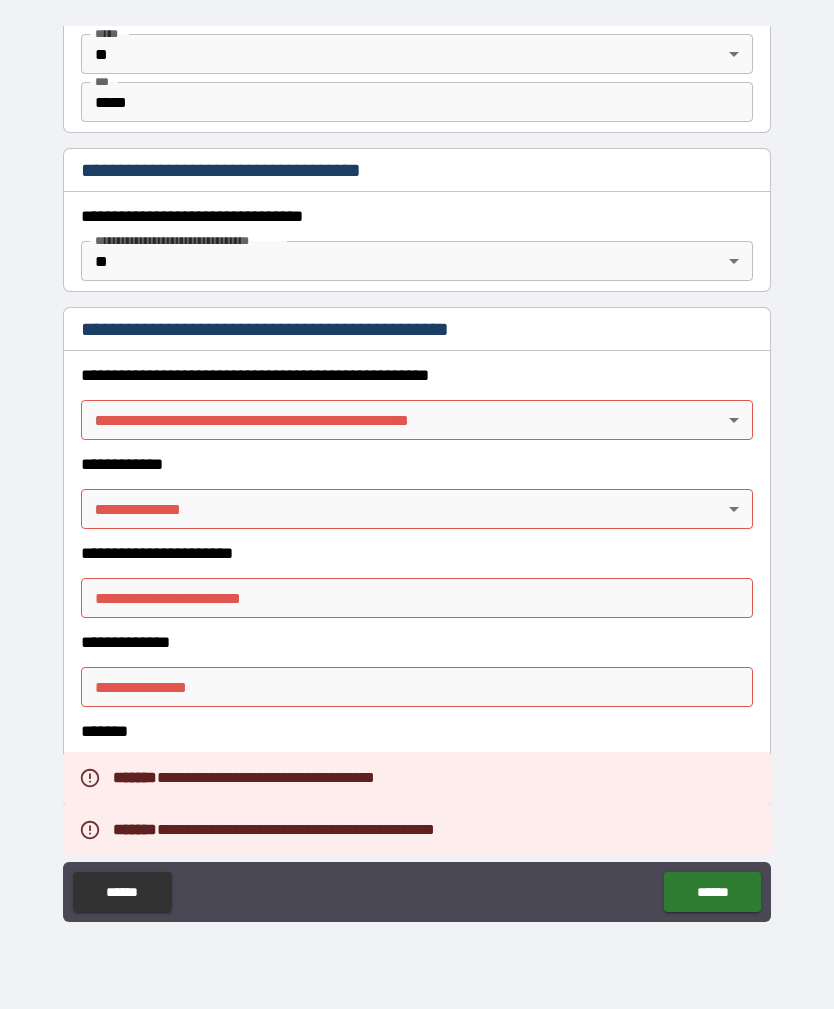 scroll, scrollTop: 1512, scrollLeft: 0, axis: vertical 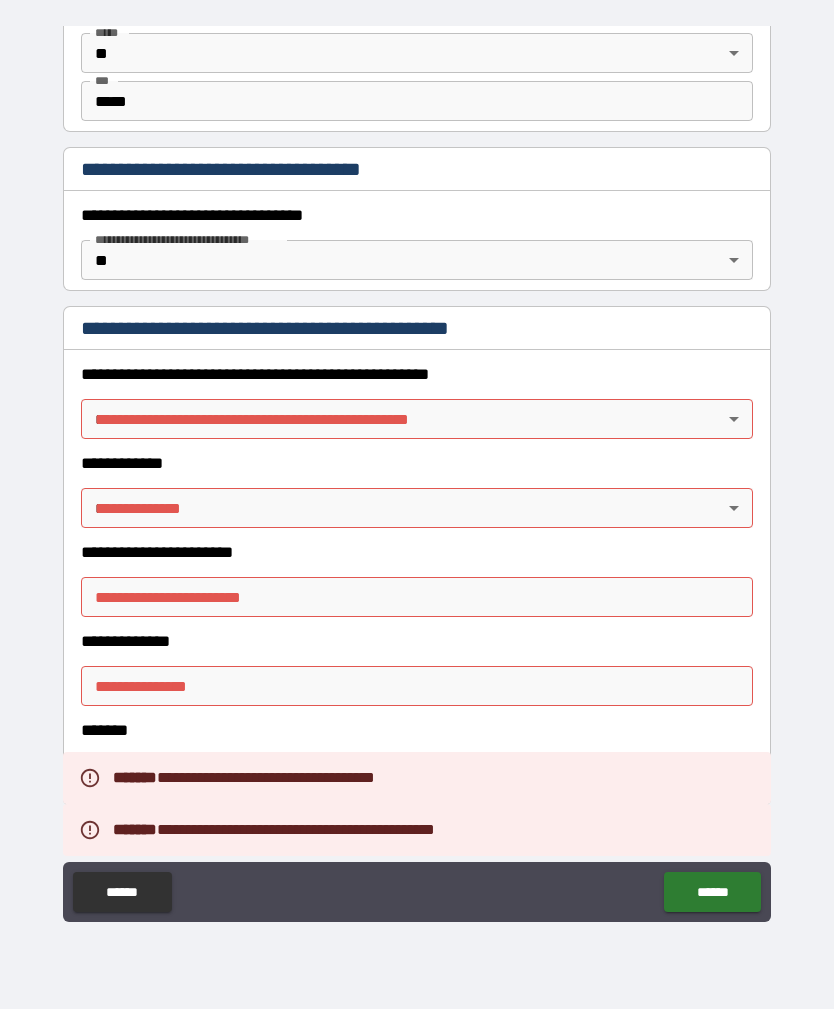 click on "**********" at bounding box center (417, 472) 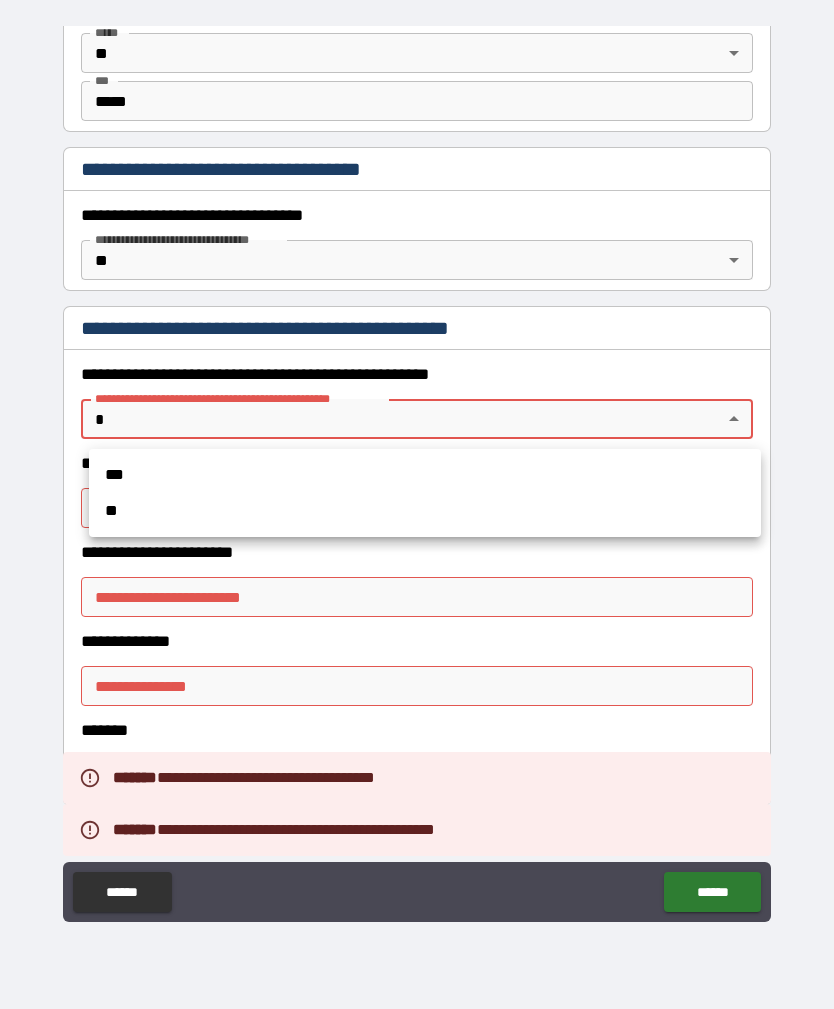 click on "**" at bounding box center (425, 511) 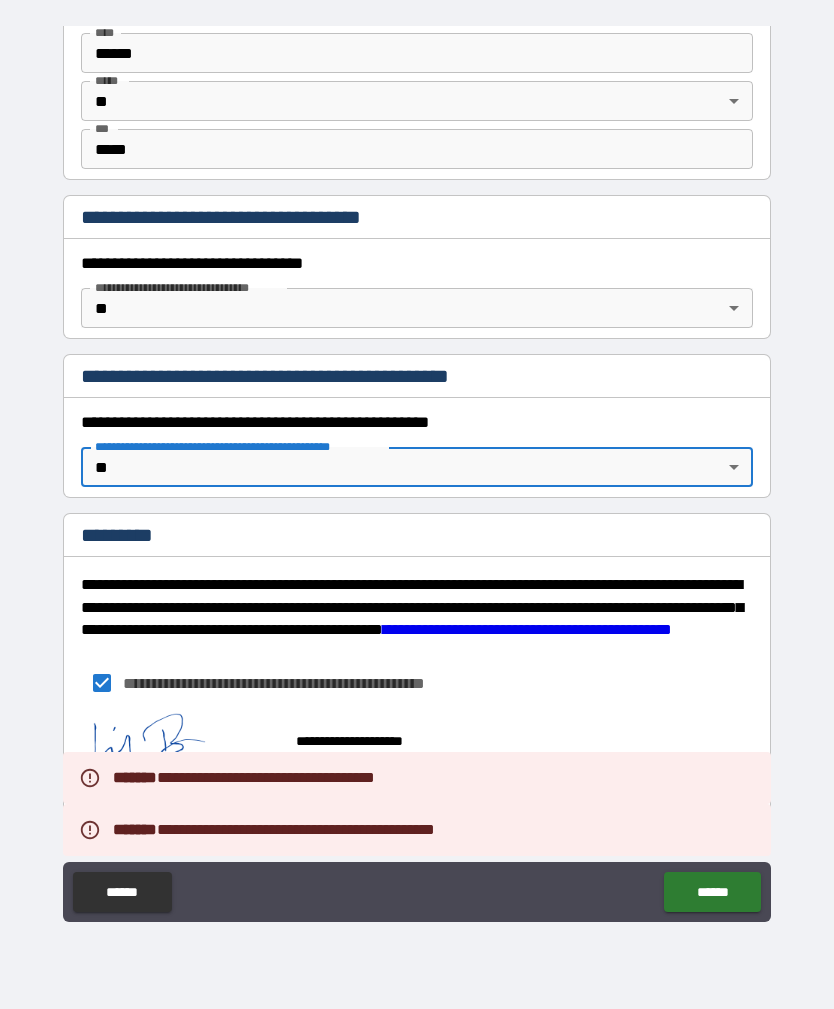 click on "**********" at bounding box center (417, 434) 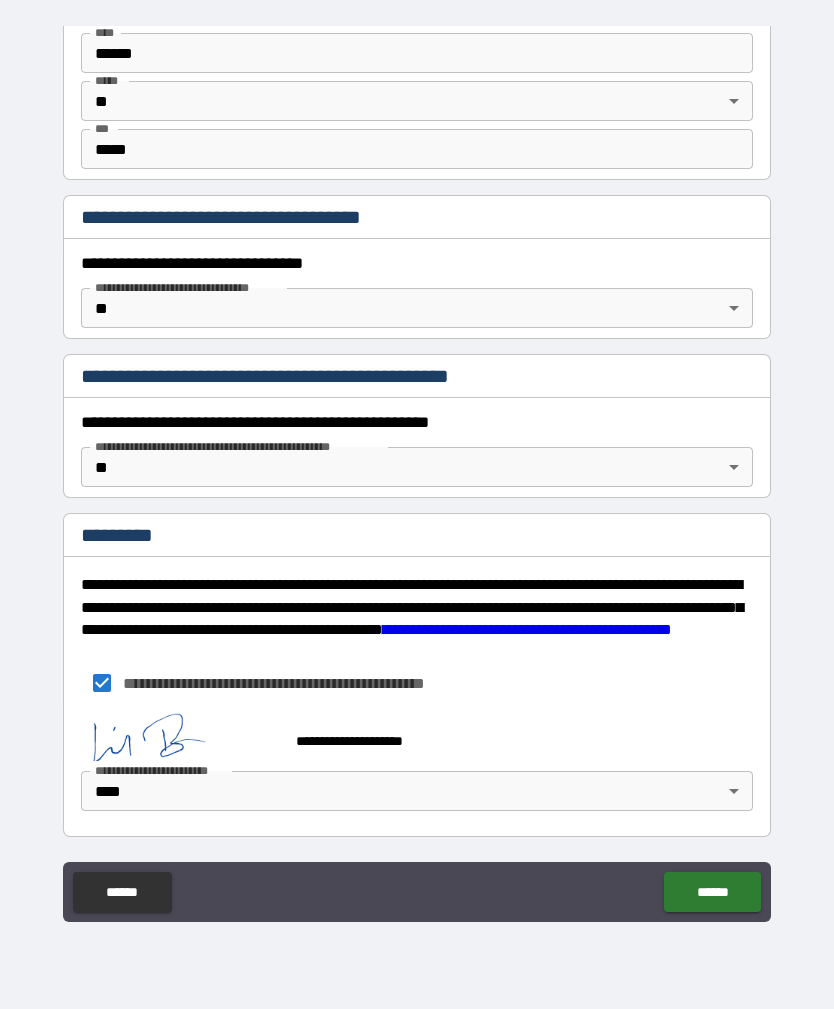 scroll, scrollTop: 1464, scrollLeft: 0, axis: vertical 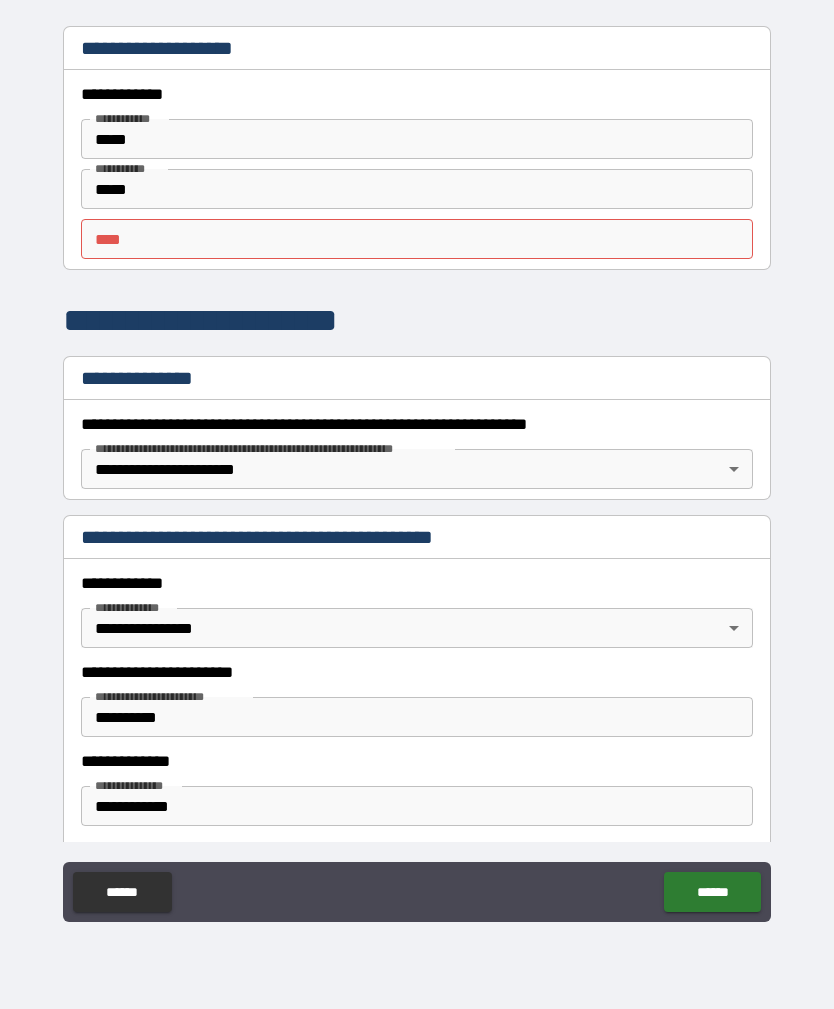click on "**   *" at bounding box center [417, 239] 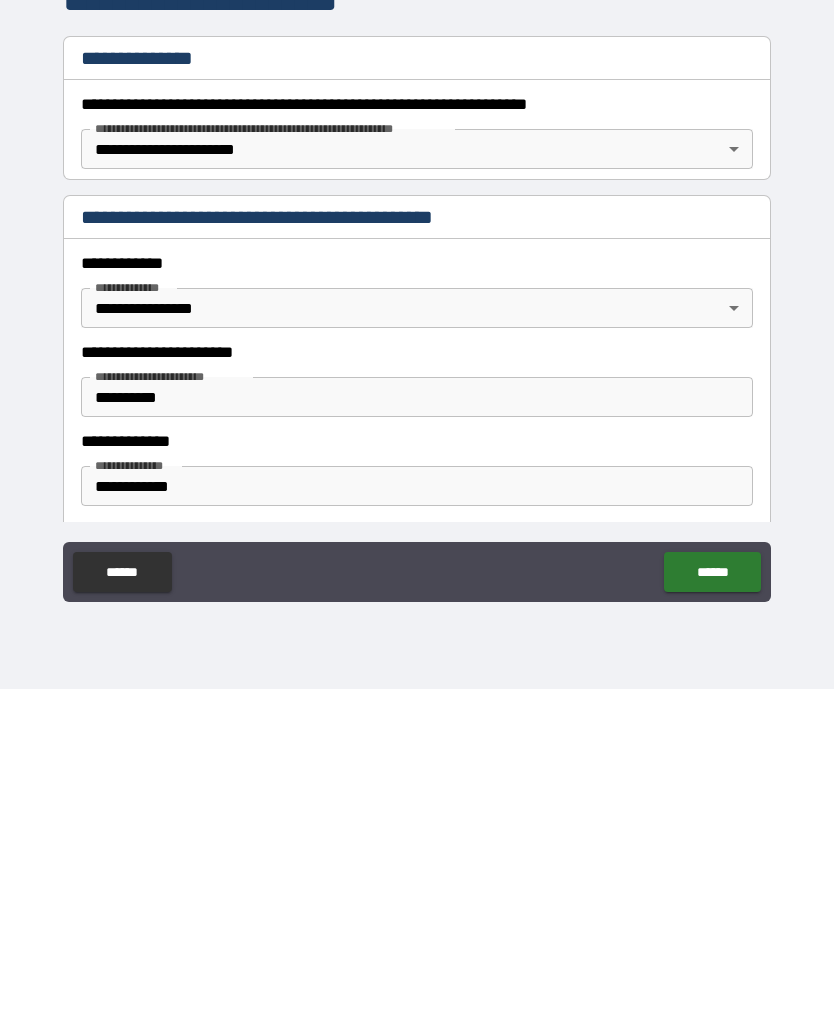 click on "******" at bounding box center [712, 892] 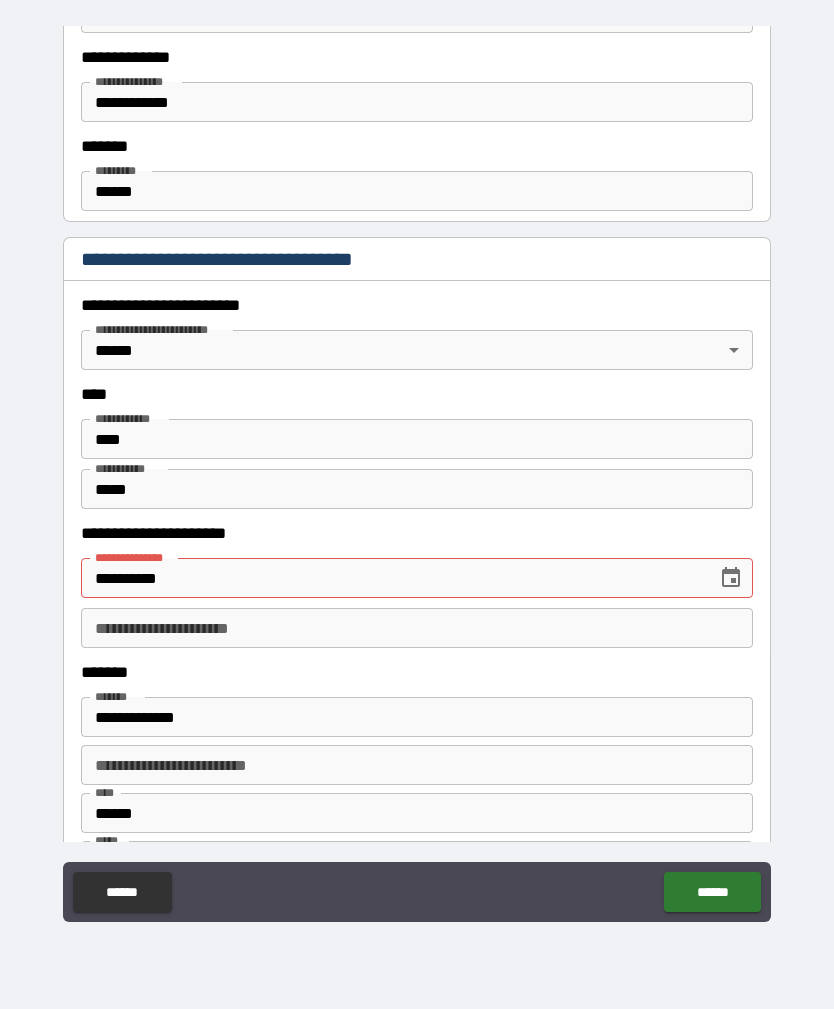 scroll, scrollTop: 734, scrollLeft: 0, axis: vertical 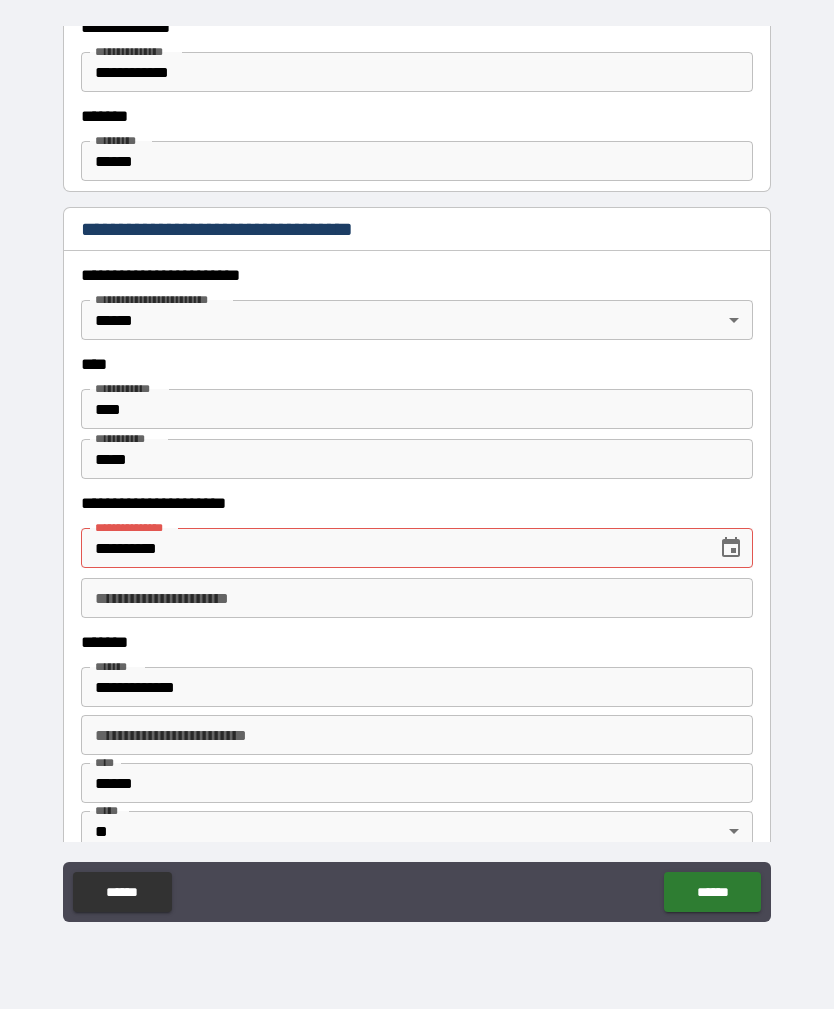 click on "****" at bounding box center (417, 459) 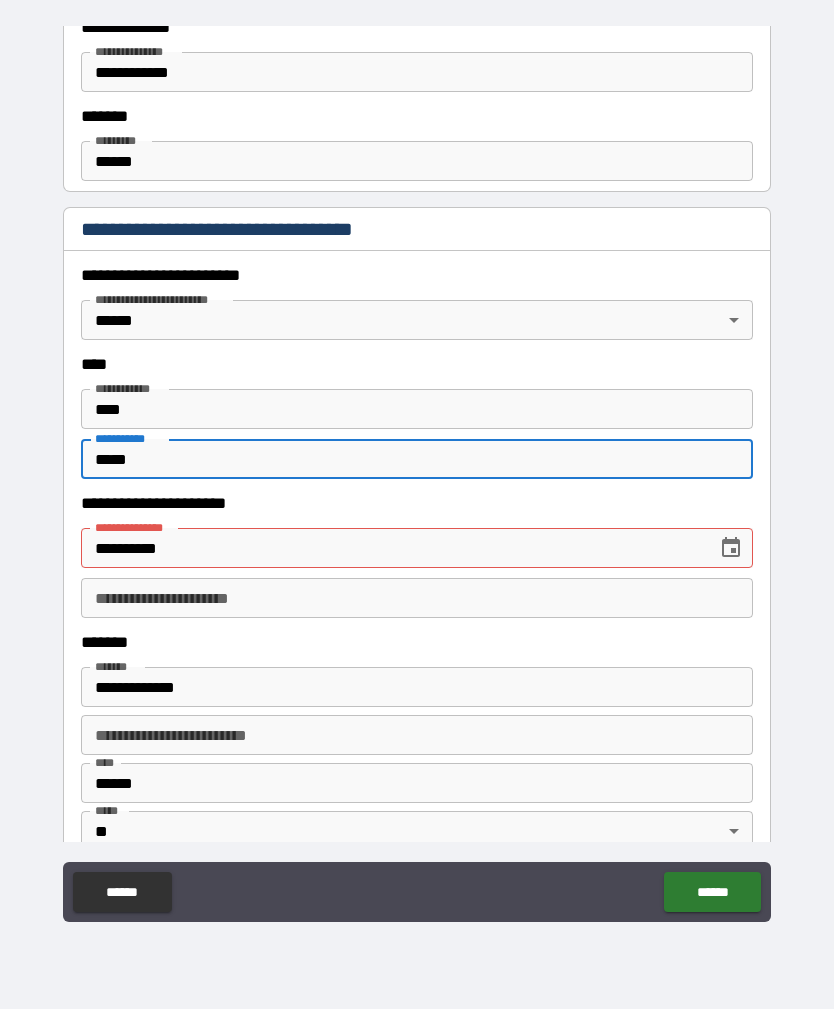 click on "**********" at bounding box center (392, 548) 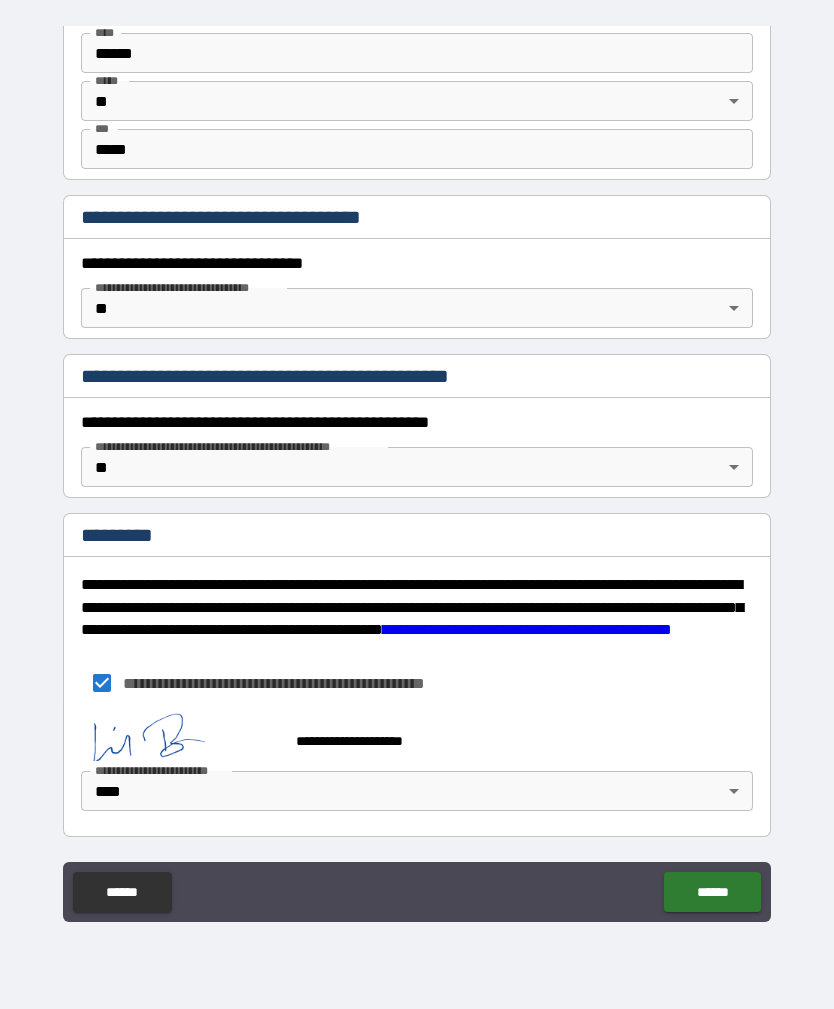 scroll, scrollTop: 1464, scrollLeft: 0, axis: vertical 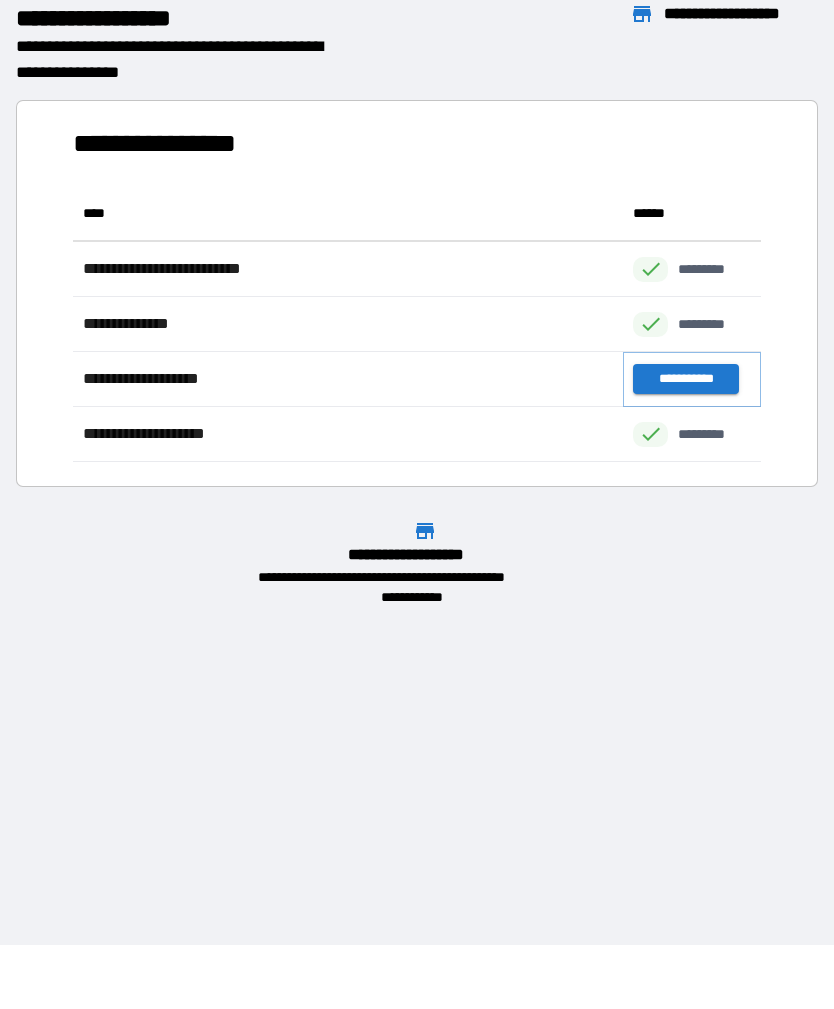 click on "**********" at bounding box center (685, 379) 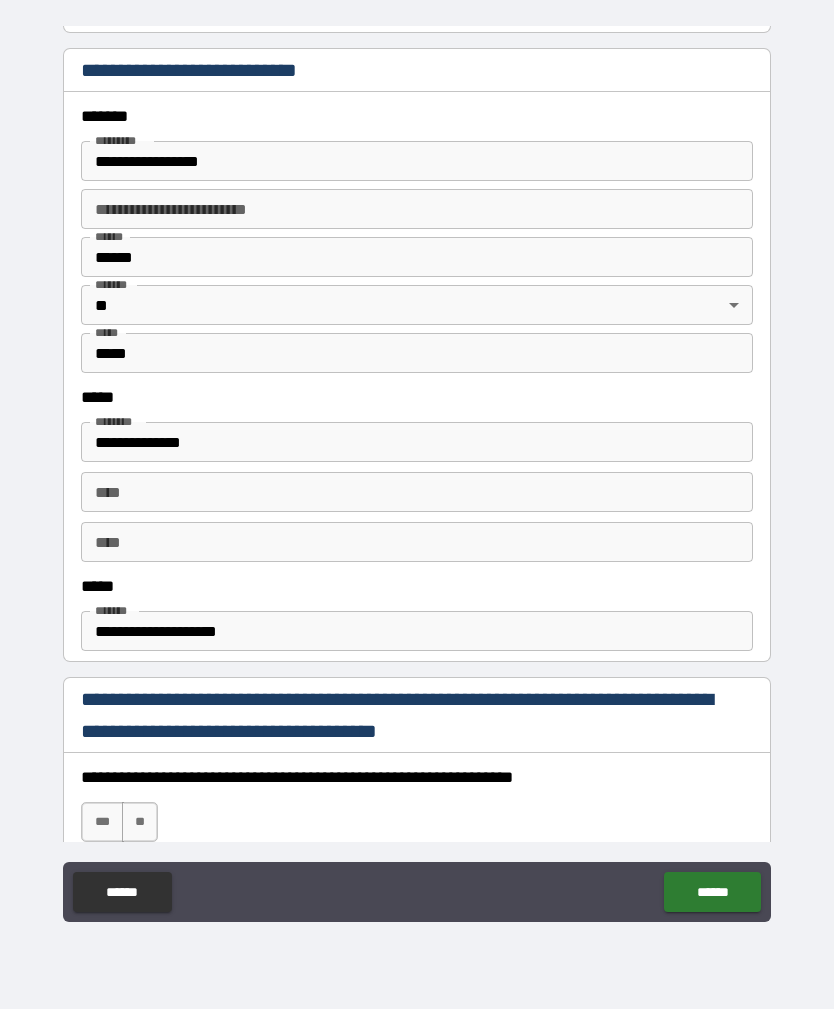 scroll, scrollTop: 714, scrollLeft: 0, axis: vertical 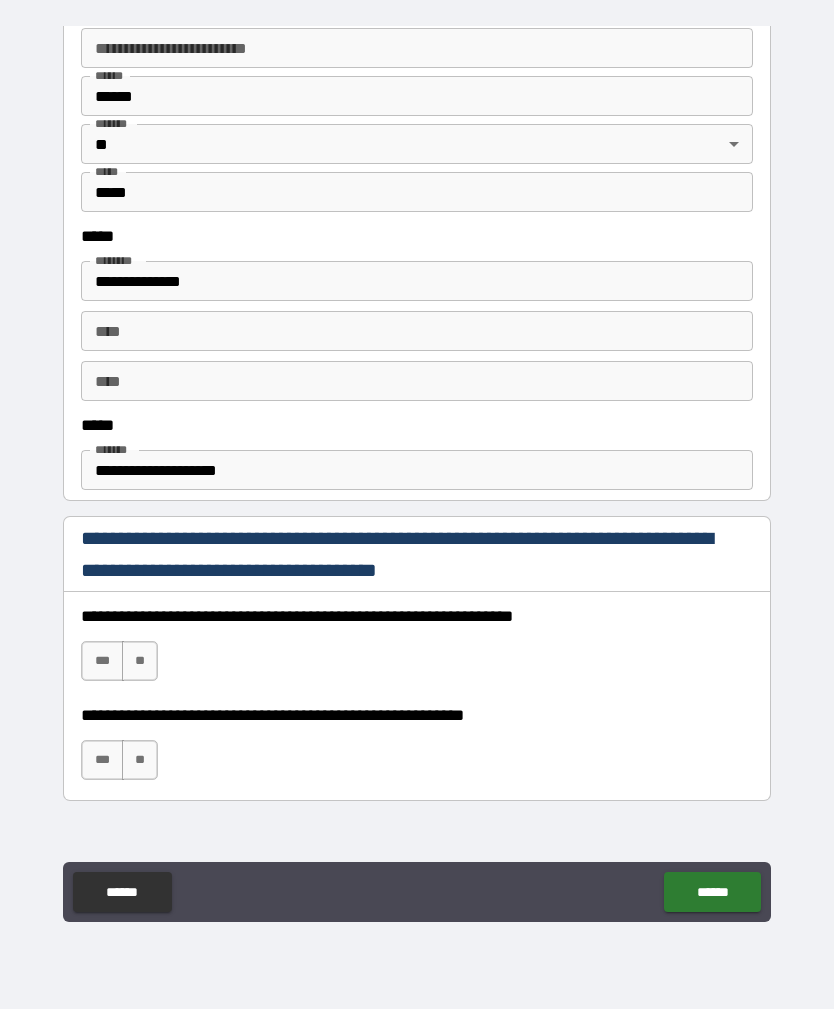 click on "**********" at bounding box center [417, 554] 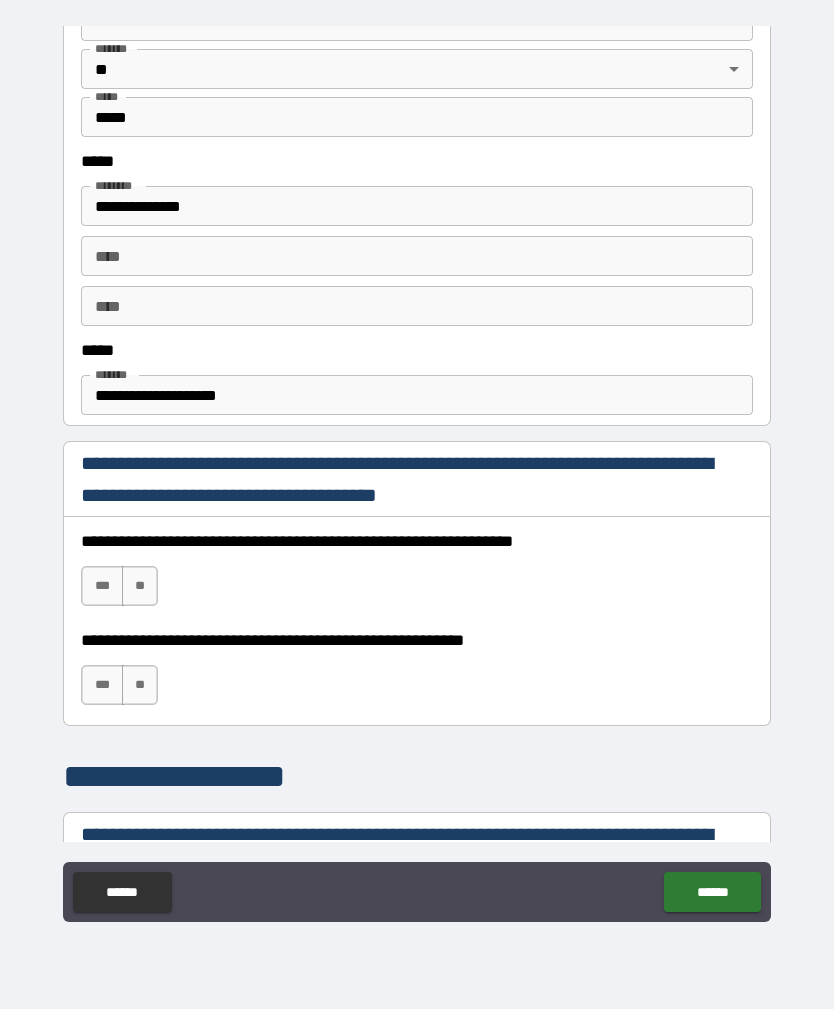 click on "***" at bounding box center (102, 586) 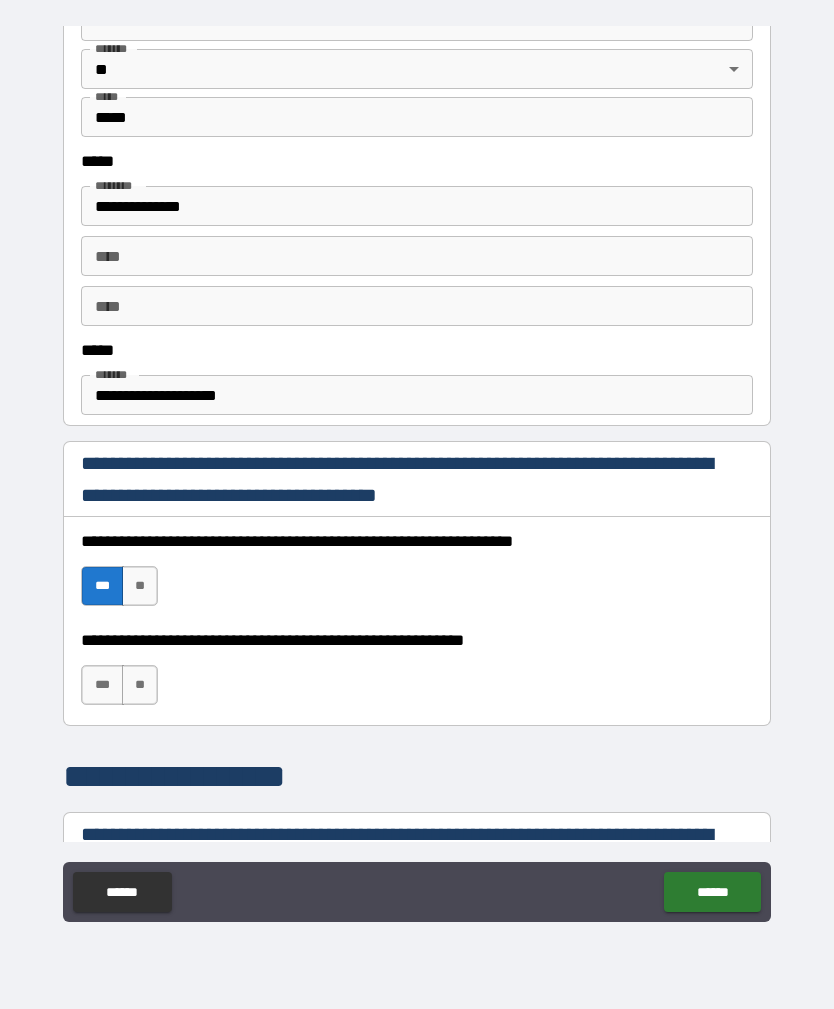 click on "***" at bounding box center [102, 685] 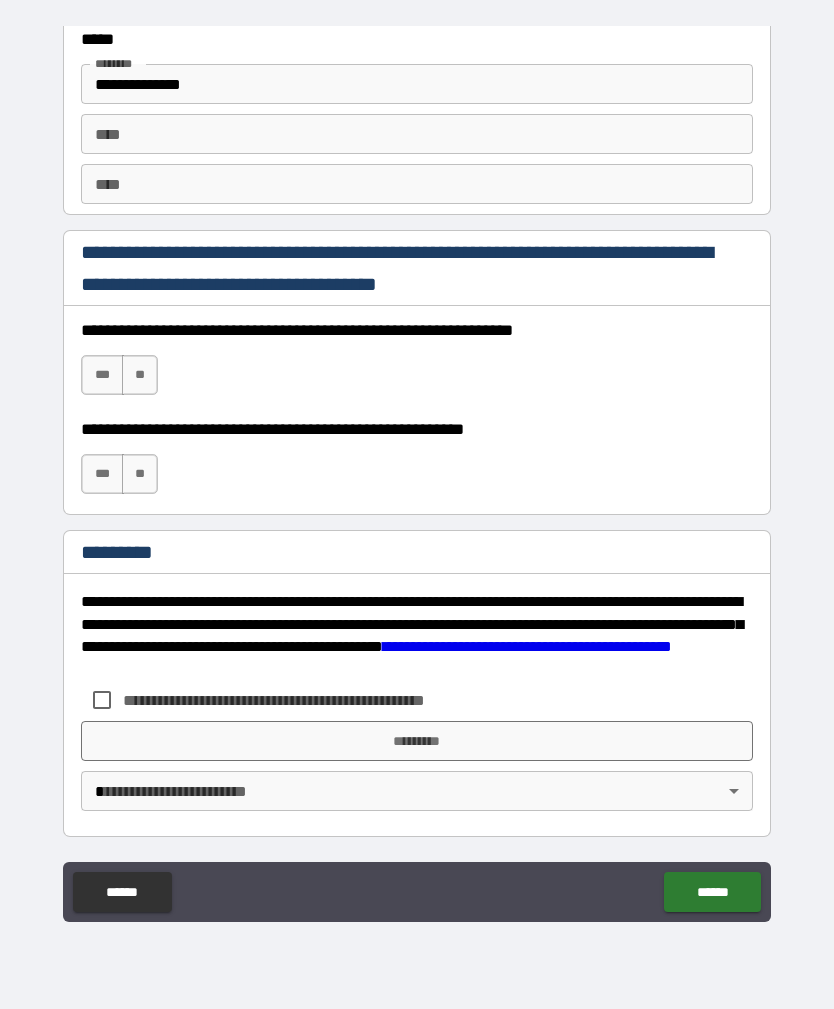 scroll, scrollTop: 2740, scrollLeft: 0, axis: vertical 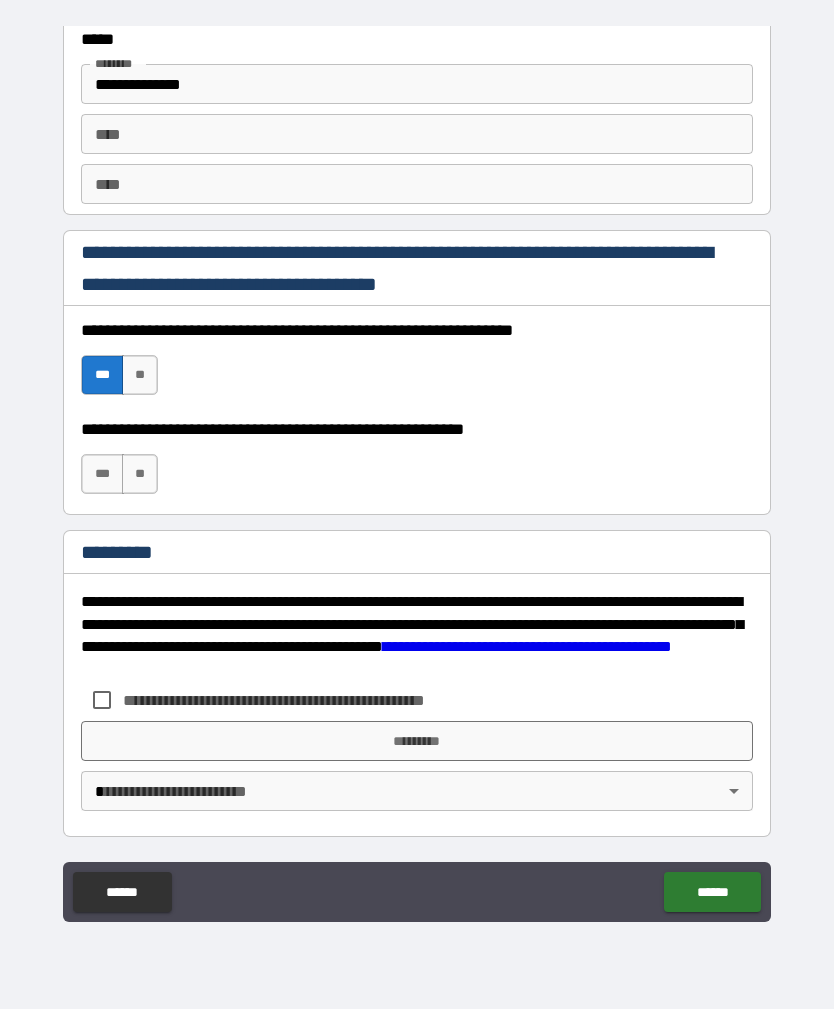 click on "***" at bounding box center [102, 474] 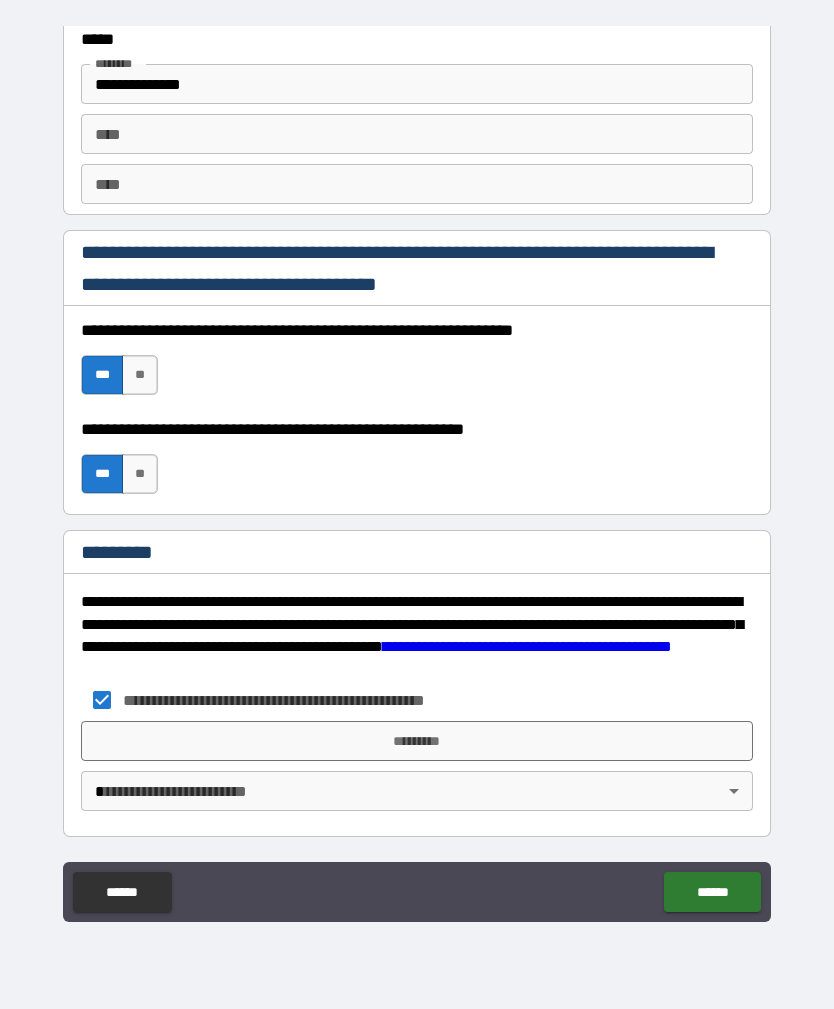 click on "*********" at bounding box center (417, 741) 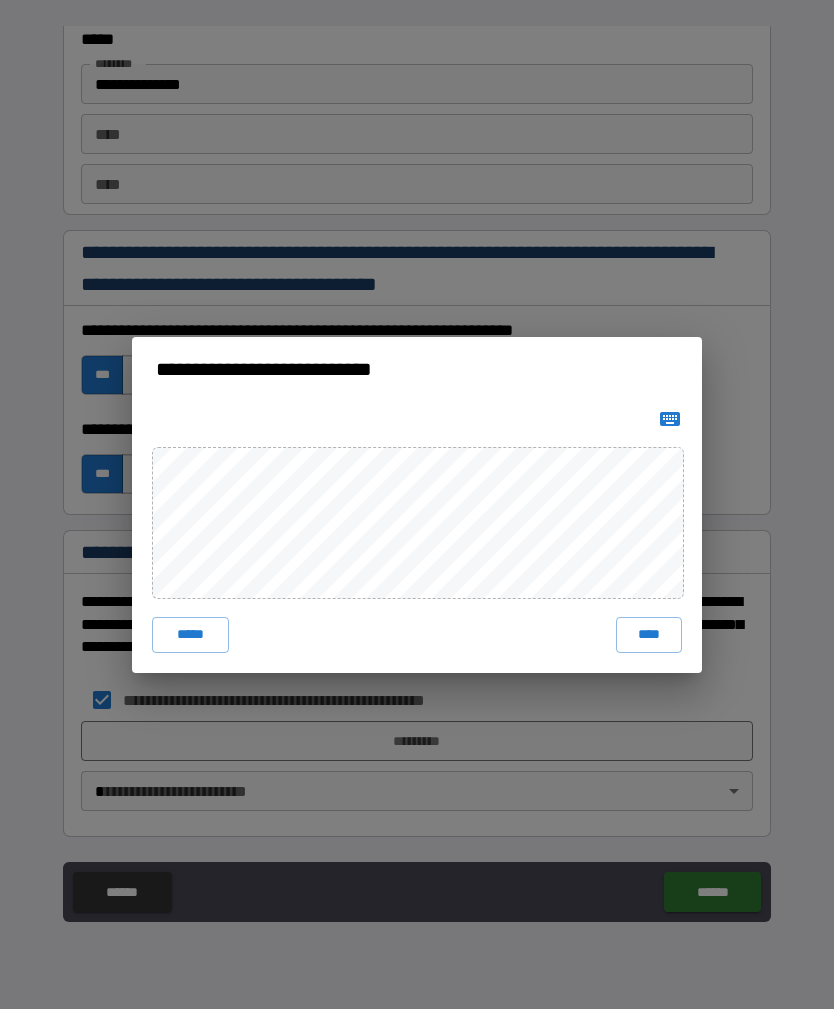 click on "**********" at bounding box center [417, 504] 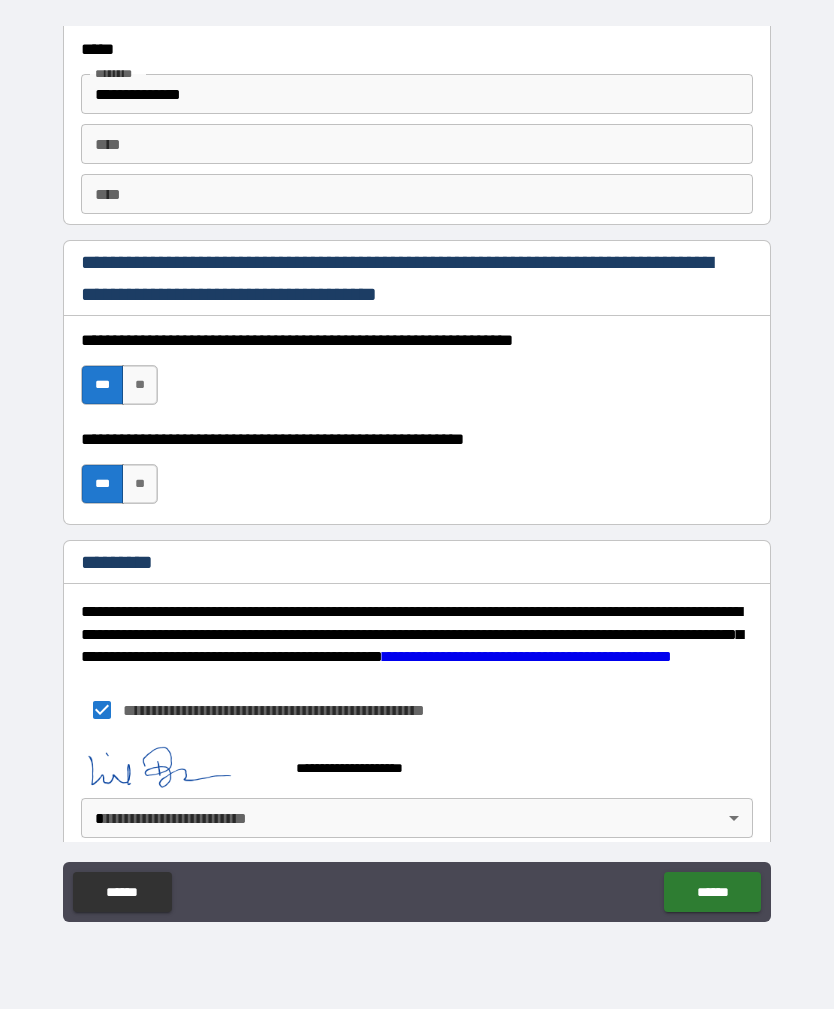 click on "**********" at bounding box center [417, 472] 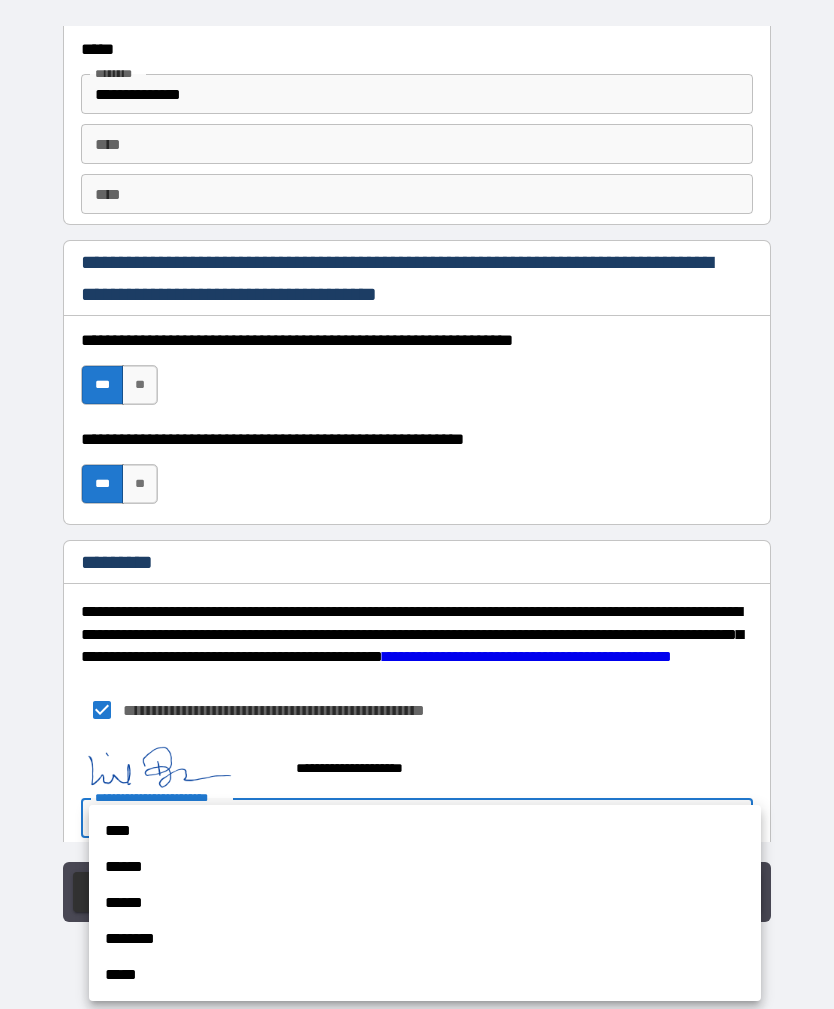 click on "****" at bounding box center [425, 831] 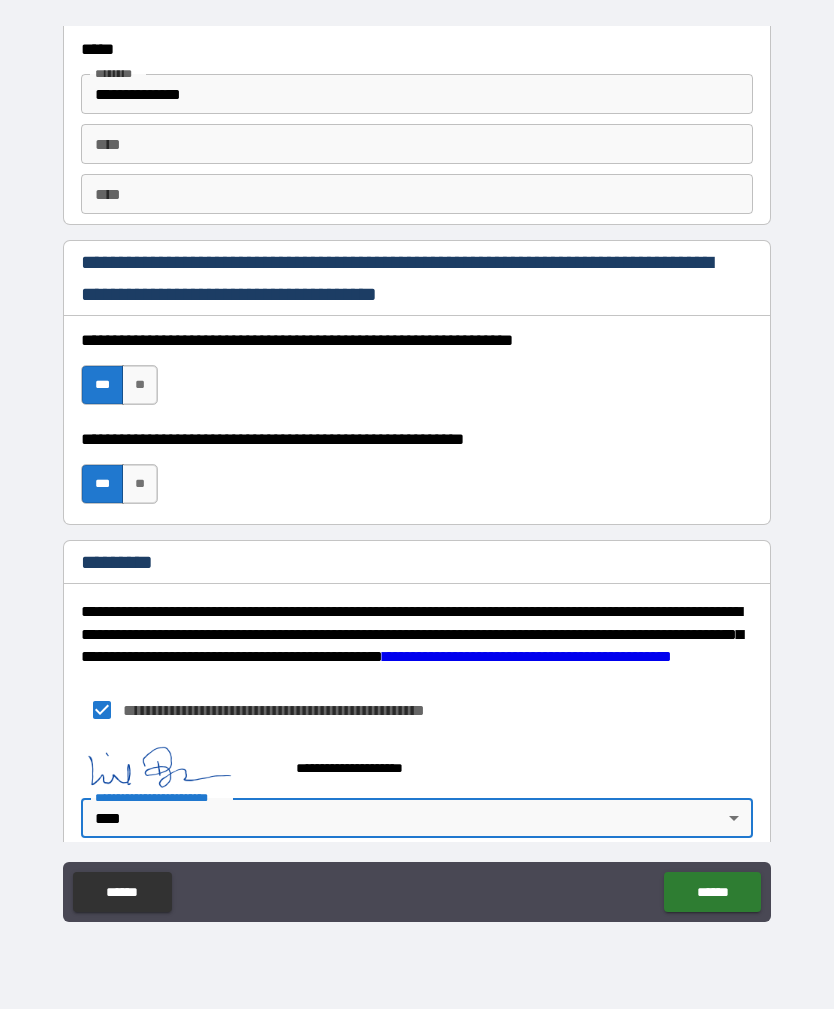 click on "******" at bounding box center [712, 892] 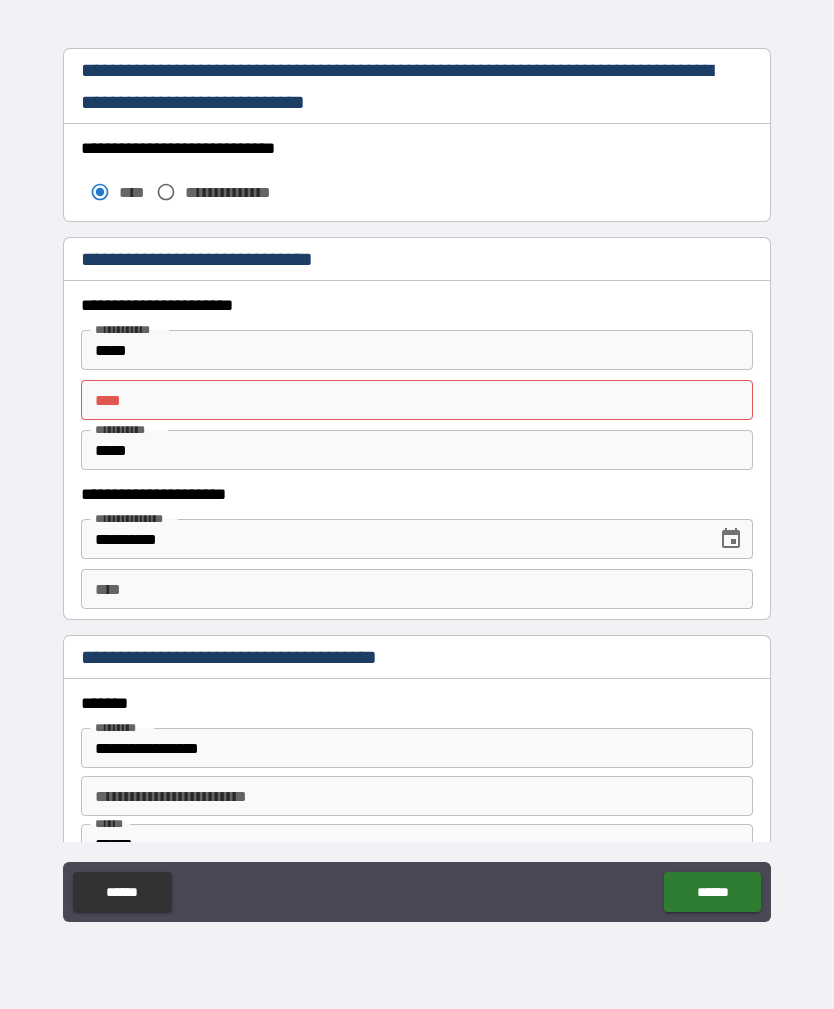 scroll, scrollTop: 1708, scrollLeft: 0, axis: vertical 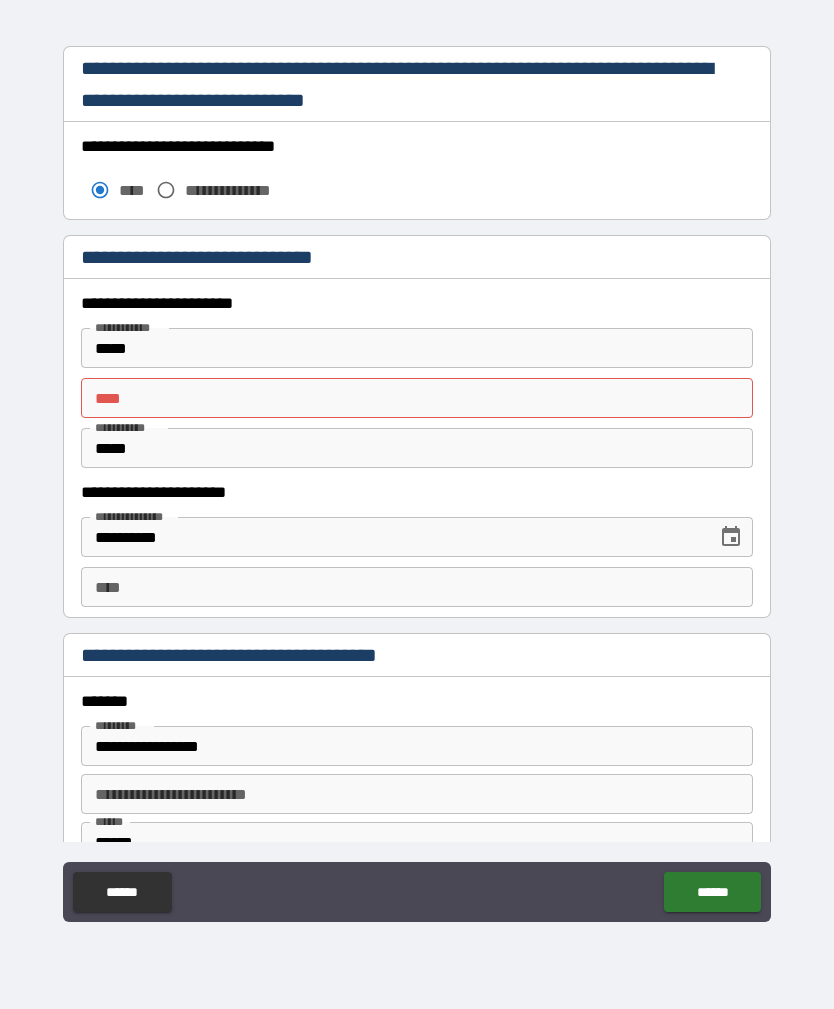 click on "**   * **   *" at bounding box center (417, 398) 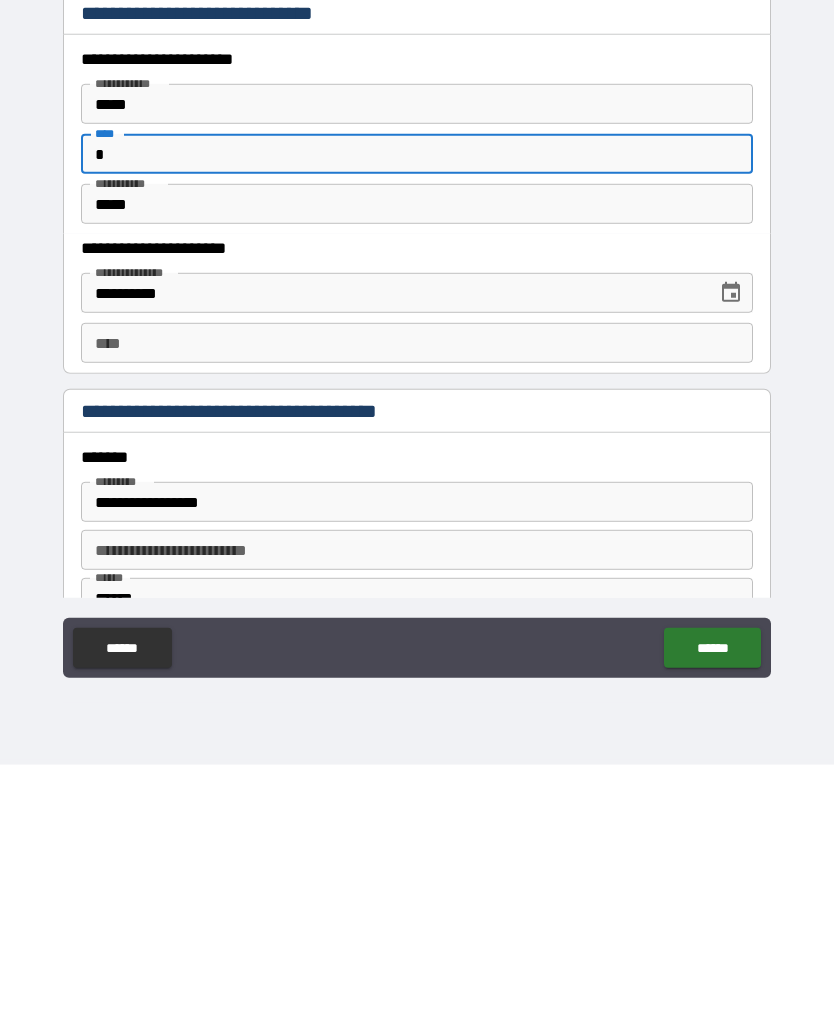 click on "******" at bounding box center [712, 892] 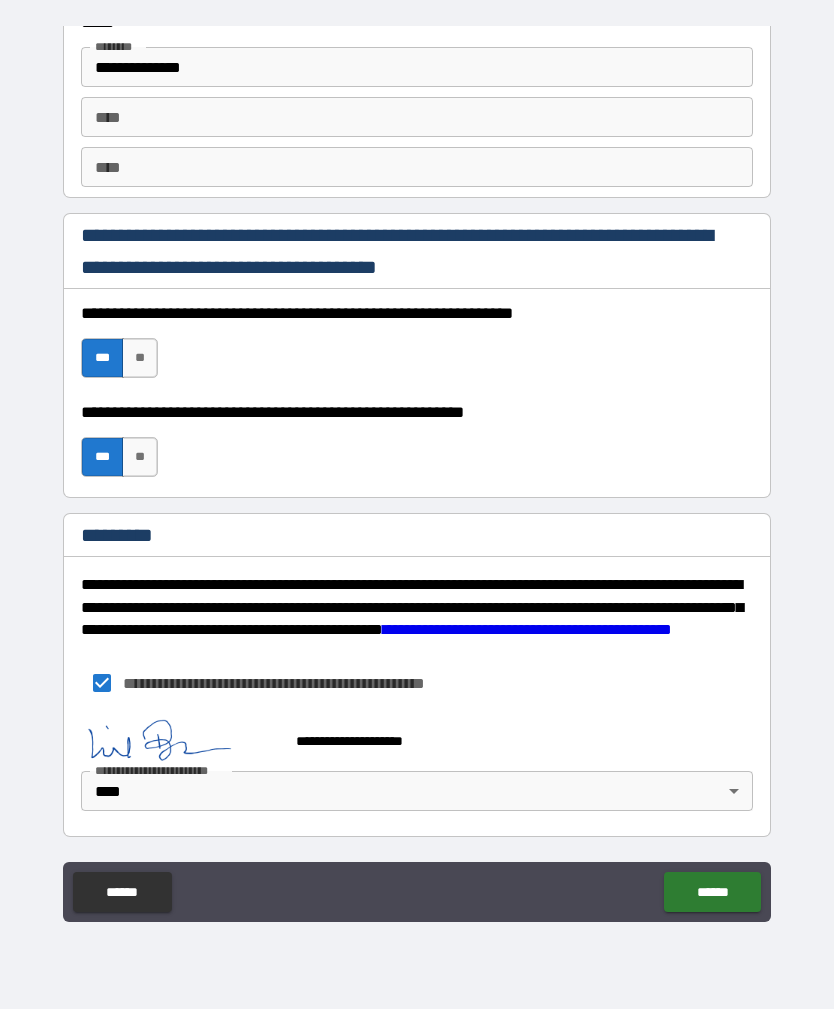 scroll, scrollTop: 2757, scrollLeft: 0, axis: vertical 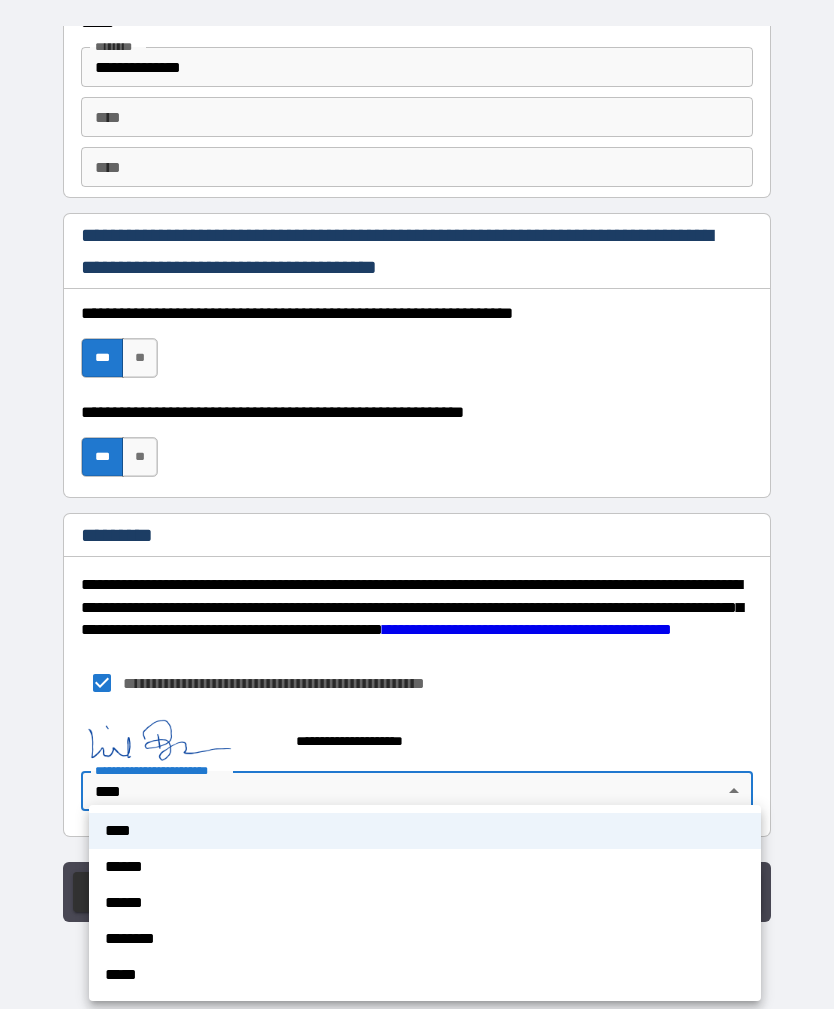 click on "****" at bounding box center [425, 831] 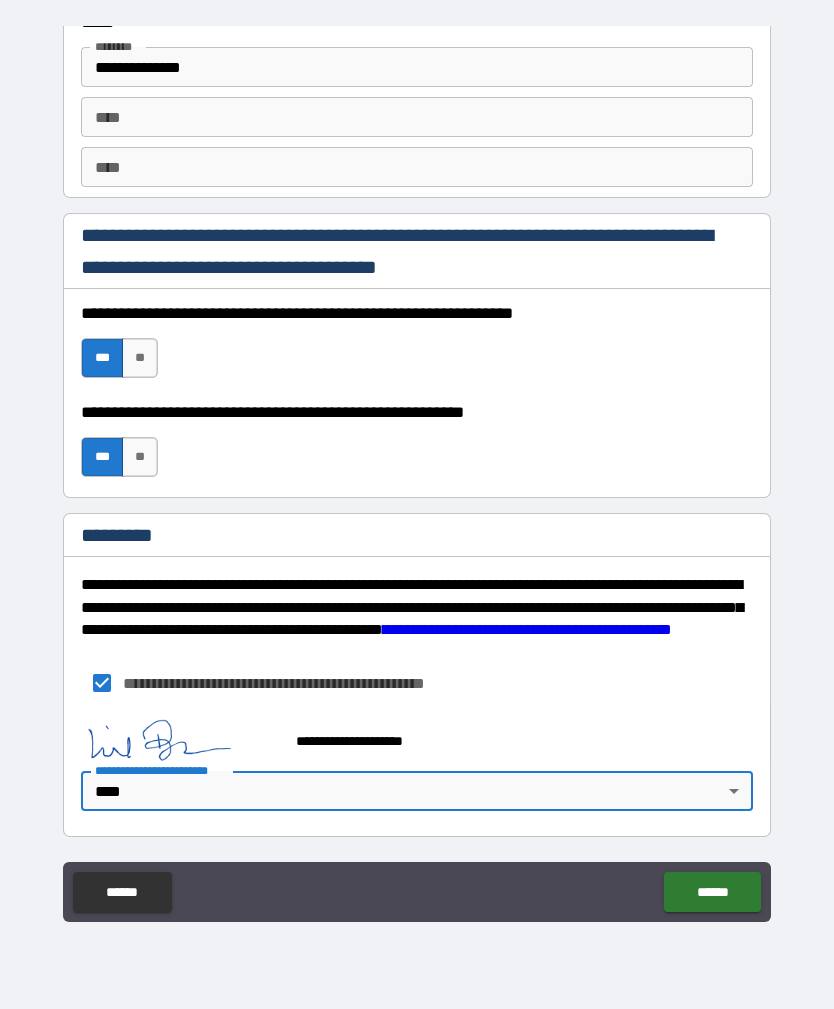 scroll, scrollTop: 2757, scrollLeft: 0, axis: vertical 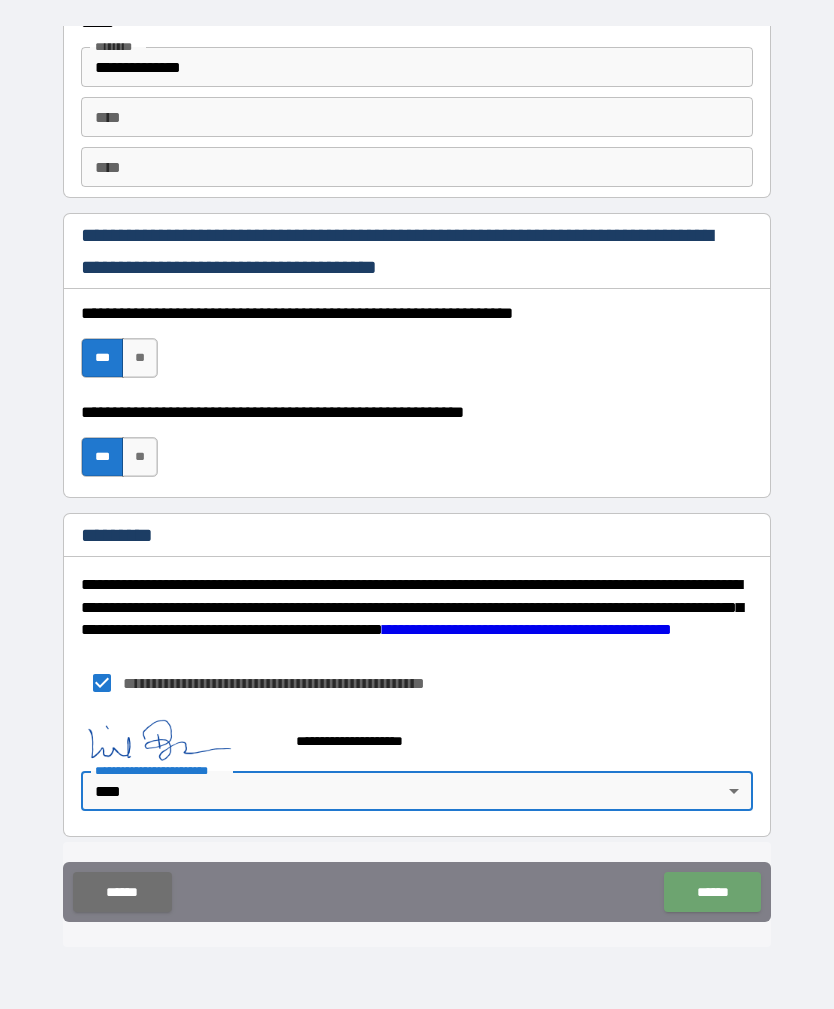 click on "******" at bounding box center [712, 892] 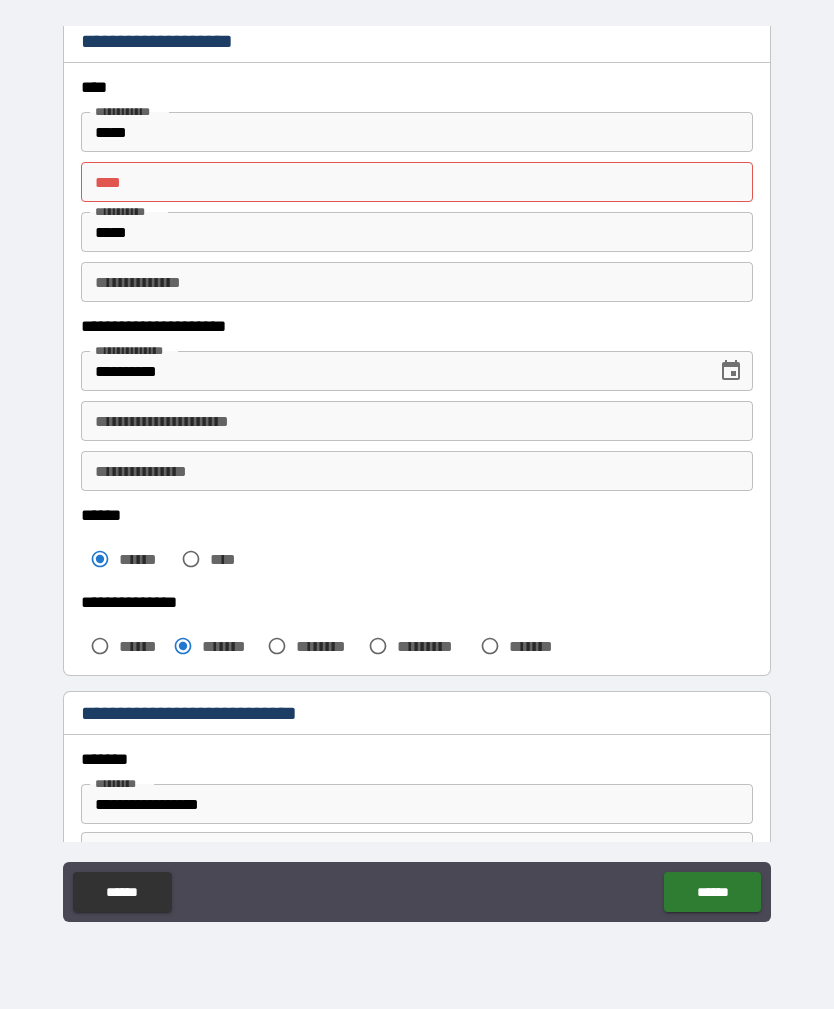 scroll, scrollTop: 68, scrollLeft: 0, axis: vertical 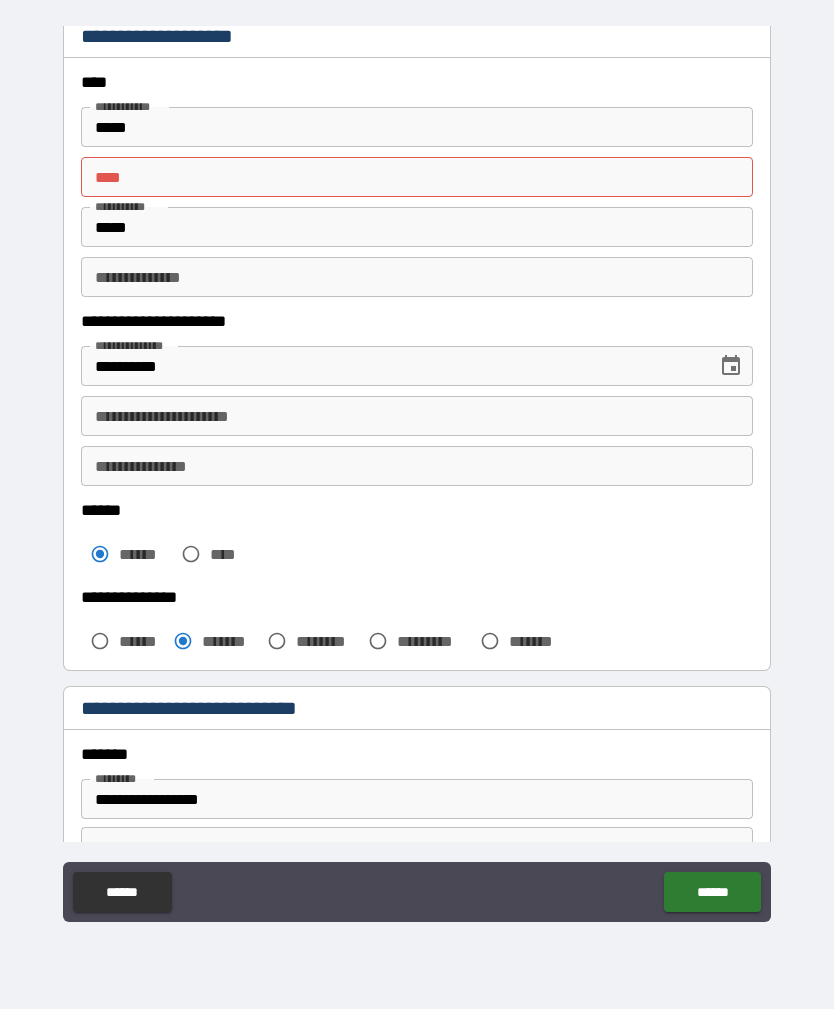 click on "**   * **   *" at bounding box center [417, 177] 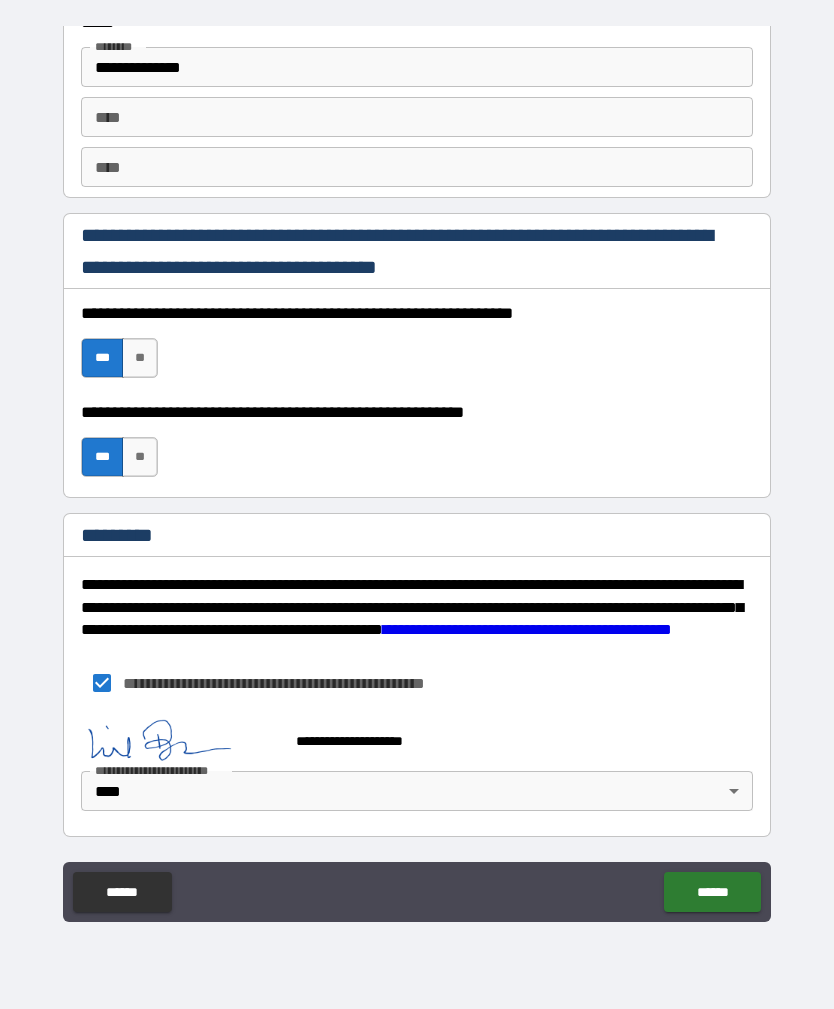 scroll, scrollTop: 2757, scrollLeft: 0, axis: vertical 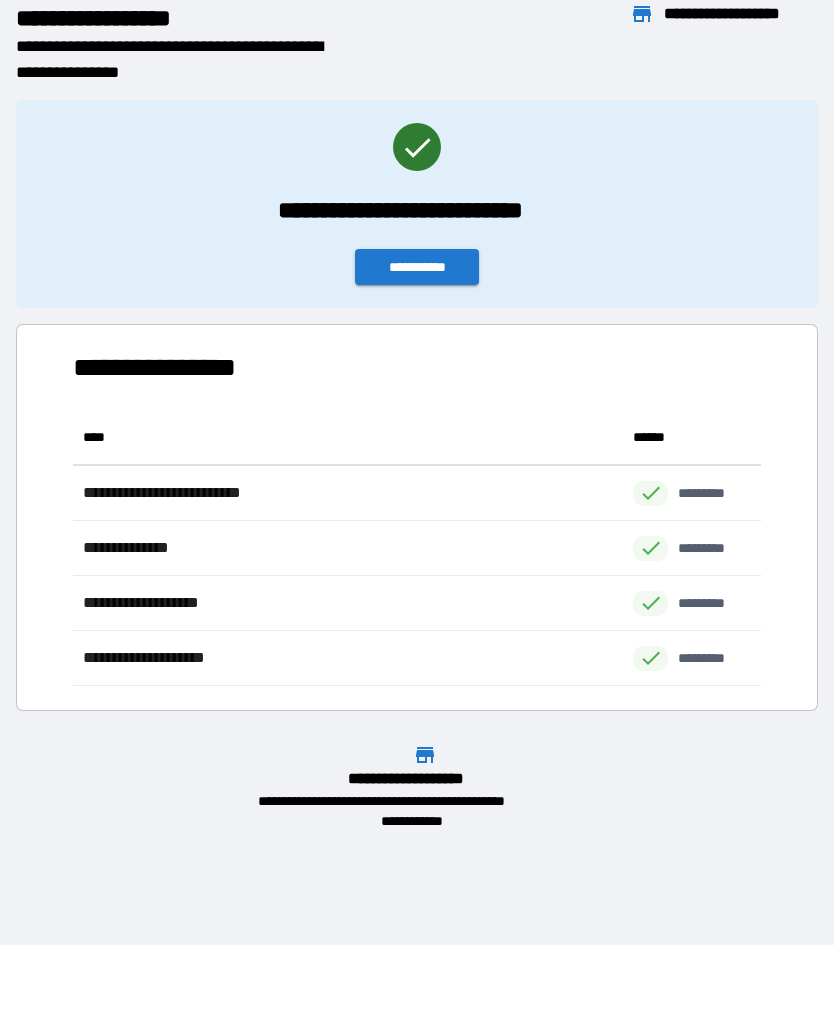click on "**********" at bounding box center [417, 267] 